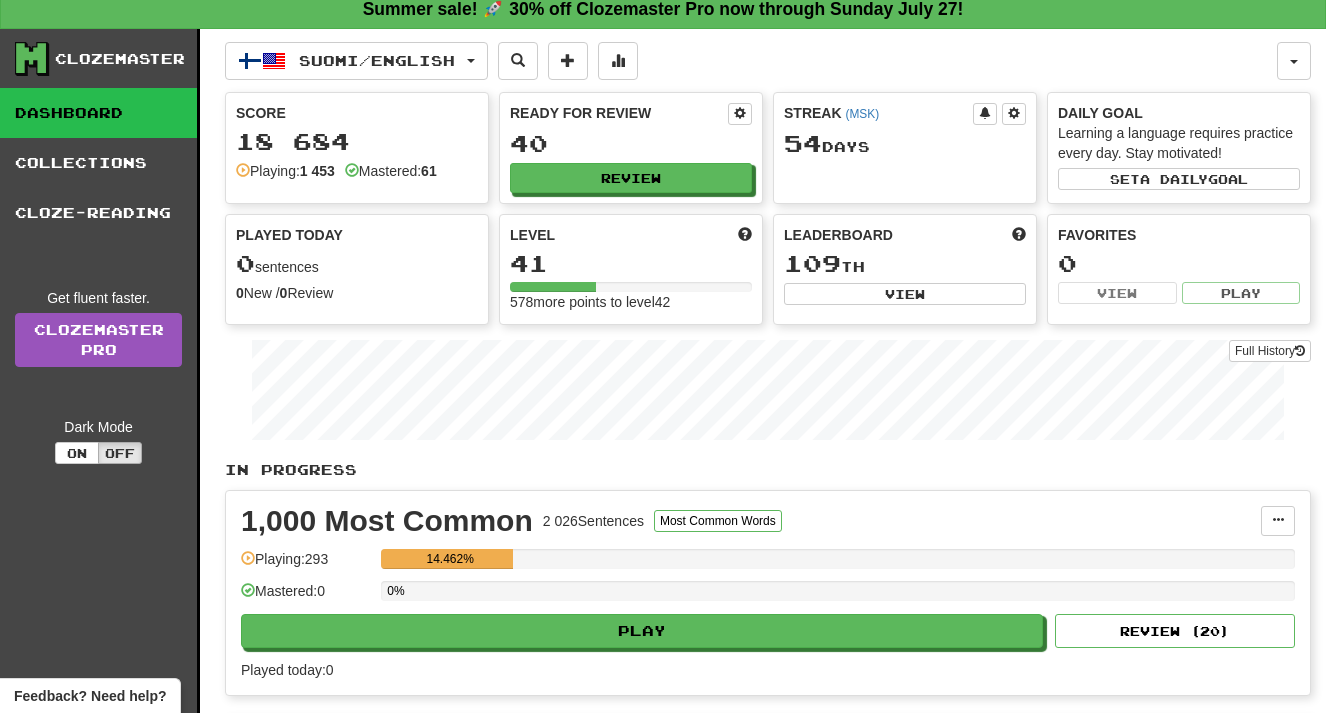 scroll, scrollTop: 278, scrollLeft: 0, axis: vertical 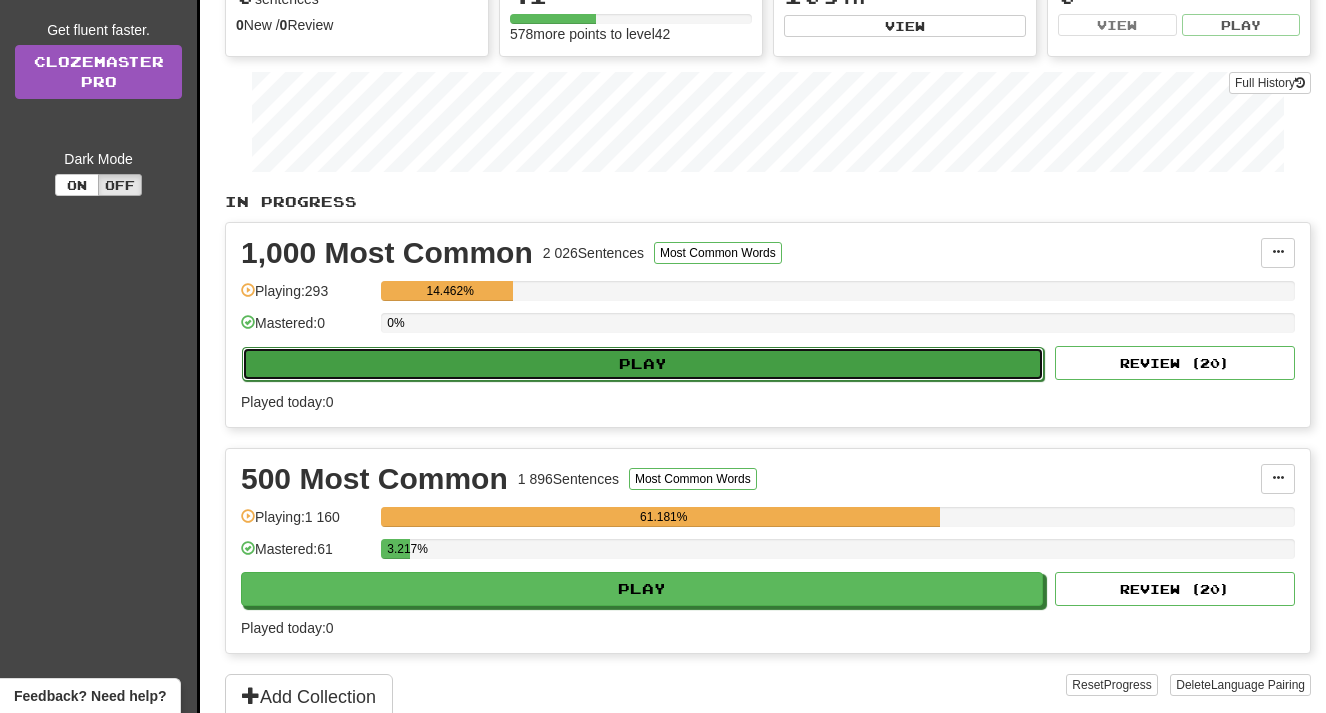 click on "Play" at bounding box center (643, 364) 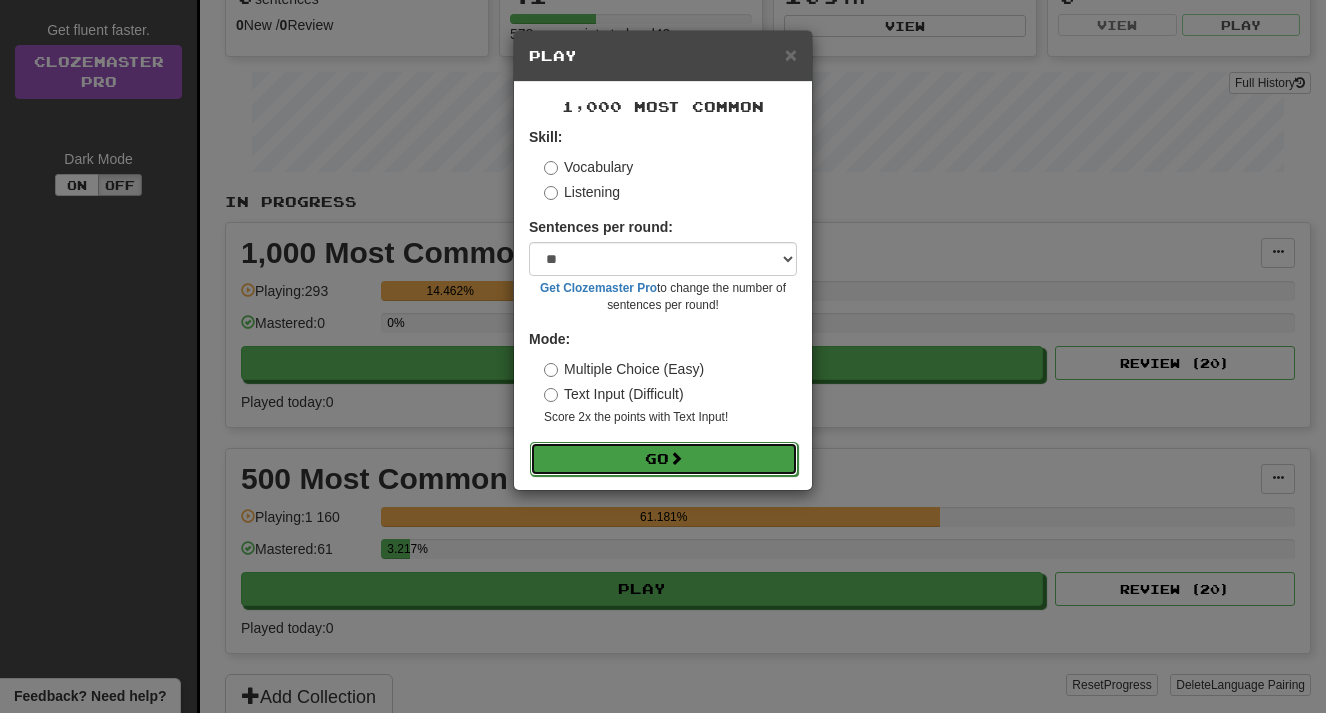 click on "Go" at bounding box center [664, 459] 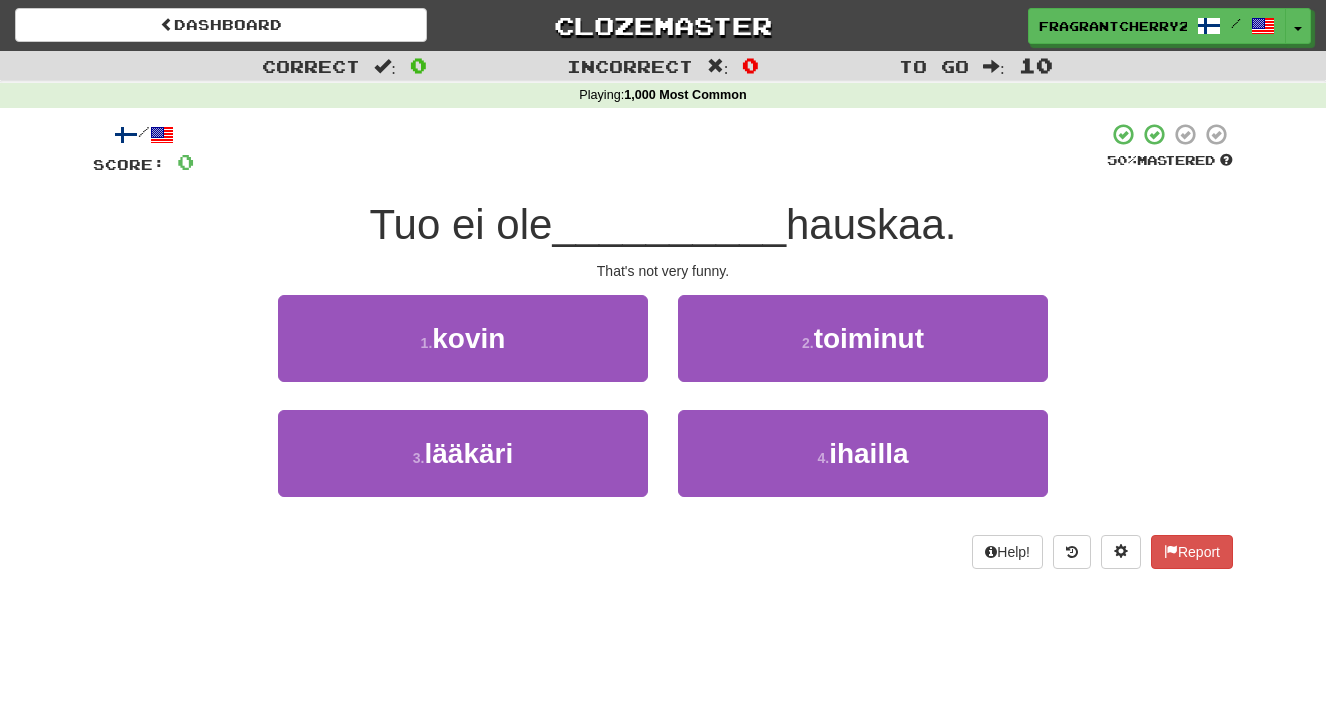 scroll, scrollTop: 0, scrollLeft: 0, axis: both 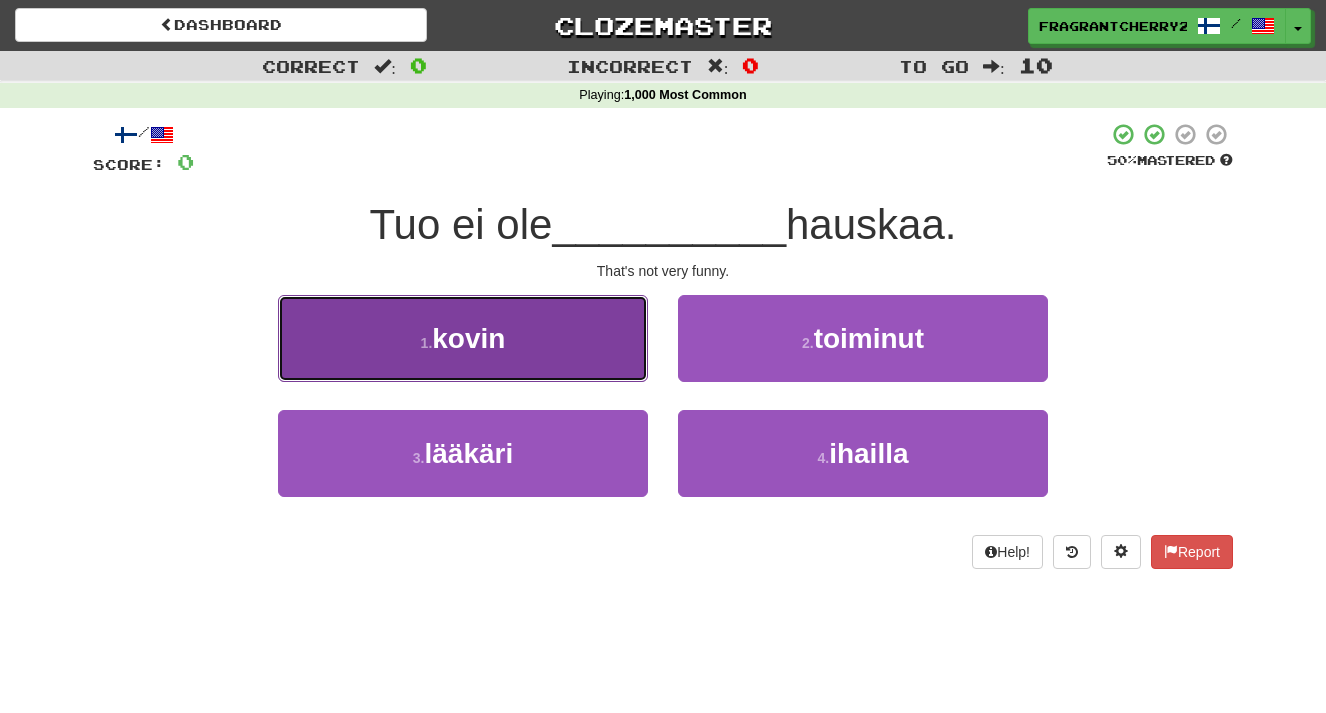 click on "1 .  kovin" at bounding box center [463, 338] 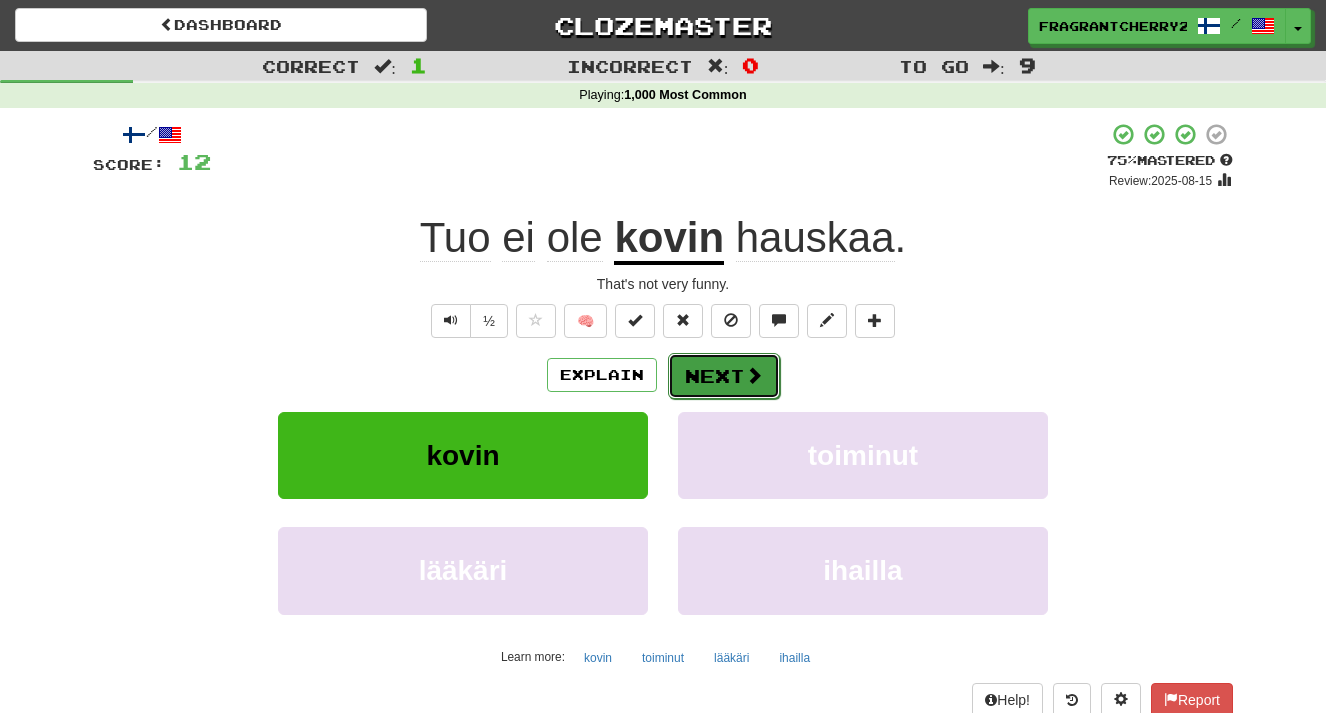 click on "Next" at bounding box center (724, 376) 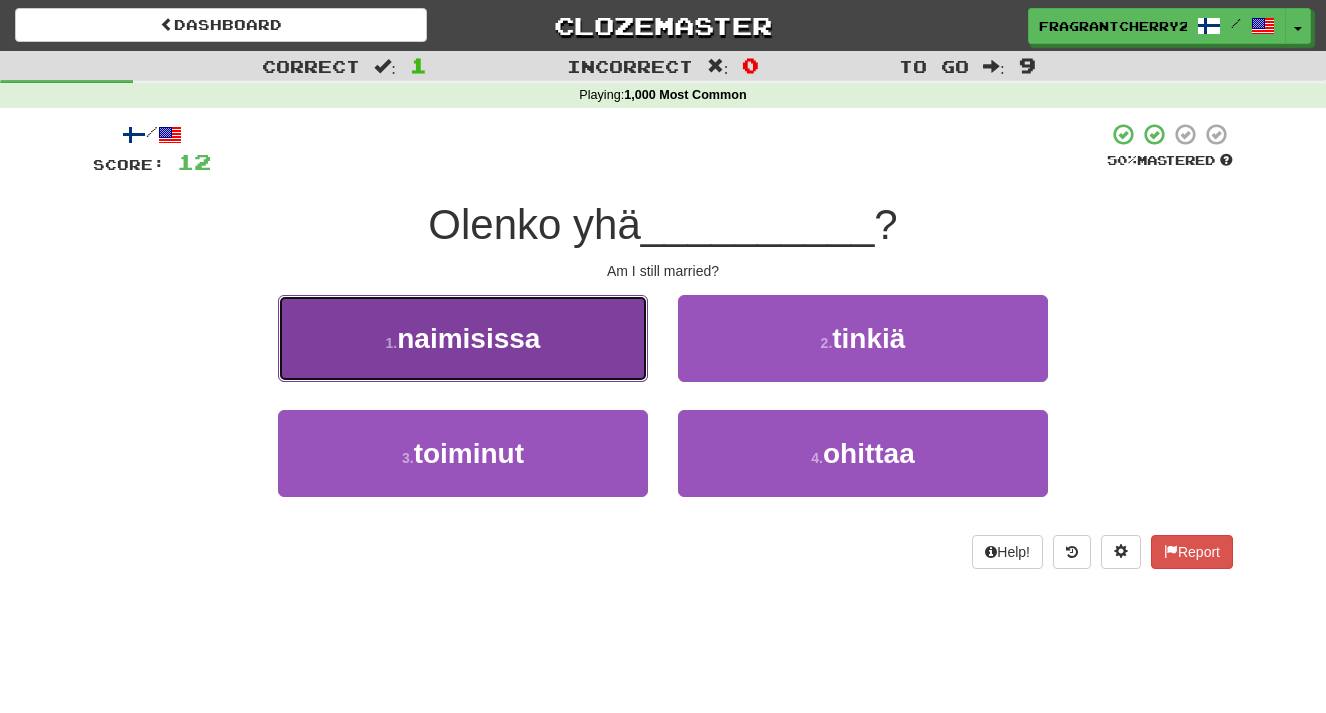 click on "1 .  naimisissa" at bounding box center [463, 338] 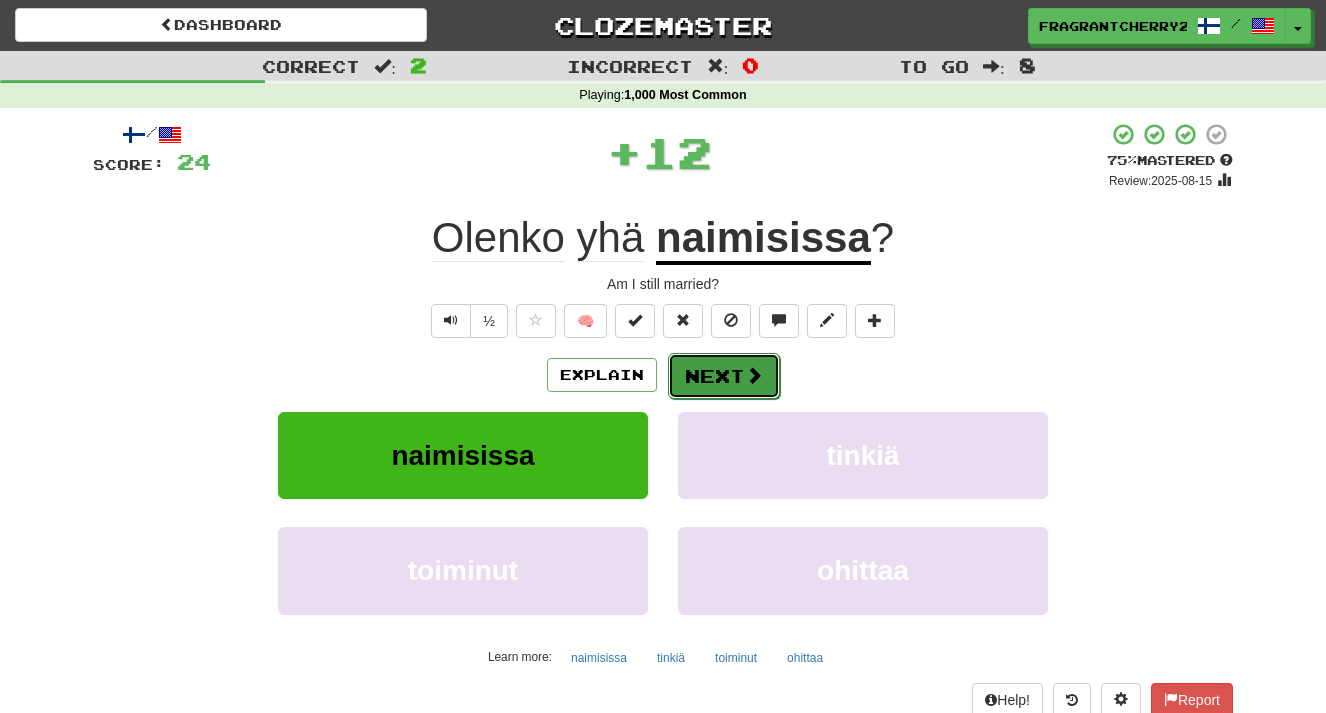 click on "Next" at bounding box center [724, 376] 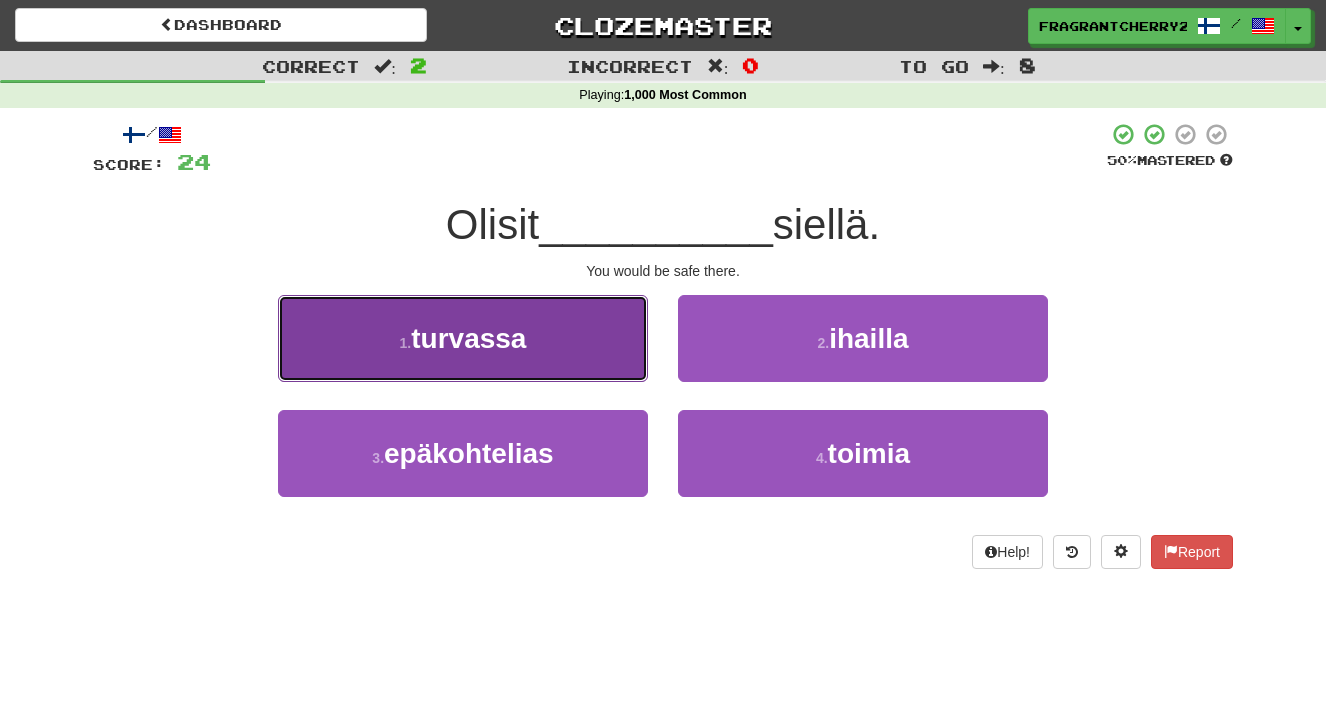 click on "1 .  turvassa" at bounding box center [463, 338] 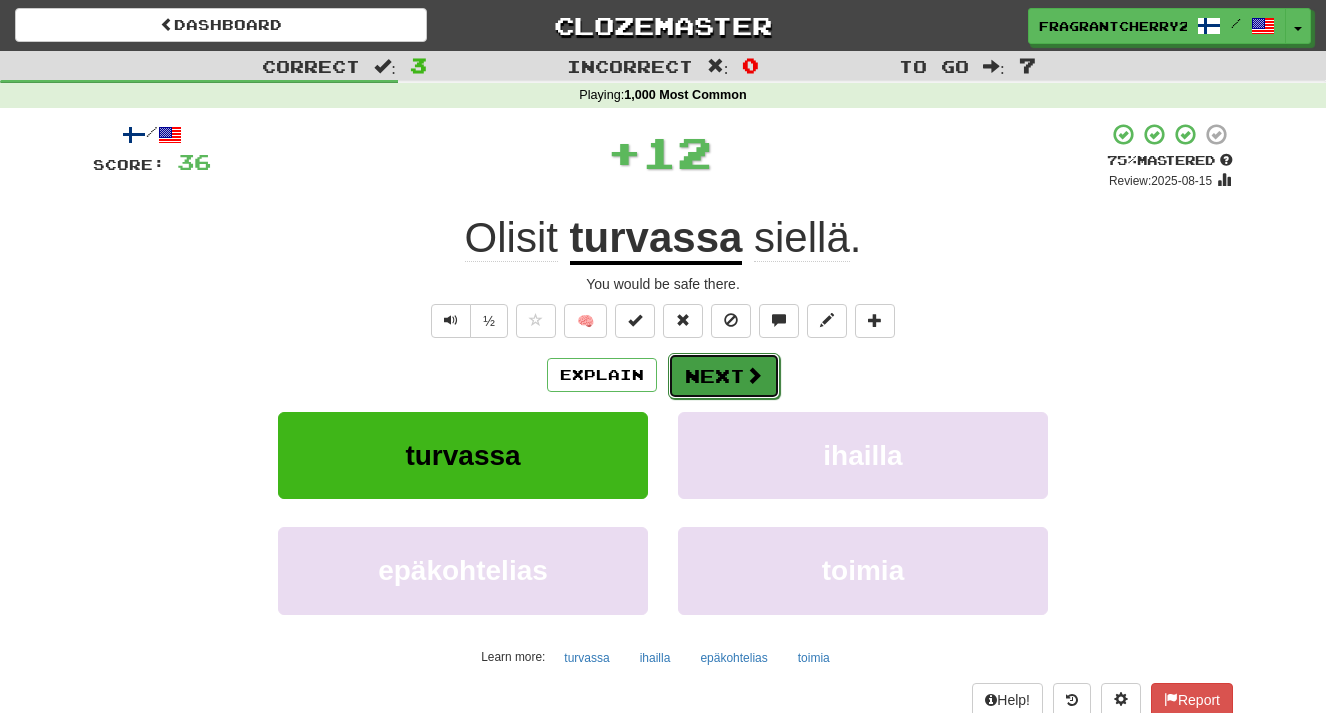 click on "Next" at bounding box center (724, 376) 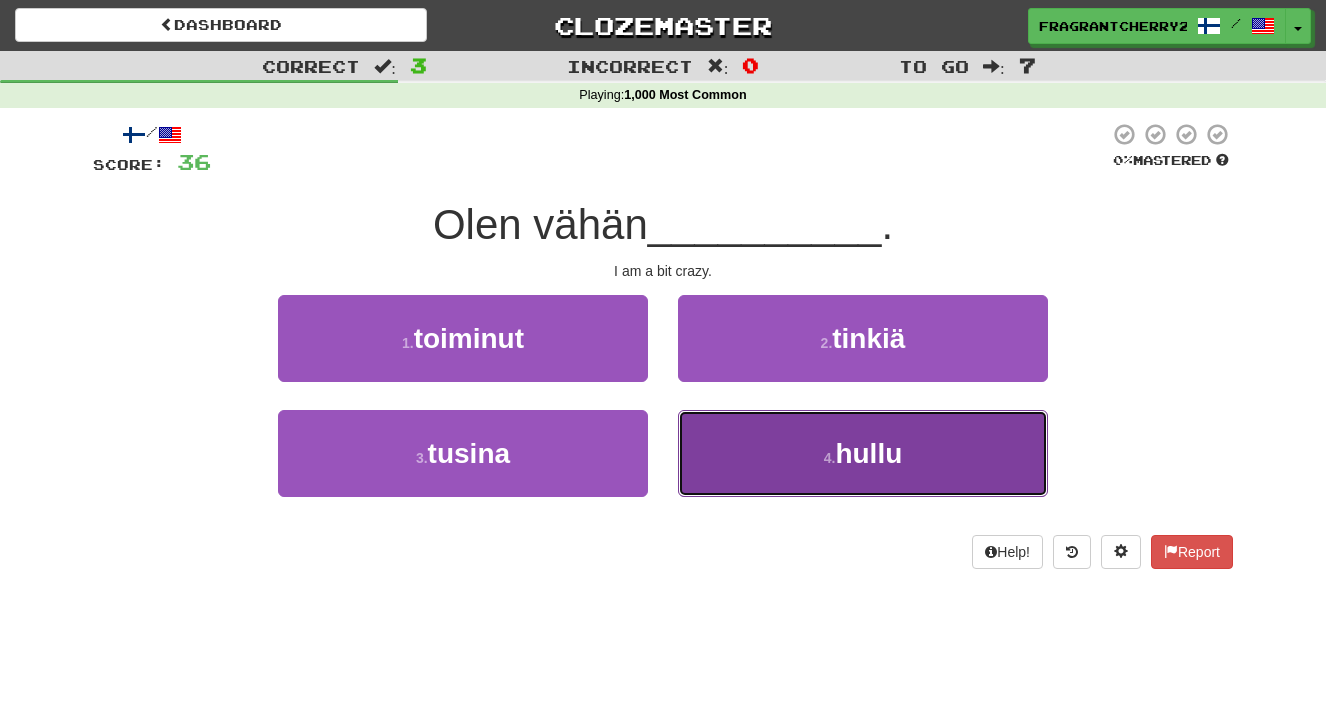 click on "4 .  hullu" at bounding box center [863, 453] 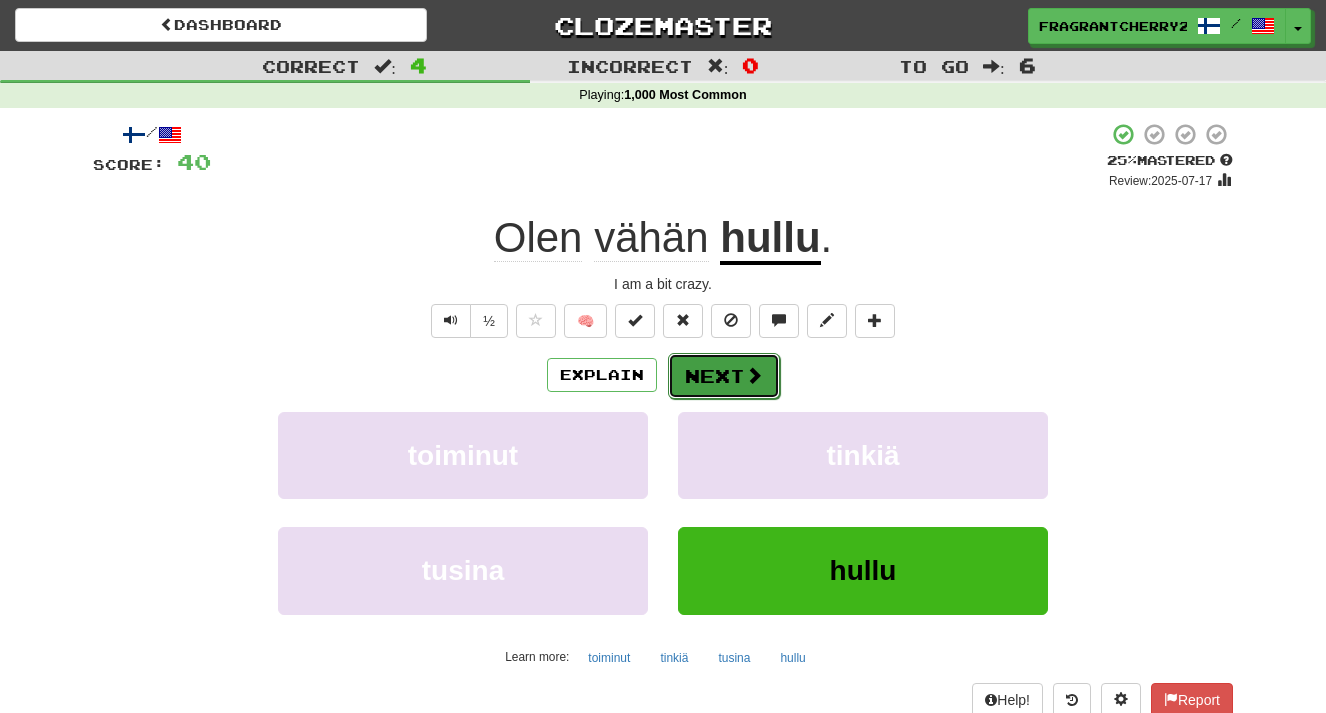click on "Next" at bounding box center (724, 376) 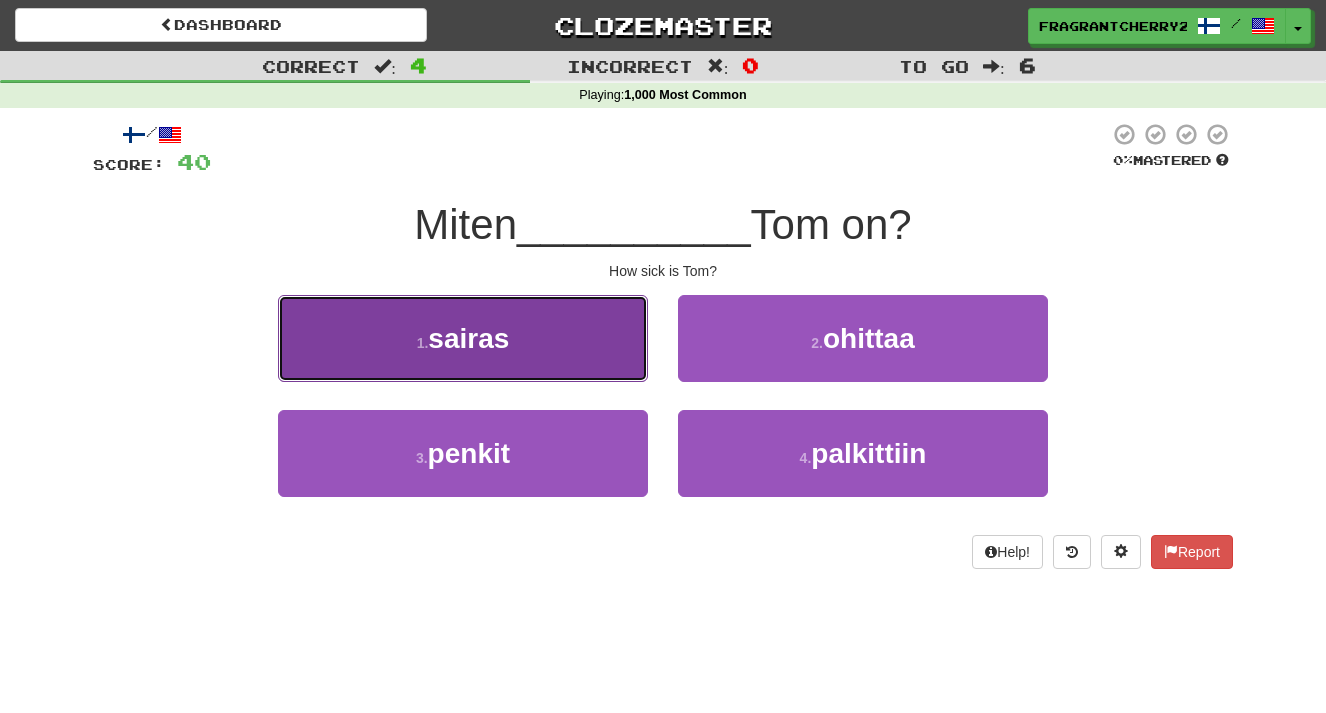 click on "1 .  sairas" at bounding box center (463, 338) 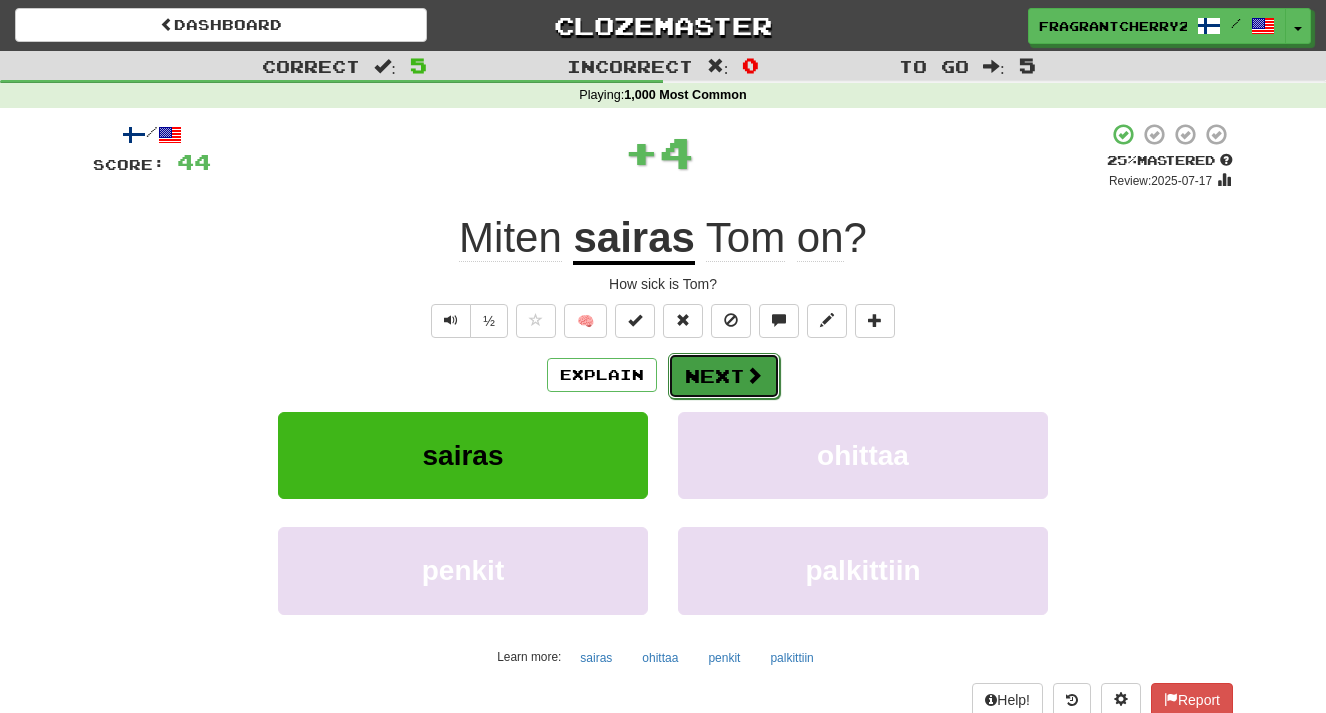 click on "Next" at bounding box center (724, 376) 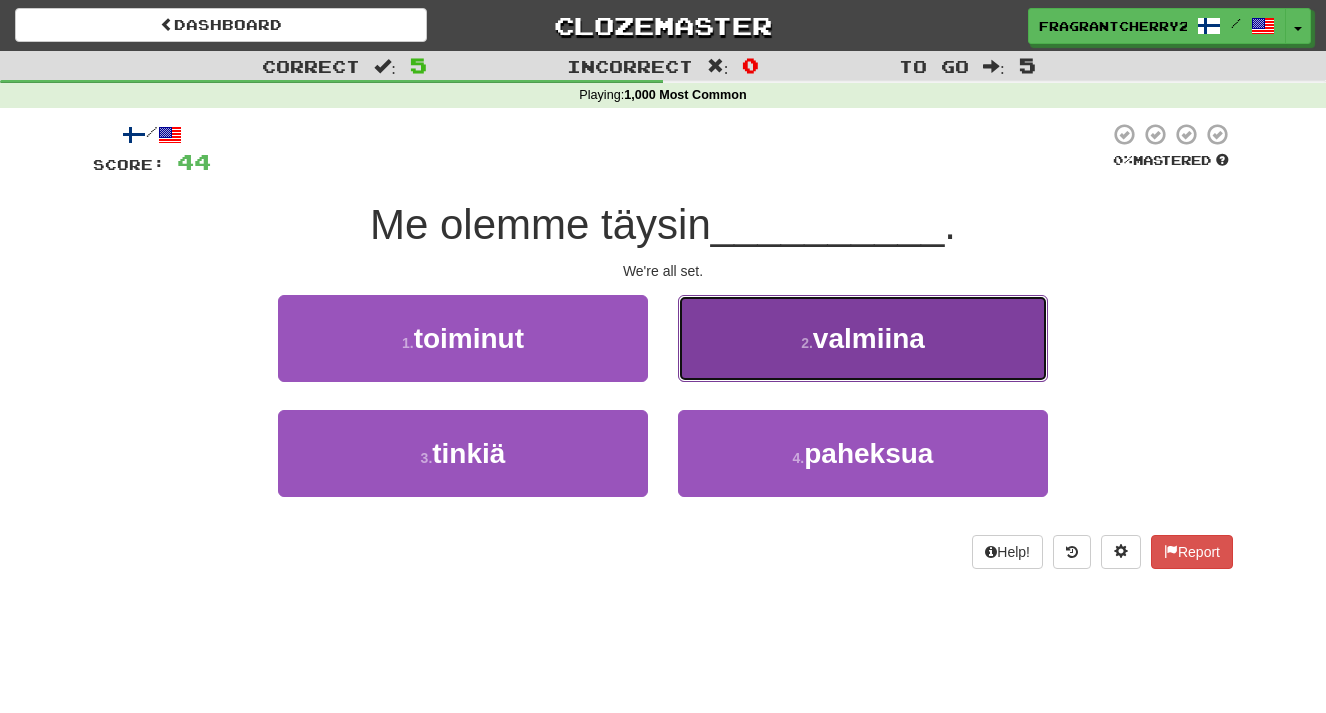 click on "2 .  valmiina" at bounding box center [863, 338] 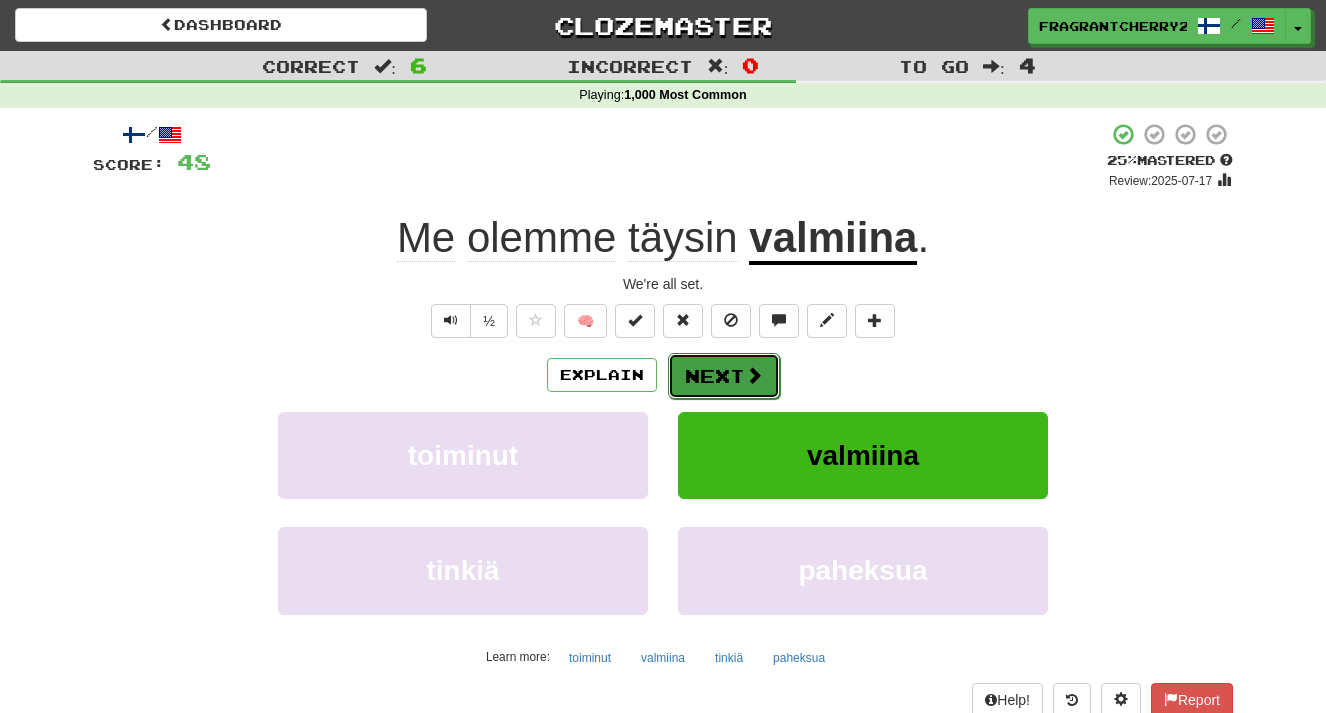 click on "Next" at bounding box center [724, 376] 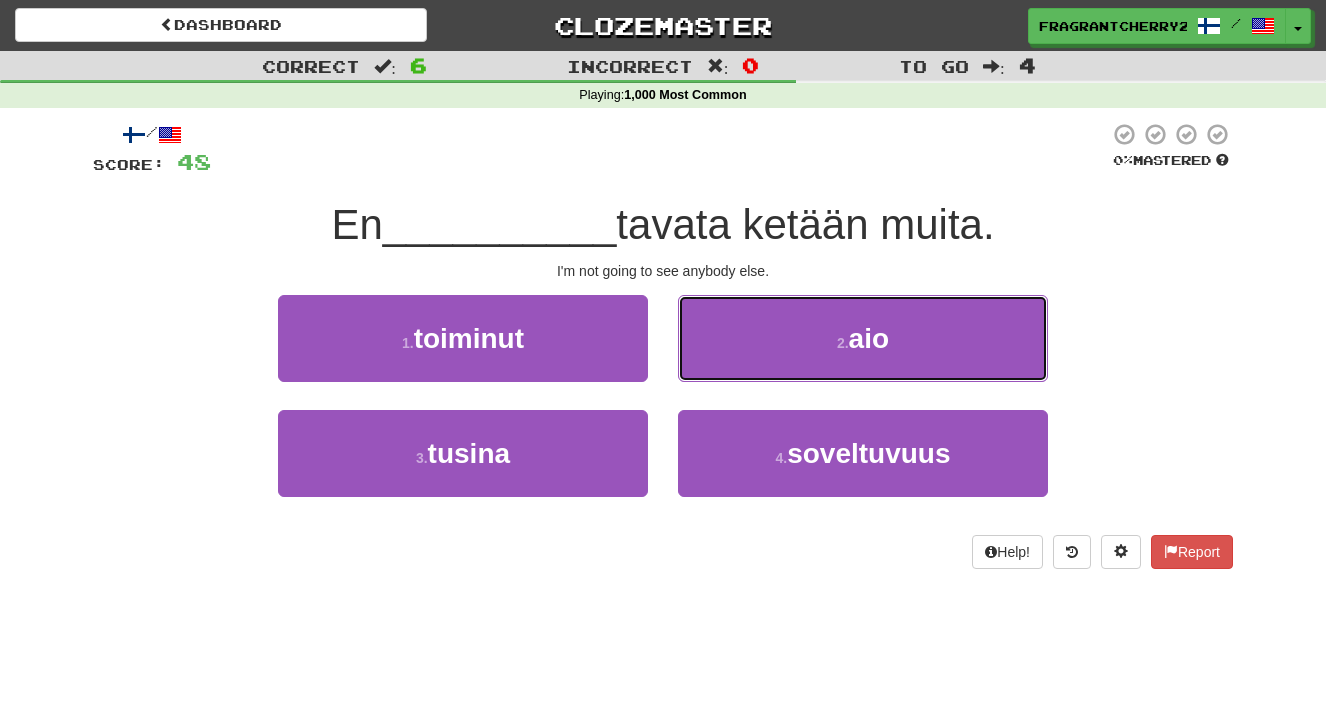 click on "2 .  aio" at bounding box center [863, 338] 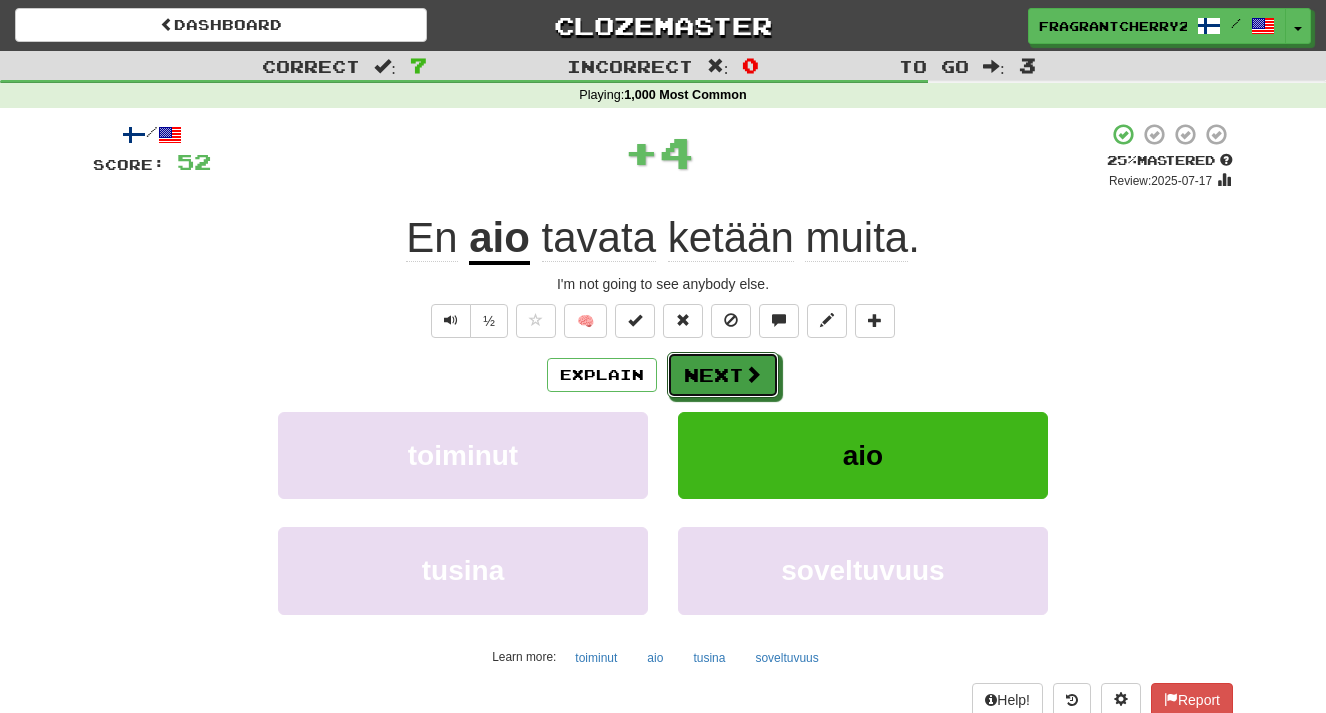 click on "Next" at bounding box center [723, 375] 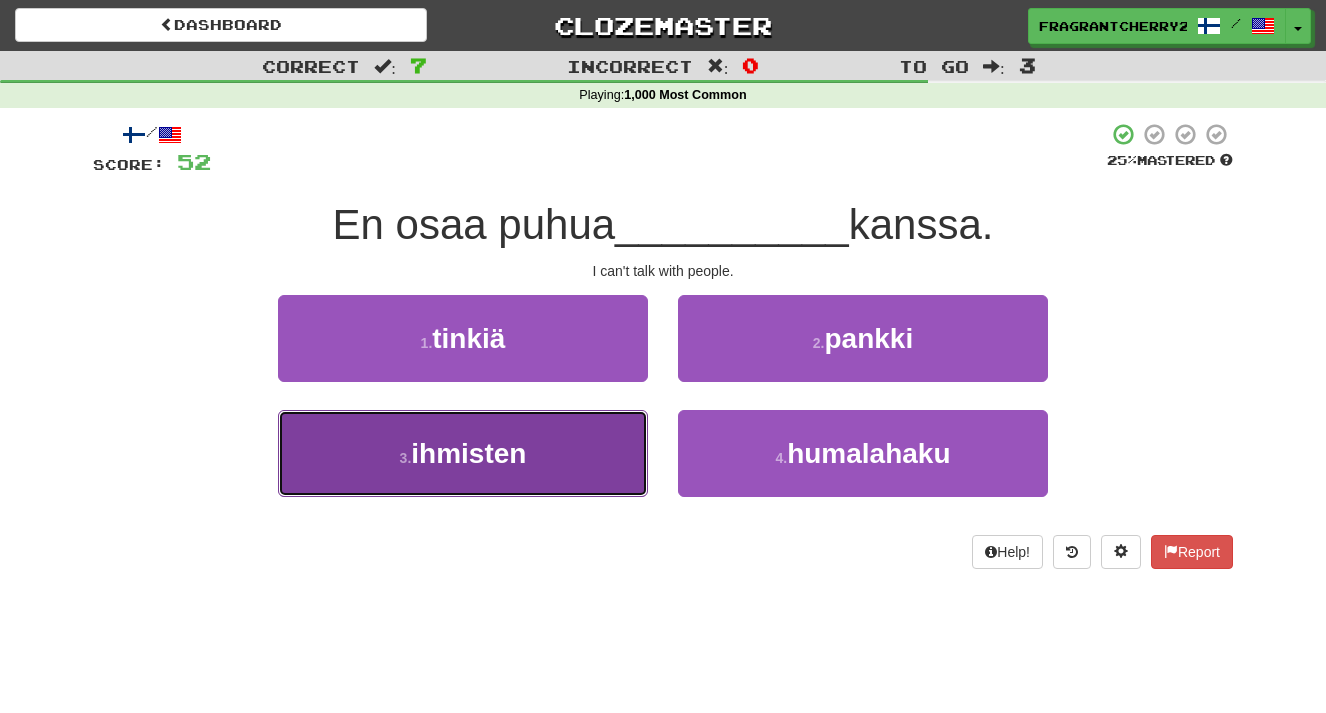 click on "3 .  ihmisten" at bounding box center [463, 453] 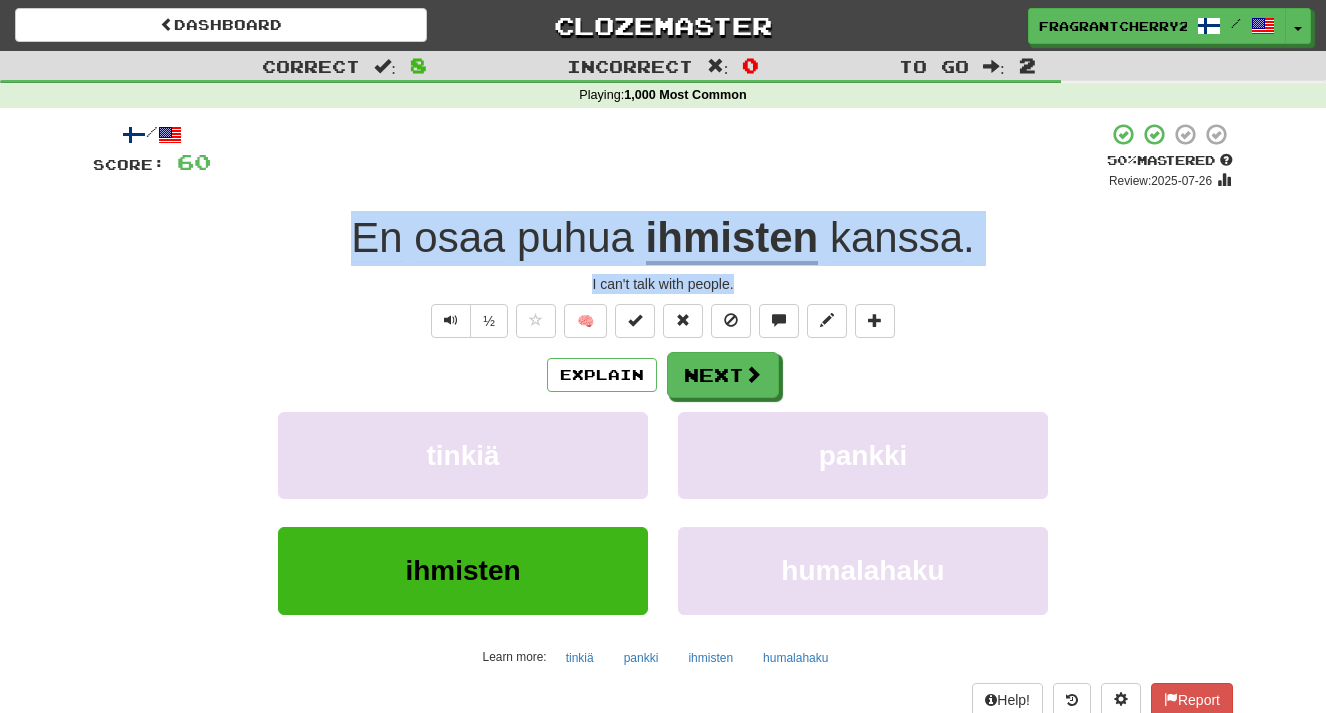 drag, startPoint x: 739, startPoint y: 291, endPoint x: 354, endPoint y: 245, distance: 387.7383 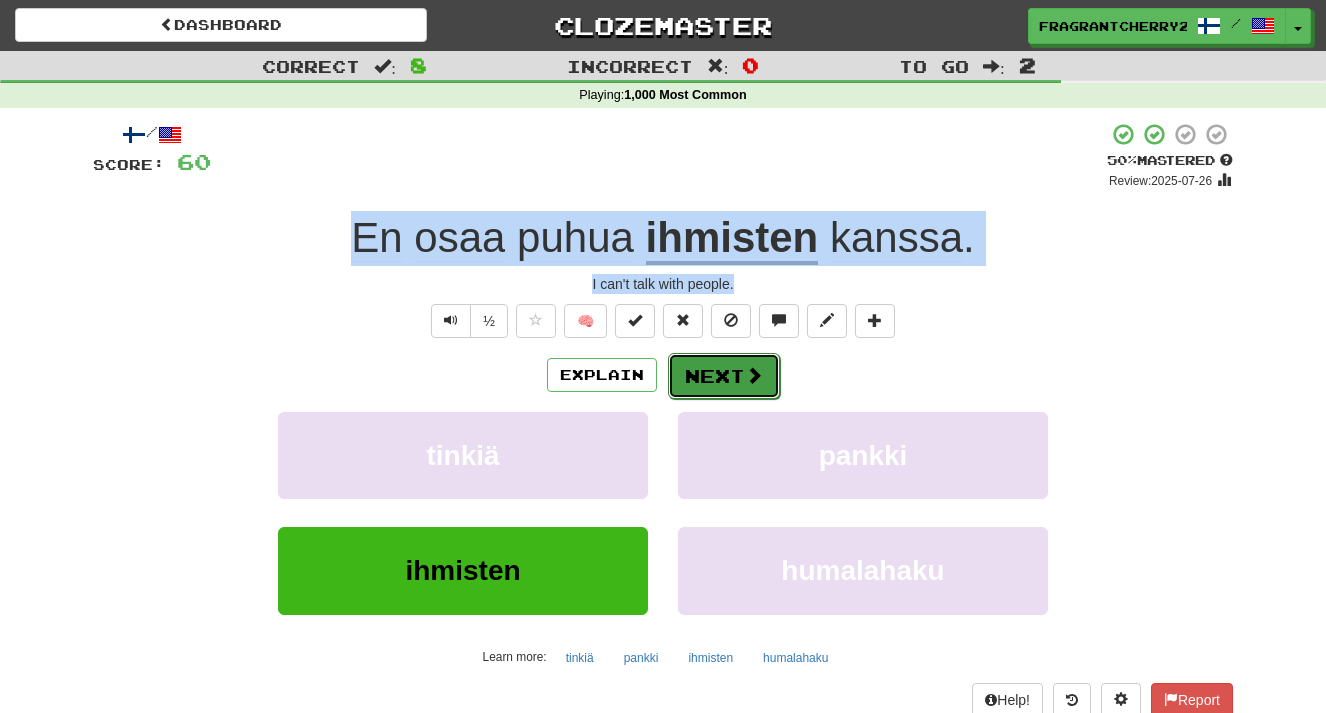 click on "Next" at bounding box center [724, 376] 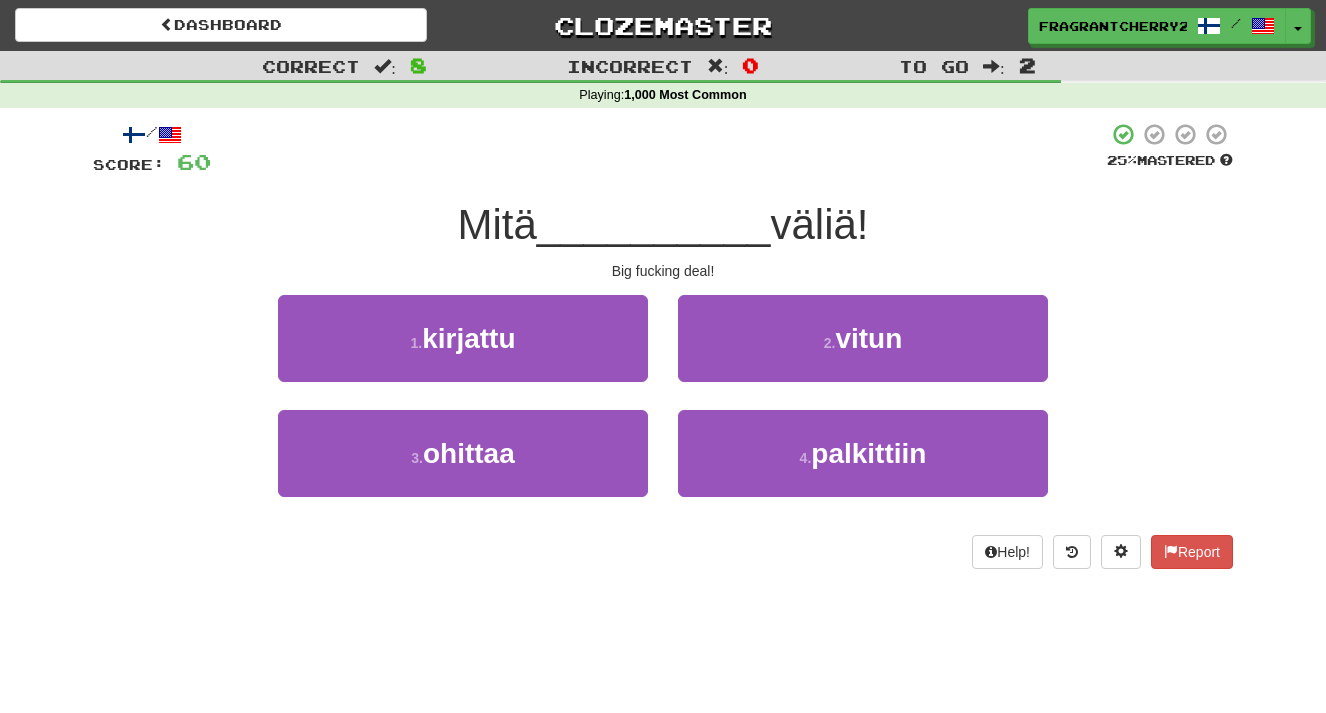 click on "1 .  kirjattu" at bounding box center [463, 352] 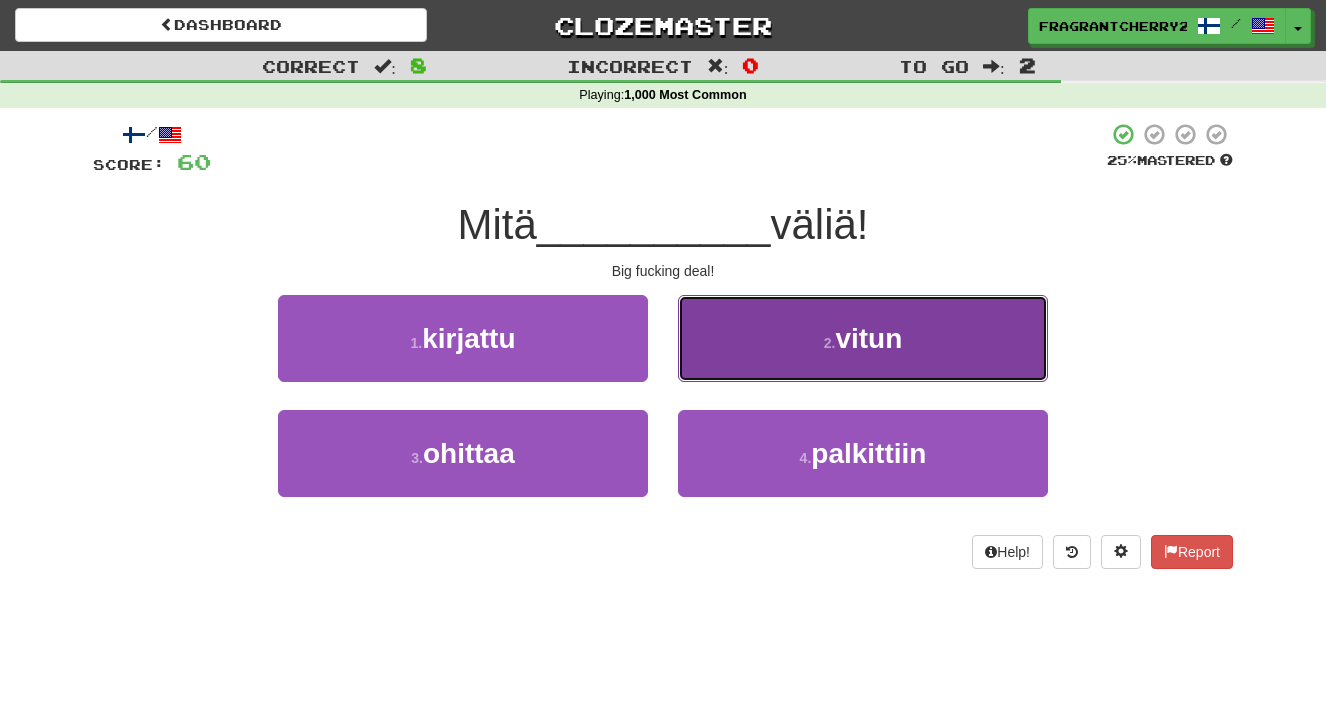 click on "2 .  vitun" at bounding box center [863, 338] 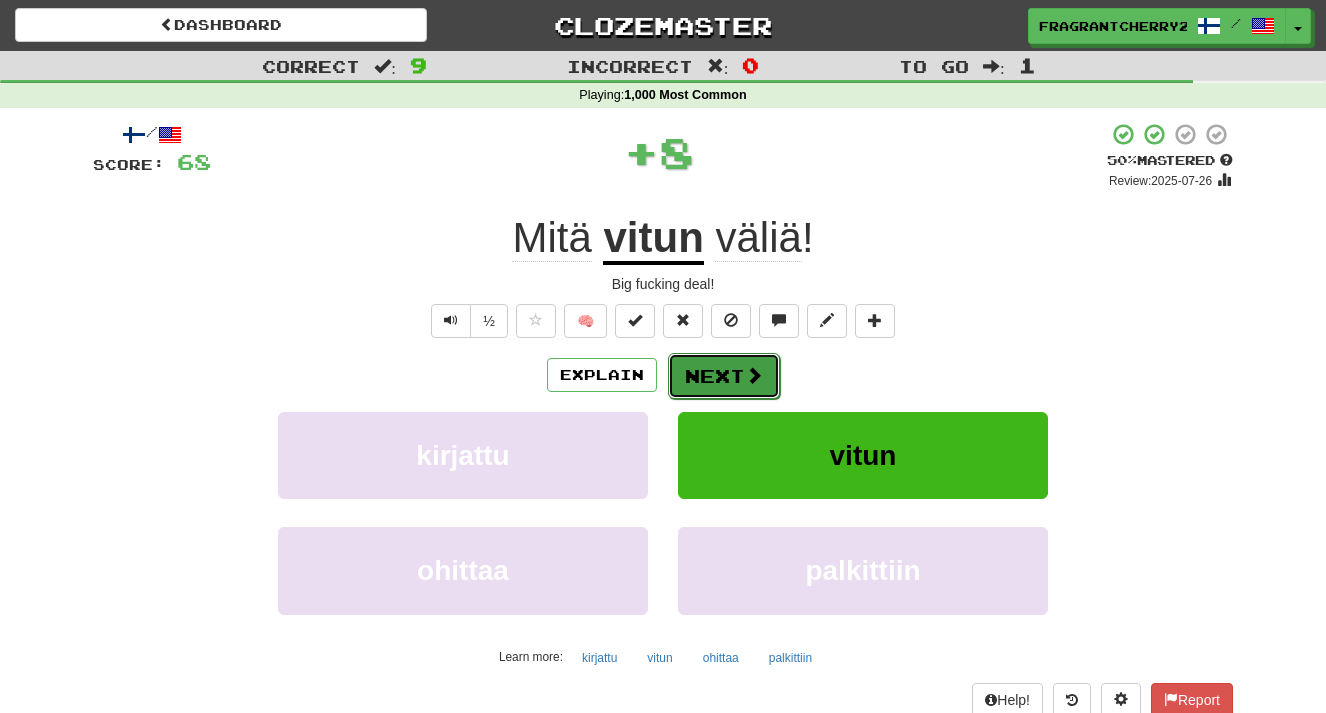 click on "Next" at bounding box center [724, 376] 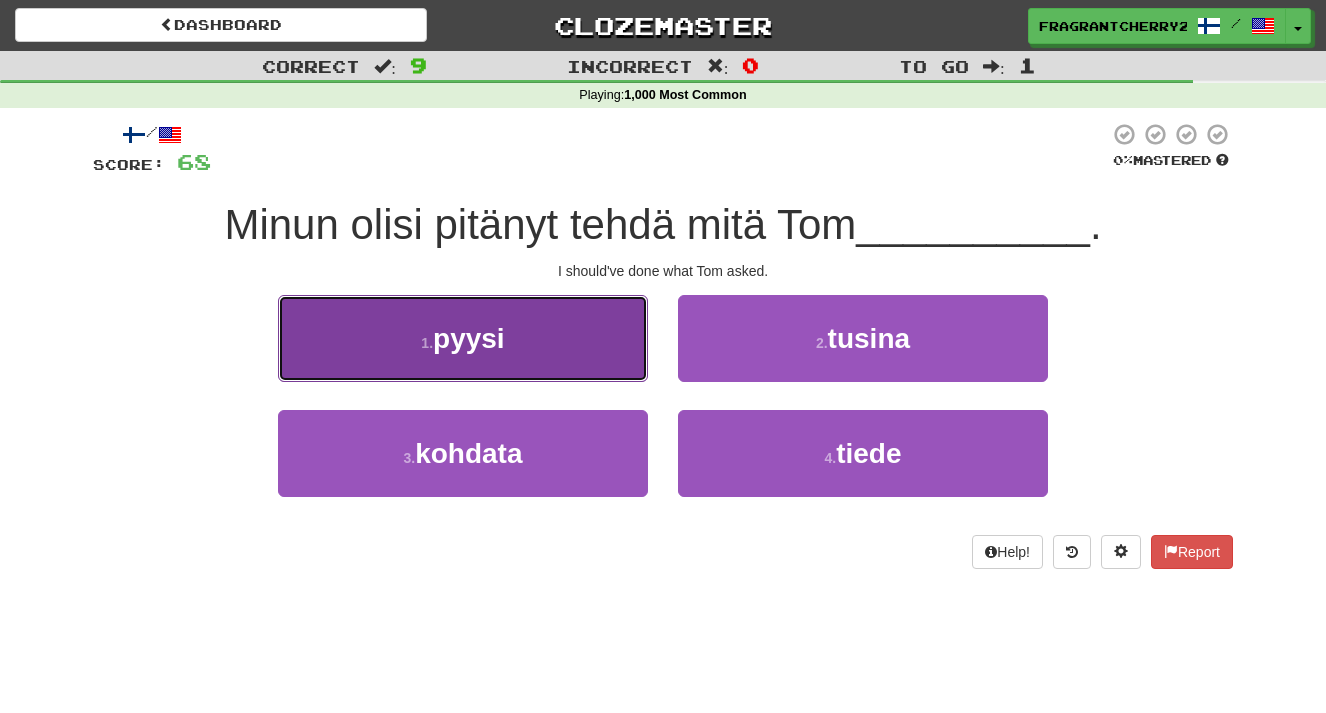 click on "1 .  pyysi" at bounding box center (463, 338) 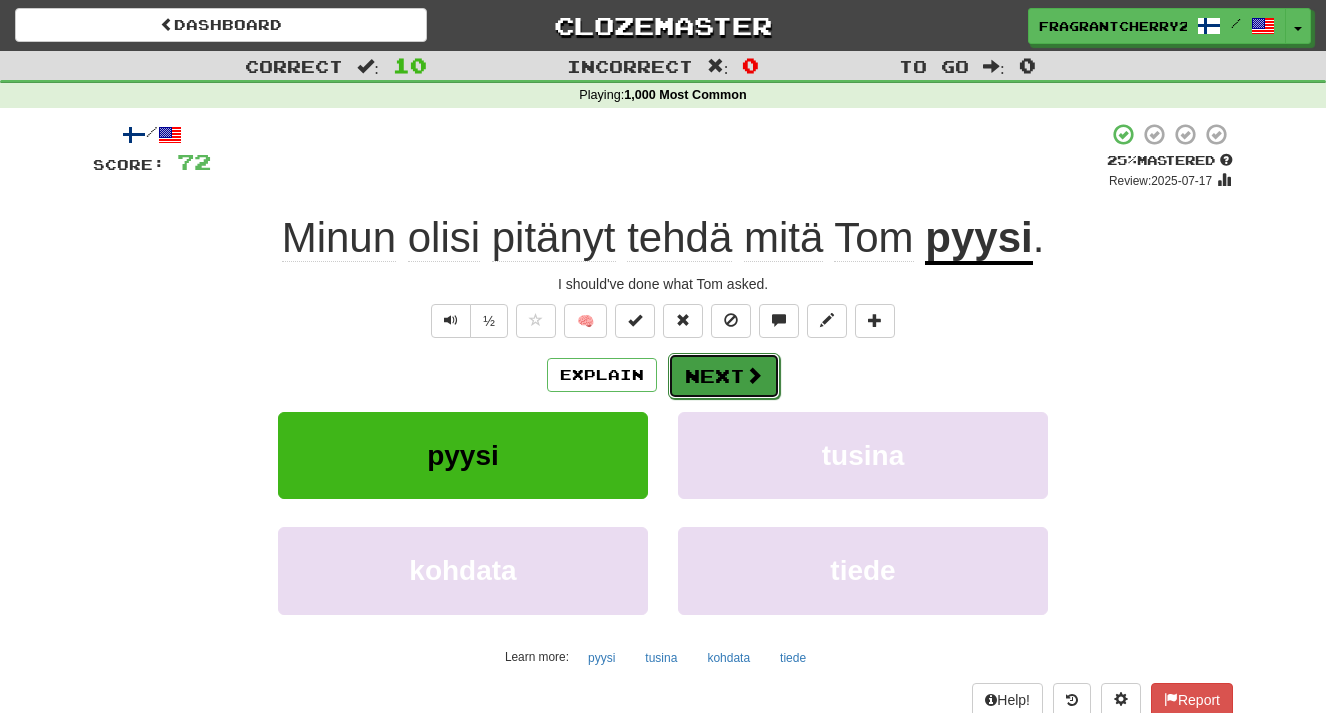 click on "Next" at bounding box center (724, 376) 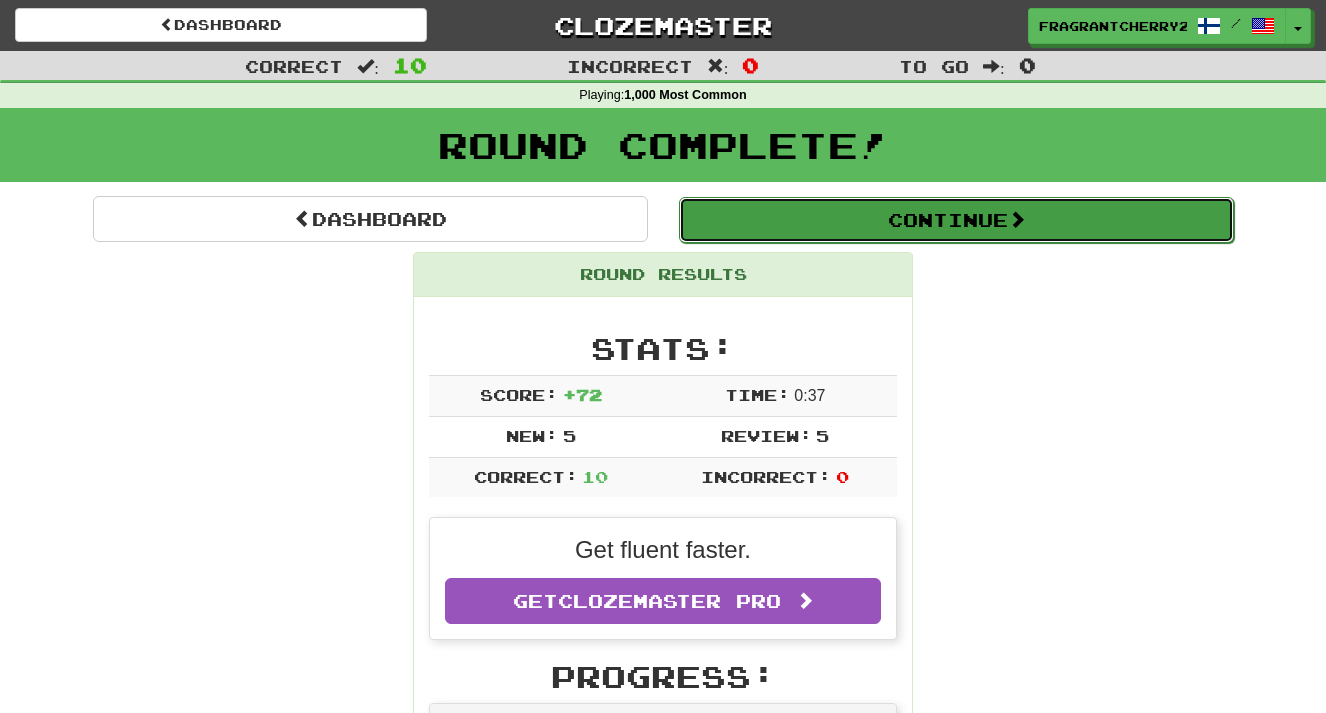 click on "Continue" at bounding box center (956, 220) 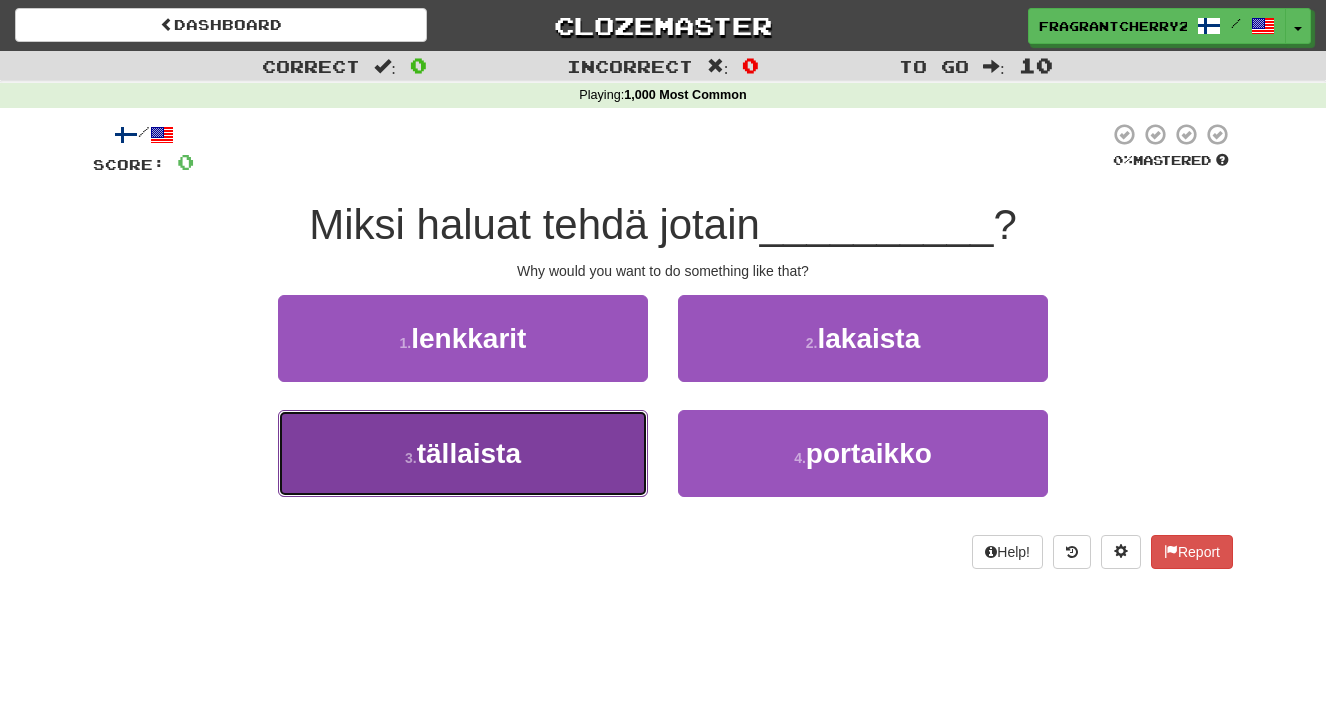 click on "3 .  tällaista" at bounding box center [463, 453] 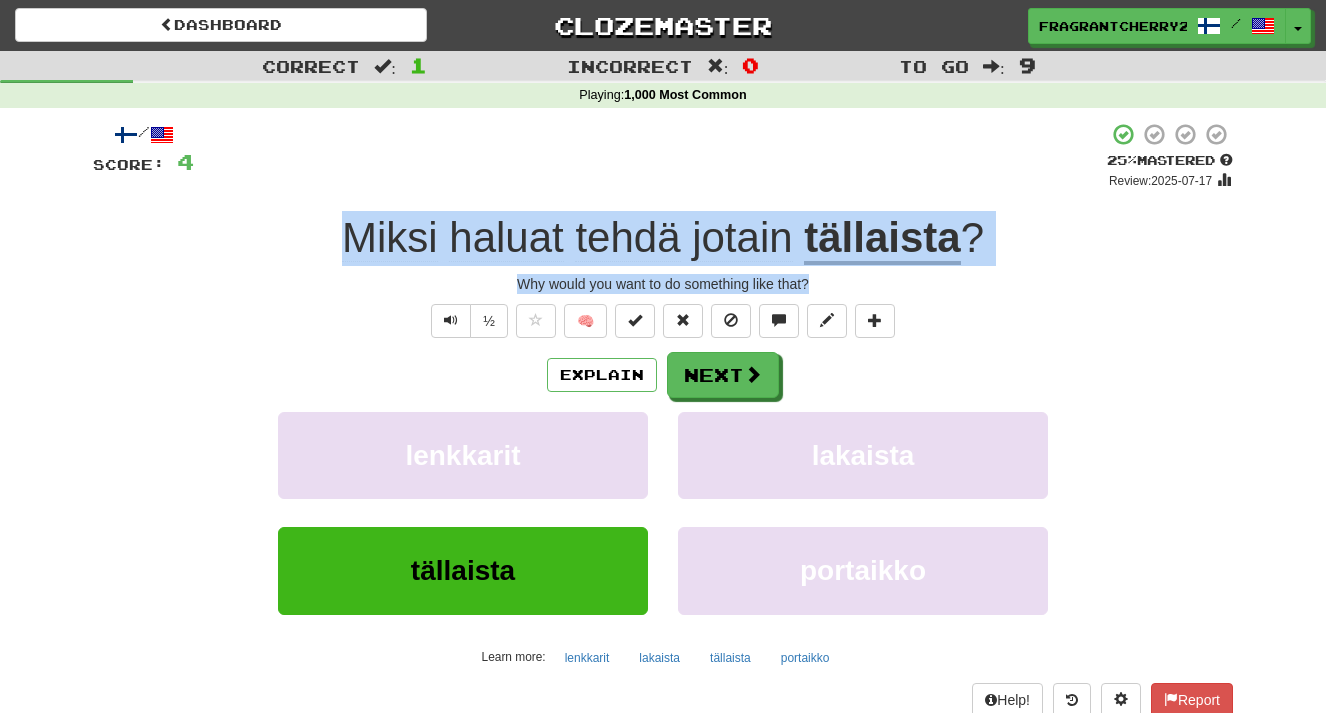 drag, startPoint x: 824, startPoint y: 287, endPoint x: 298, endPoint y: 233, distance: 528.7646 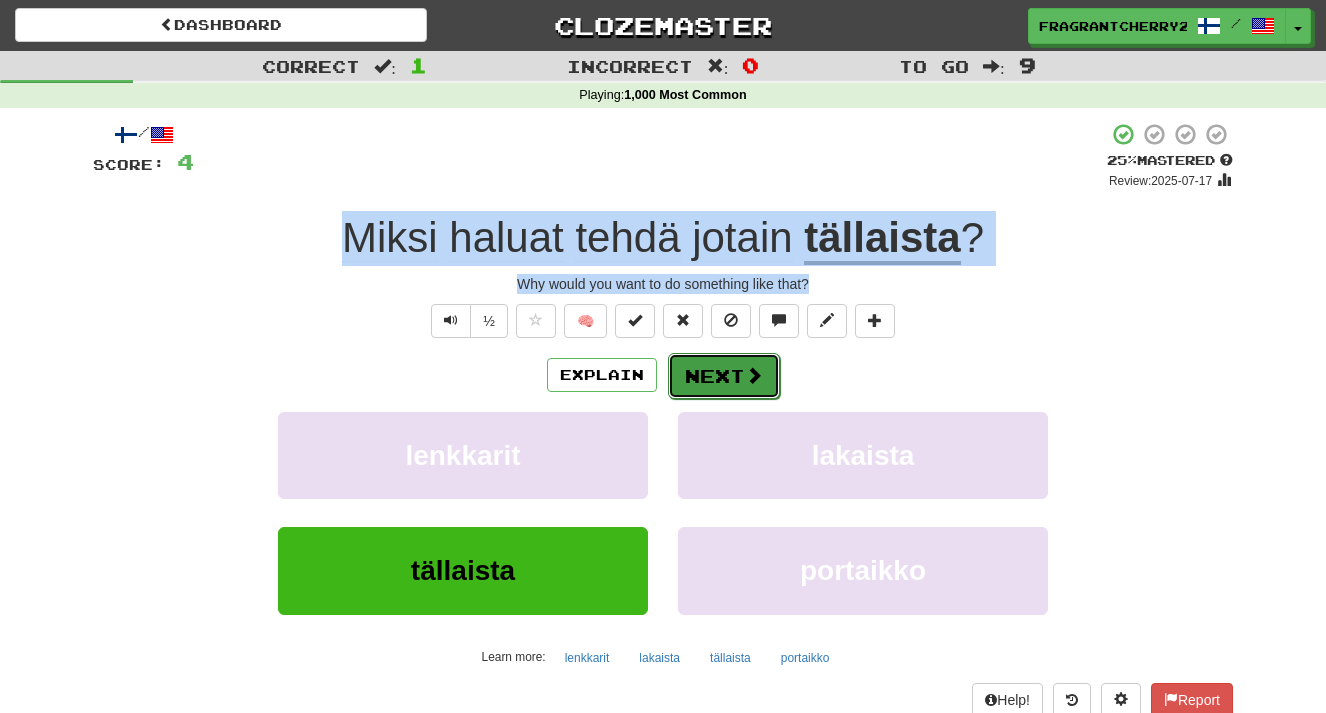 click on "Next" at bounding box center [724, 376] 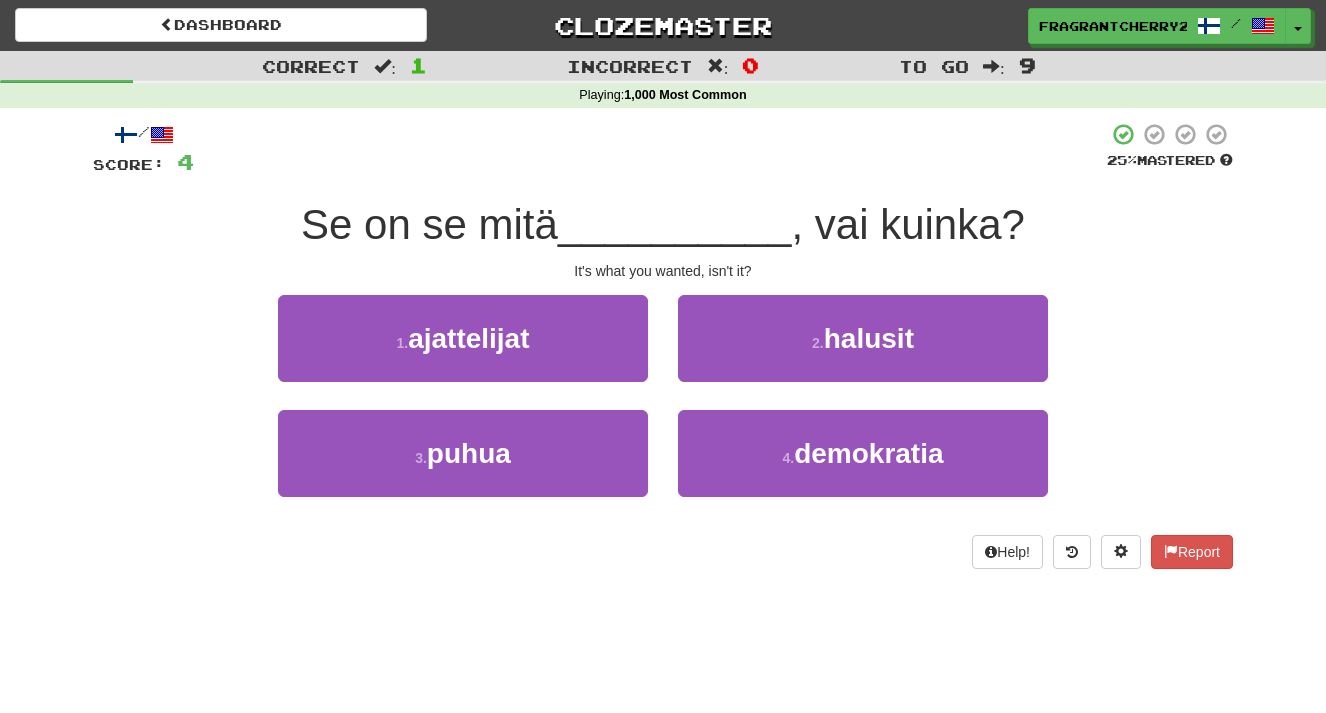 click on "/  Score:   4 25 %  Mastered Se on se mitä  __________ , vai kuinka? It's what you wanted, isn't it? 1 .  ajattelijat 2 .  halusit 3 .  puhua 4 .  demokratia  Help!  Report" at bounding box center [663, 345] 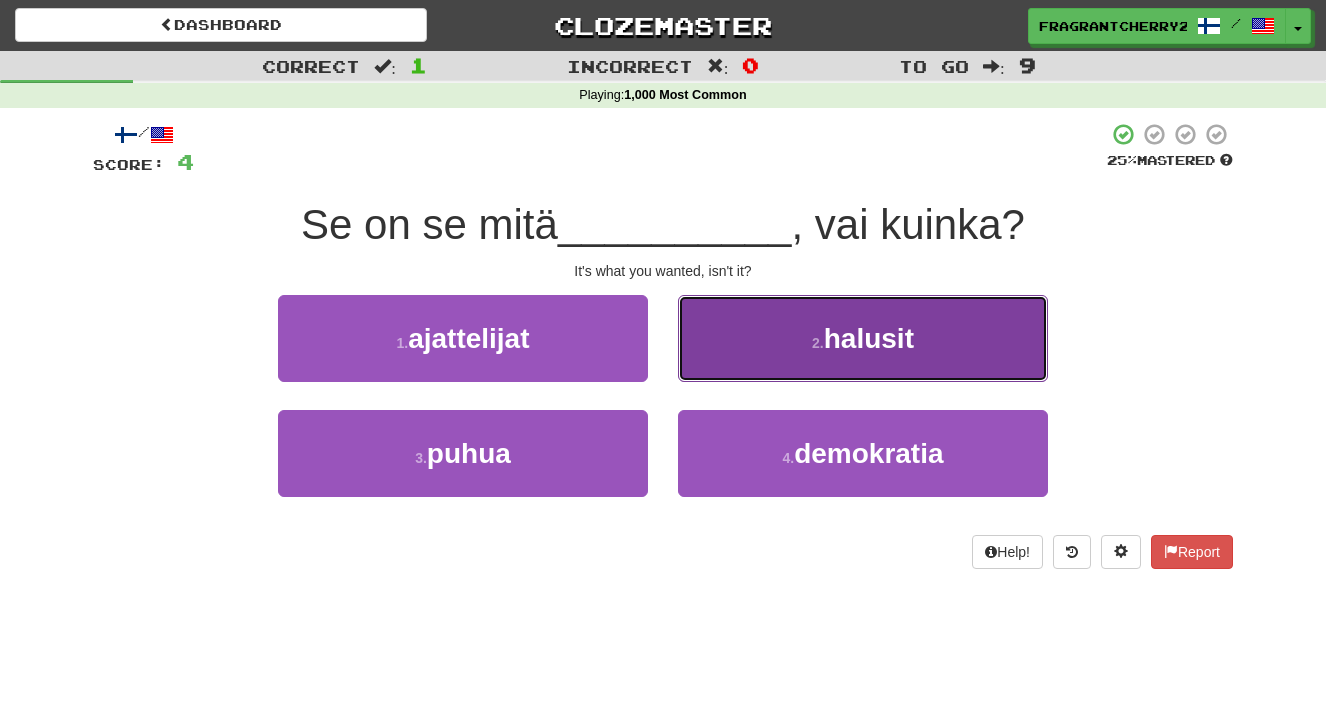 click on "2 .  halusit" at bounding box center (863, 338) 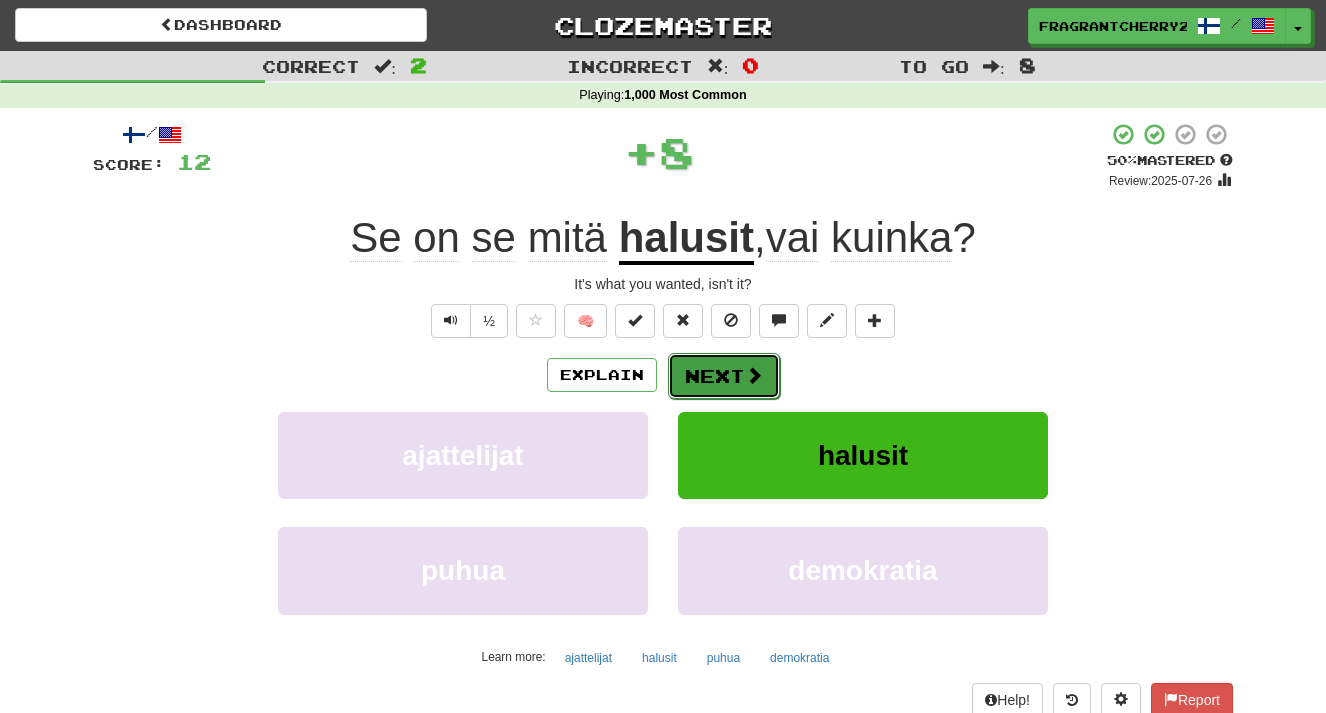 click on "Next" at bounding box center [724, 376] 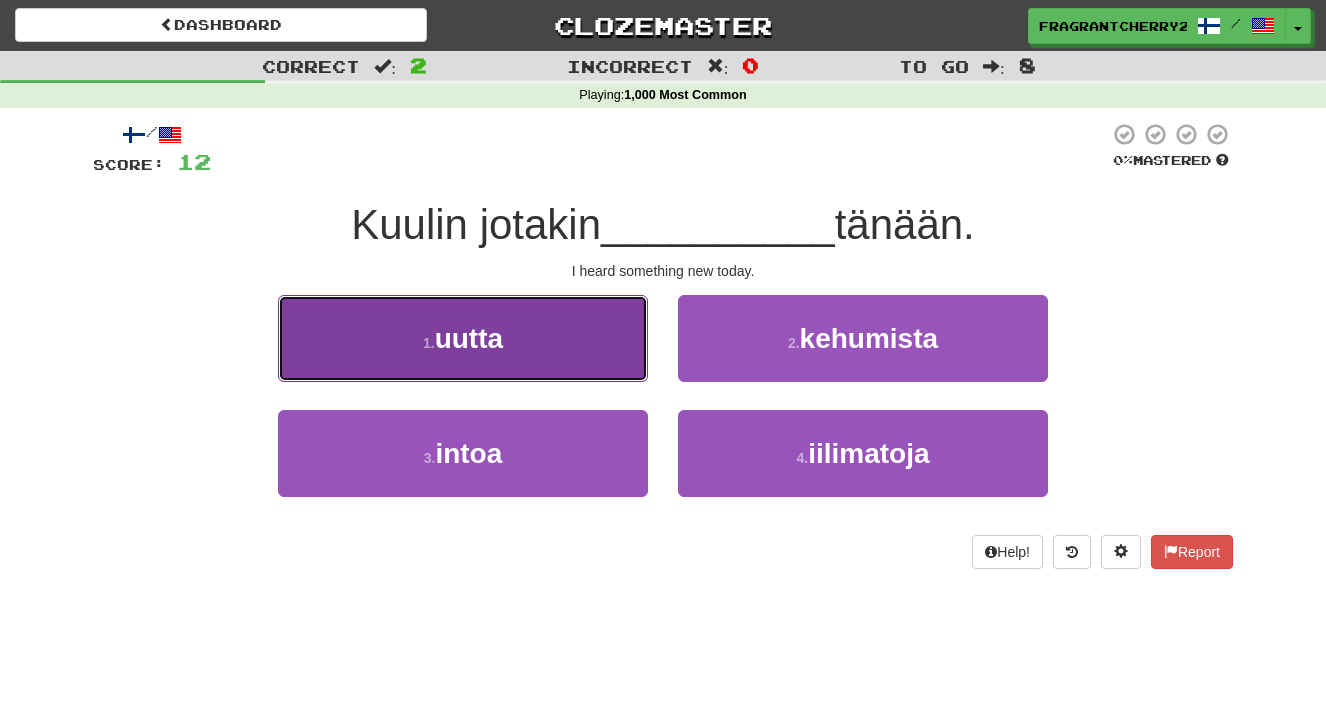 click on "1 .  uutta" at bounding box center [463, 338] 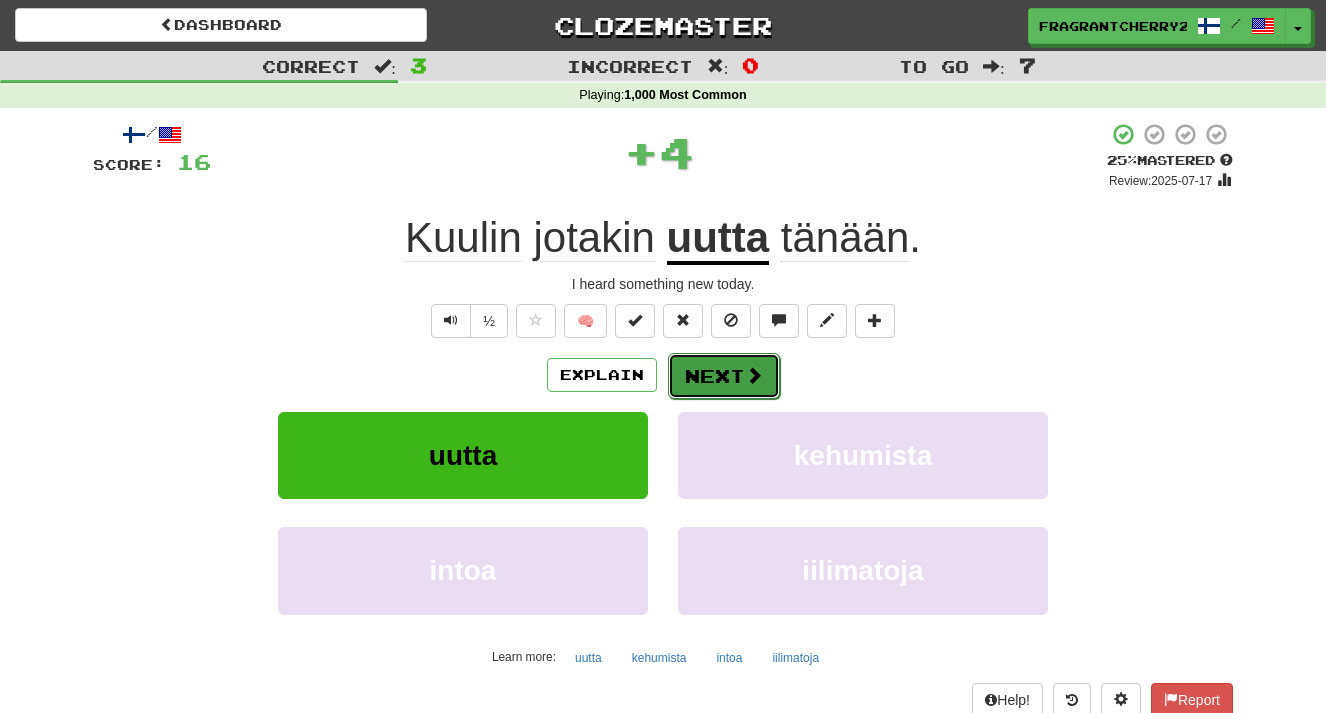 click on "Next" at bounding box center (724, 376) 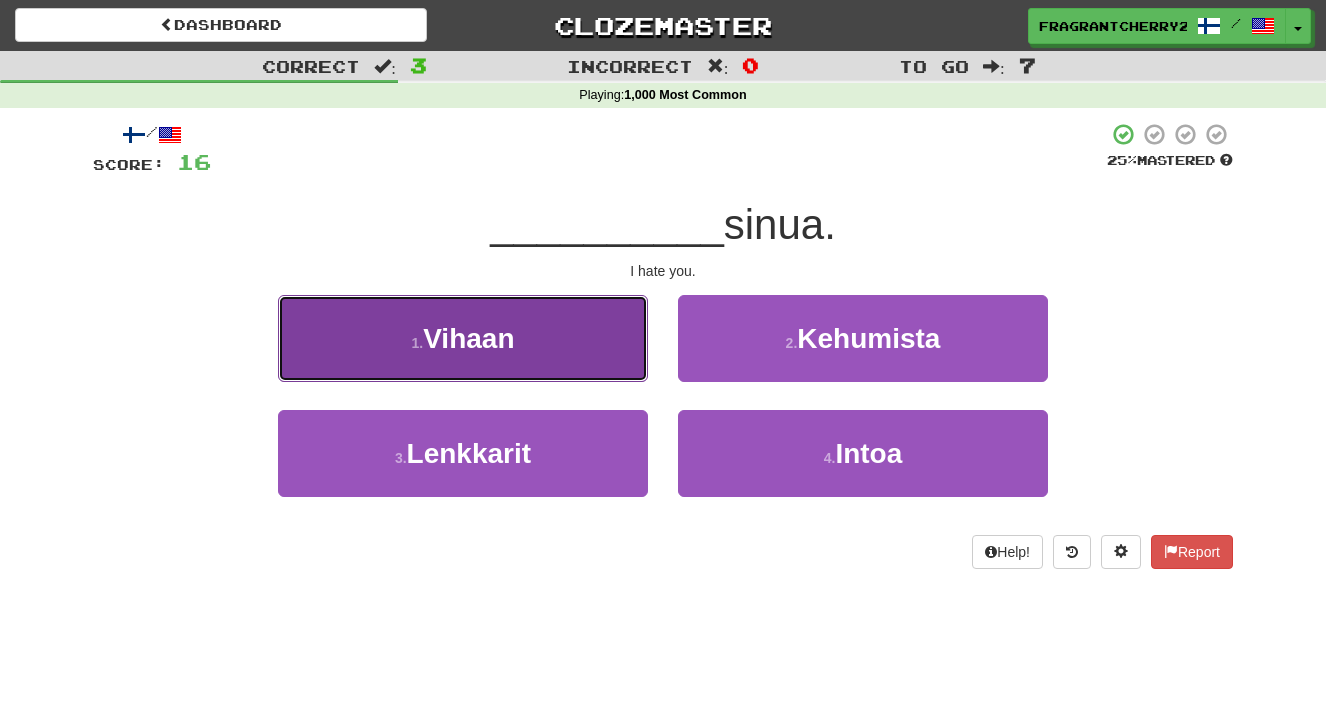 click on "1 .  Vihaan" at bounding box center (463, 338) 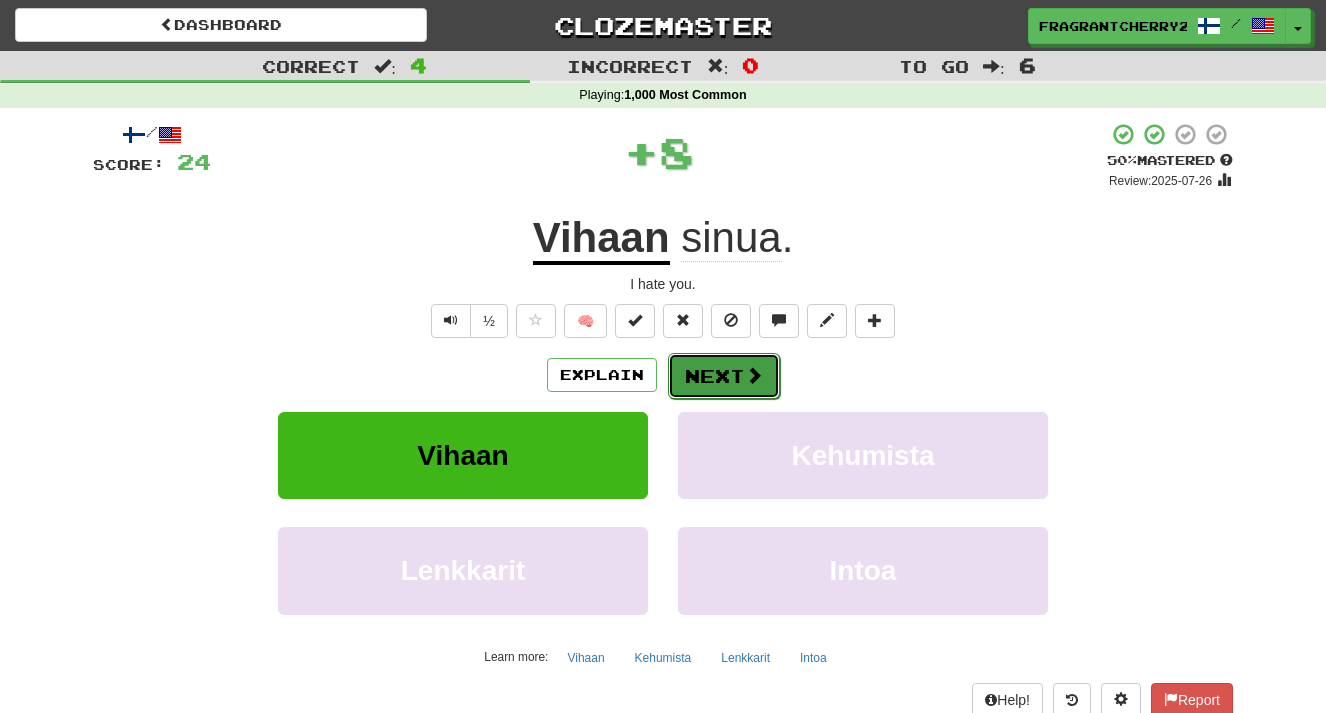 click on "Next" at bounding box center (724, 376) 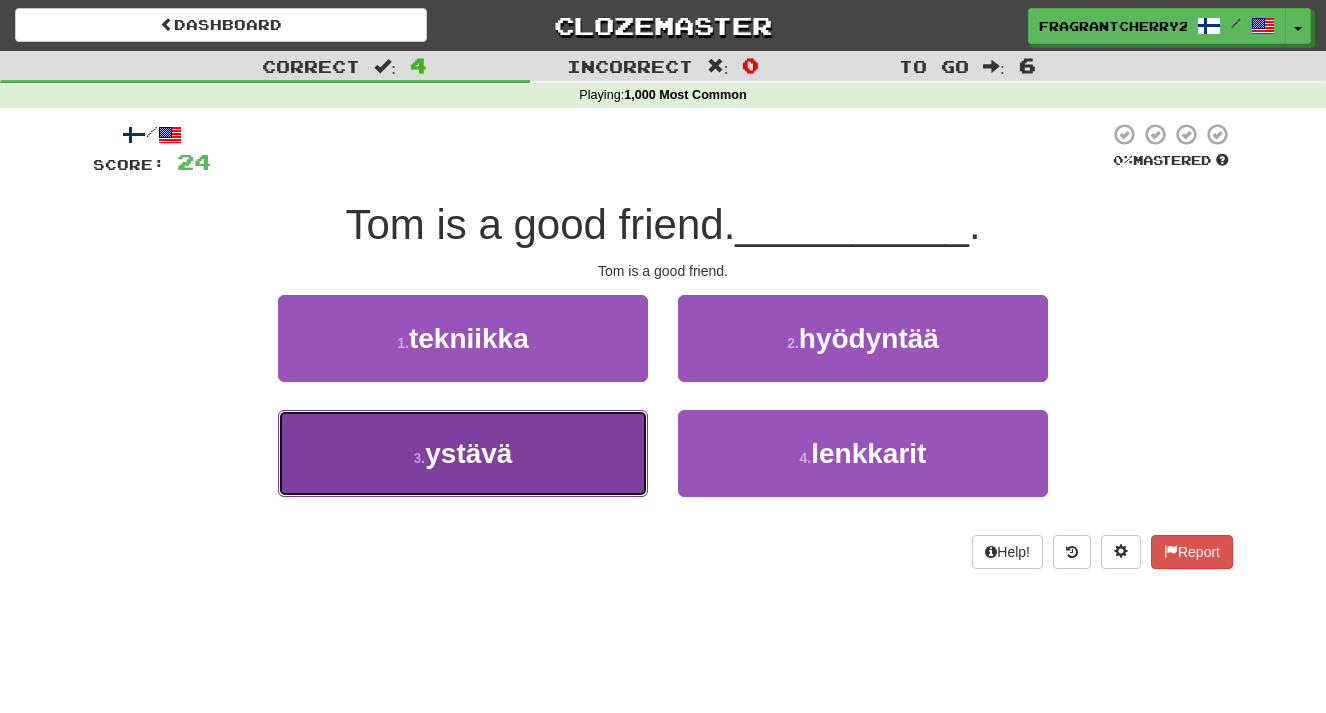 click on "3 .  ystävä" at bounding box center [463, 453] 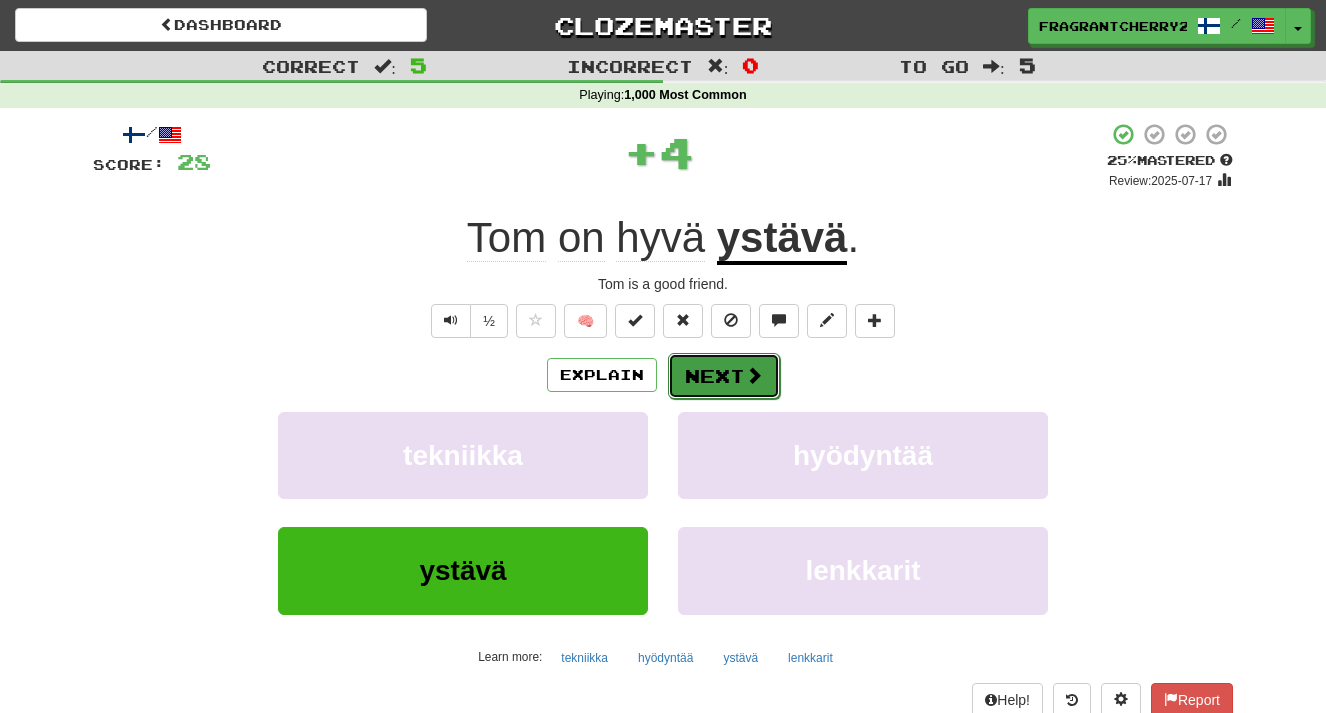 click on "Next" at bounding box center (724, 376) 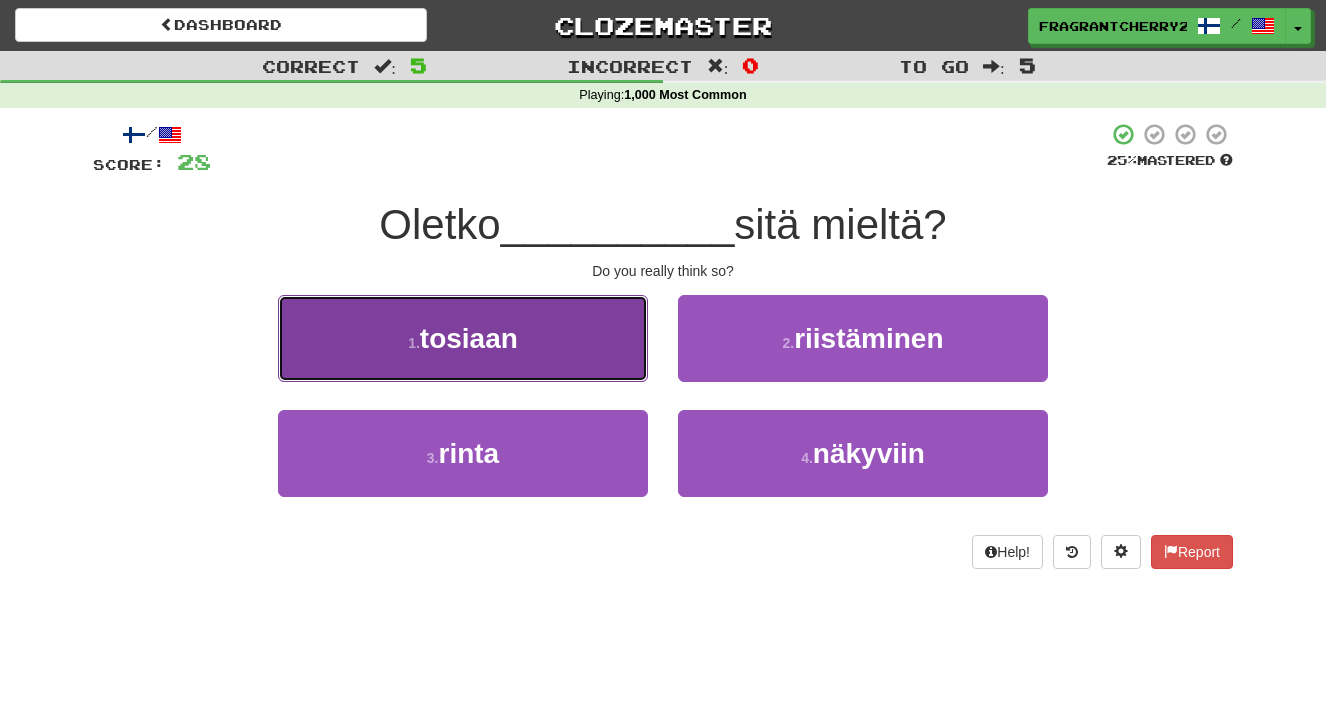click on "1 .  tosiaan" at bounding box center (463, 338) 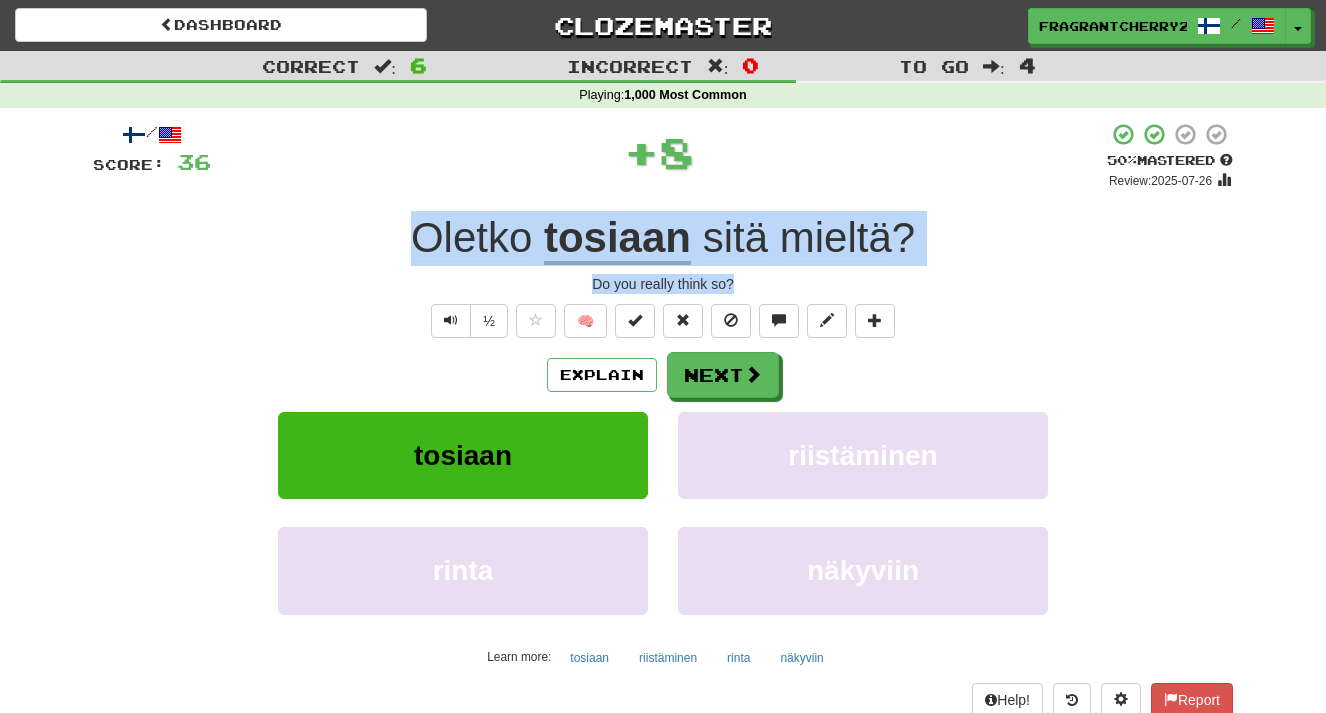drag, startPoint x: 660, startPoint y: 286, endPoint x: 413, endPoint y: 245, distance: 250.37971 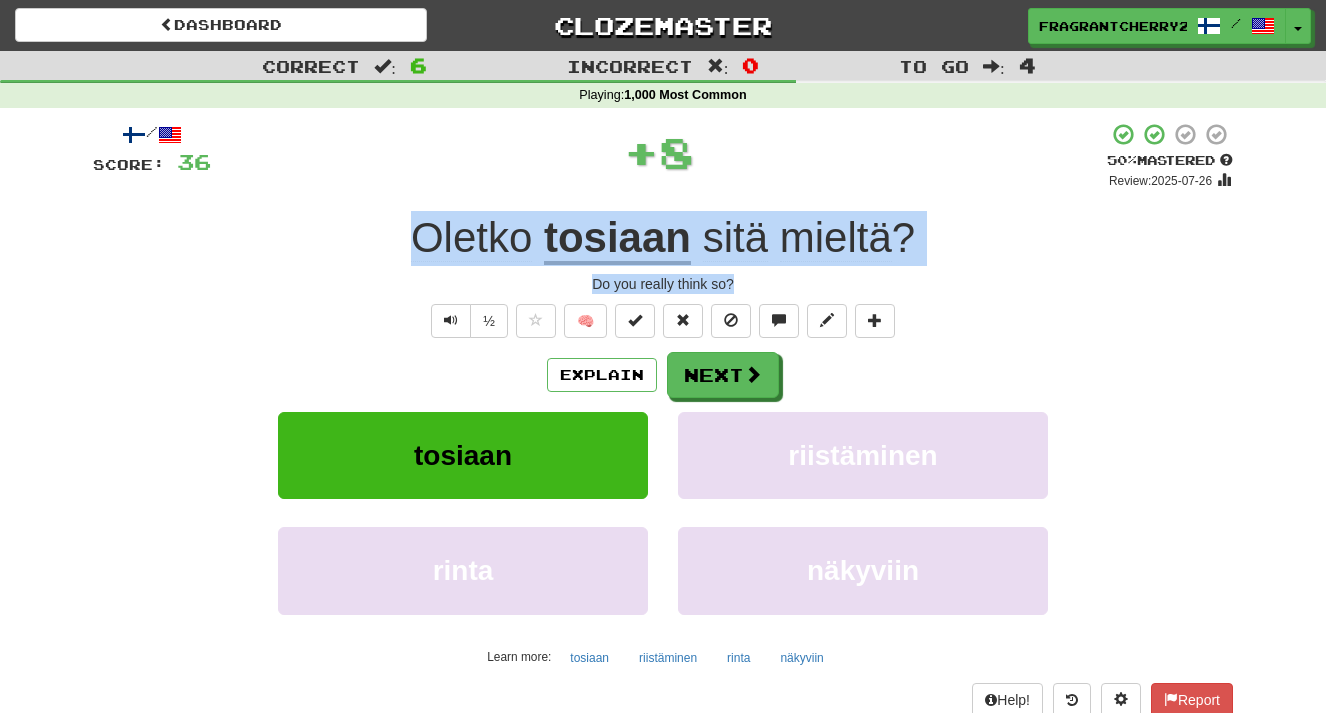 copy on "Oletko   tosiaan   sitä   mieltä ? Do you really think so?" 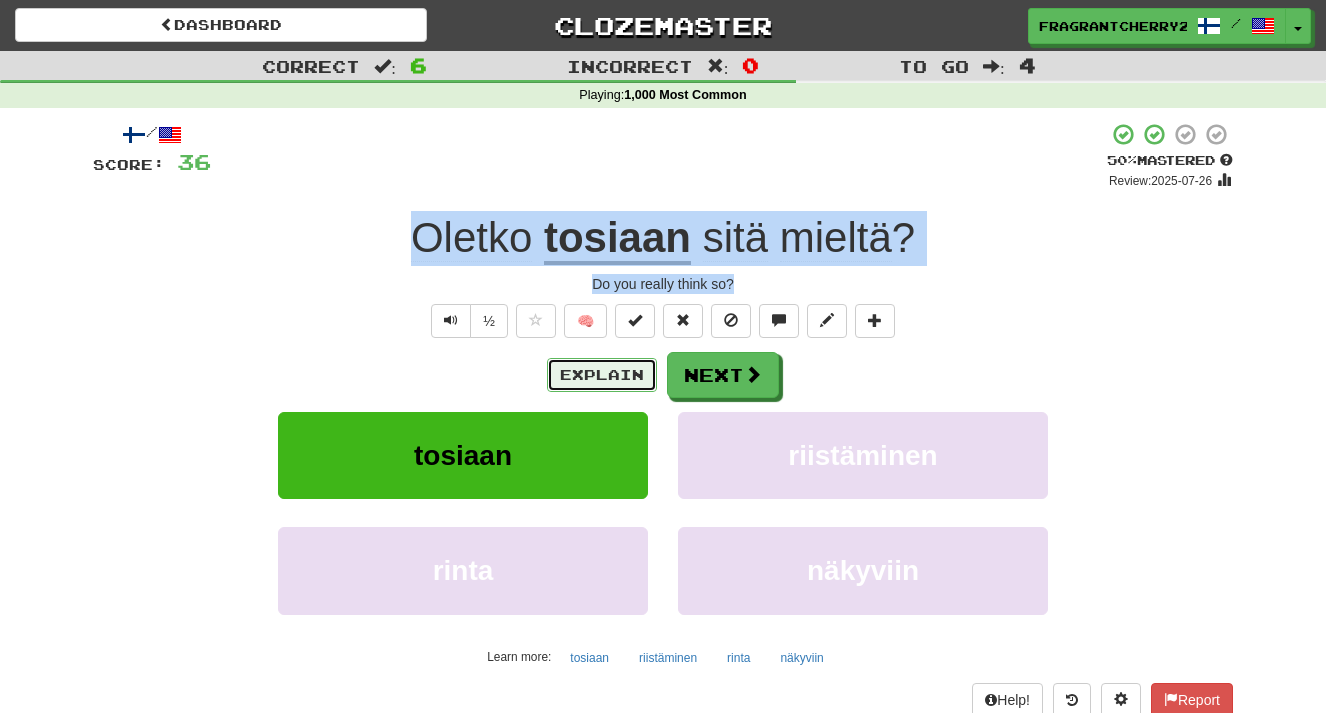 click on "Explain" at bounding box center [602, 375] 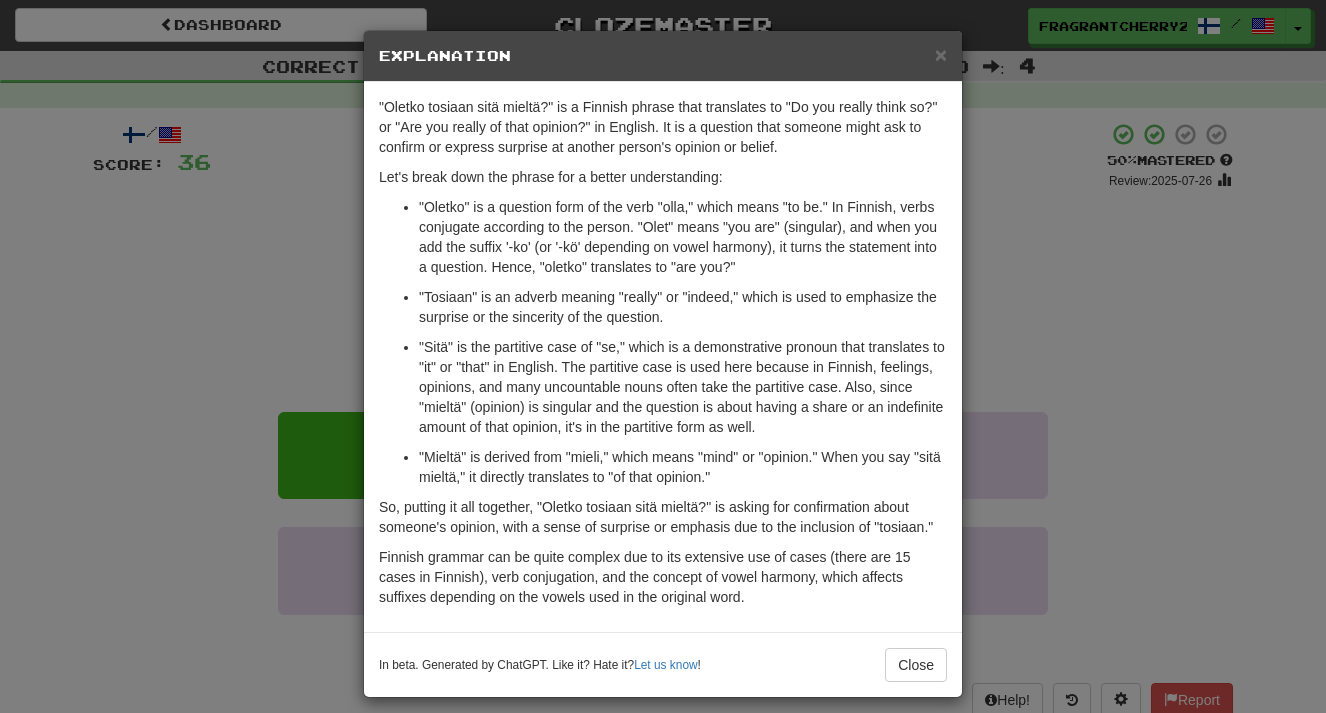click on "× Explanation "Oletko tosiaan sitä mieltä?" is a Finnish phrase that translates to "Do you really think so?" or "Are you really of that opinion?" in English. It is a question that someone might ask to confirm or express surprise at another person's opinion or belief.
Let's break down the phrase for a better understanding:
"Oletko" is a question form of the verb "olla," which means "to be." In Finnish, verbs conjugate according to the person. "Olet" means "you are" (singular), and when you add the suffix '-ko' (or '-kö' depending on vowel harmony), it turns the statement into a question. Hence, "oletko" translates to "are you?"
"Tosiaan" is an adverb meaning "really" or "indeed," which is used to emphasize the surprise or the sincerity of the question.
"Mieltä" is derived from "mieli," which means "mind" or "opinion." When you say "sitä mieltä," it directly translates to "of that opinion."
In beta. Generated by ChatGPT. Like it? Hate it?  Let us know ! Close" at bounding box center (663, 356) 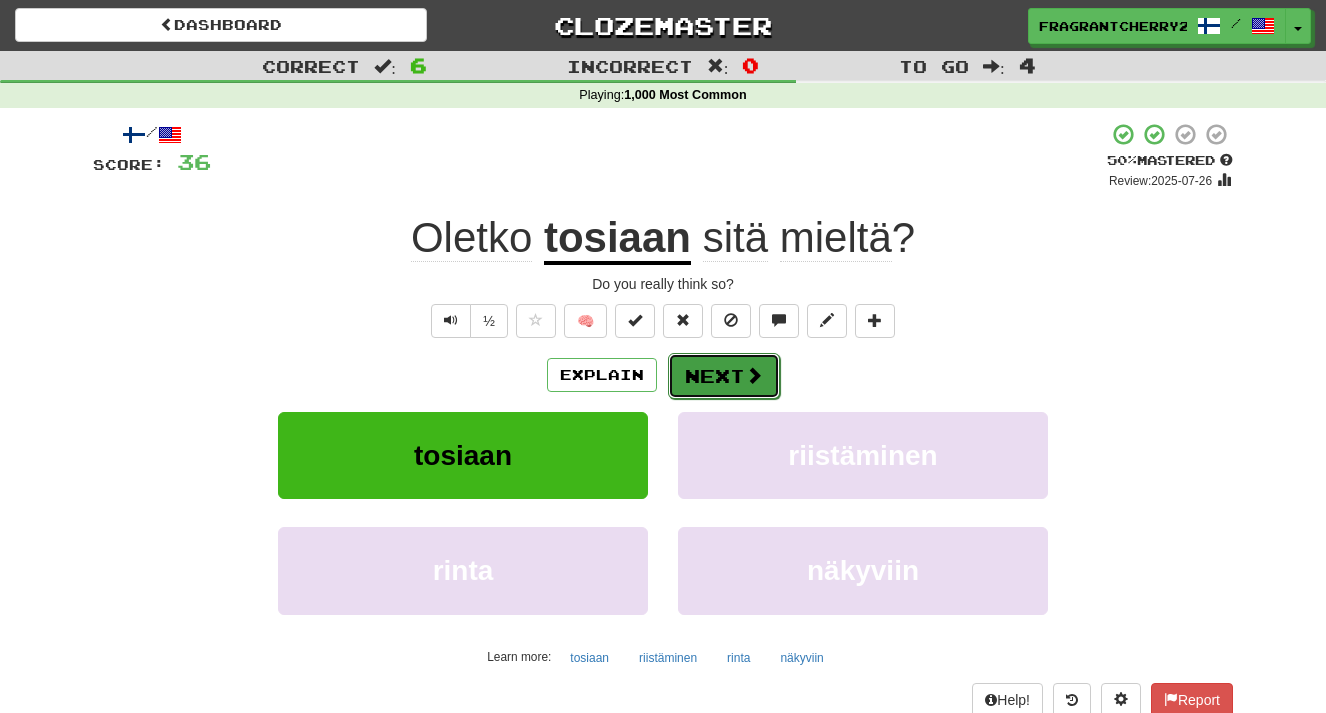click at bounding box center [754, 375] 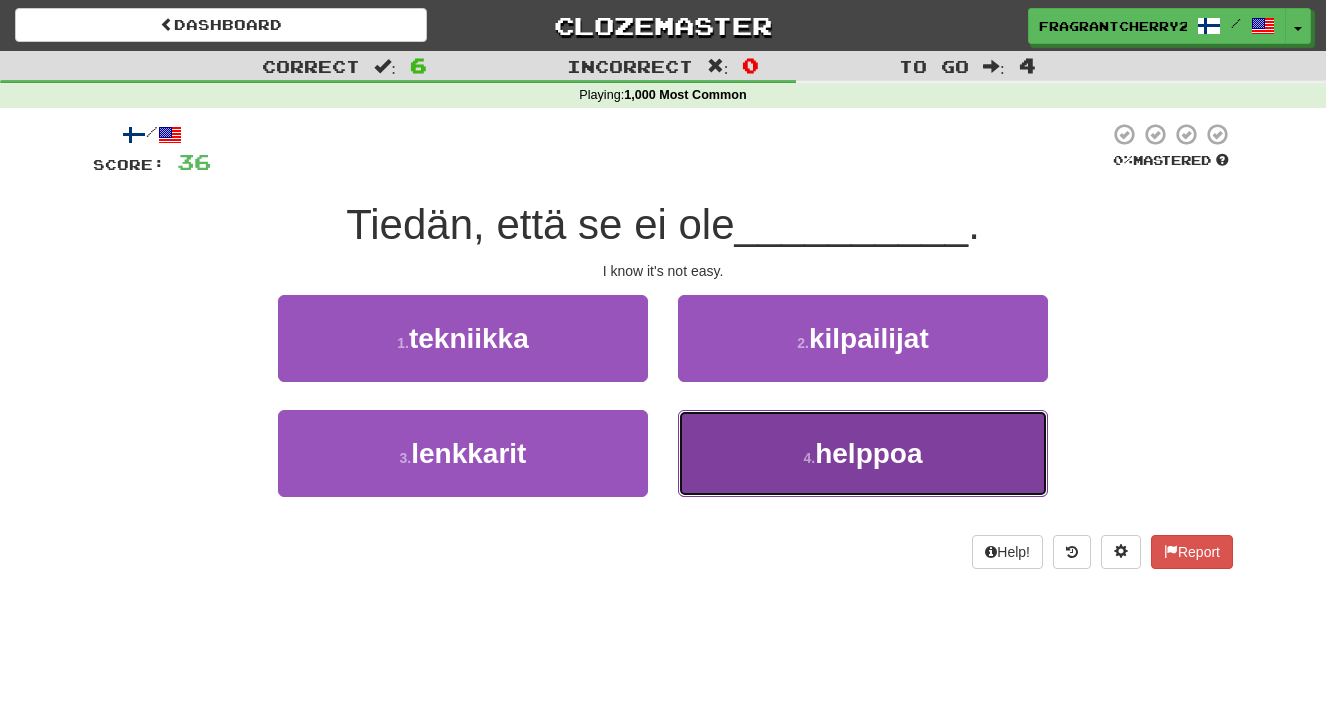 click on "4 .  helppoa" at bounding box center (863, 453) 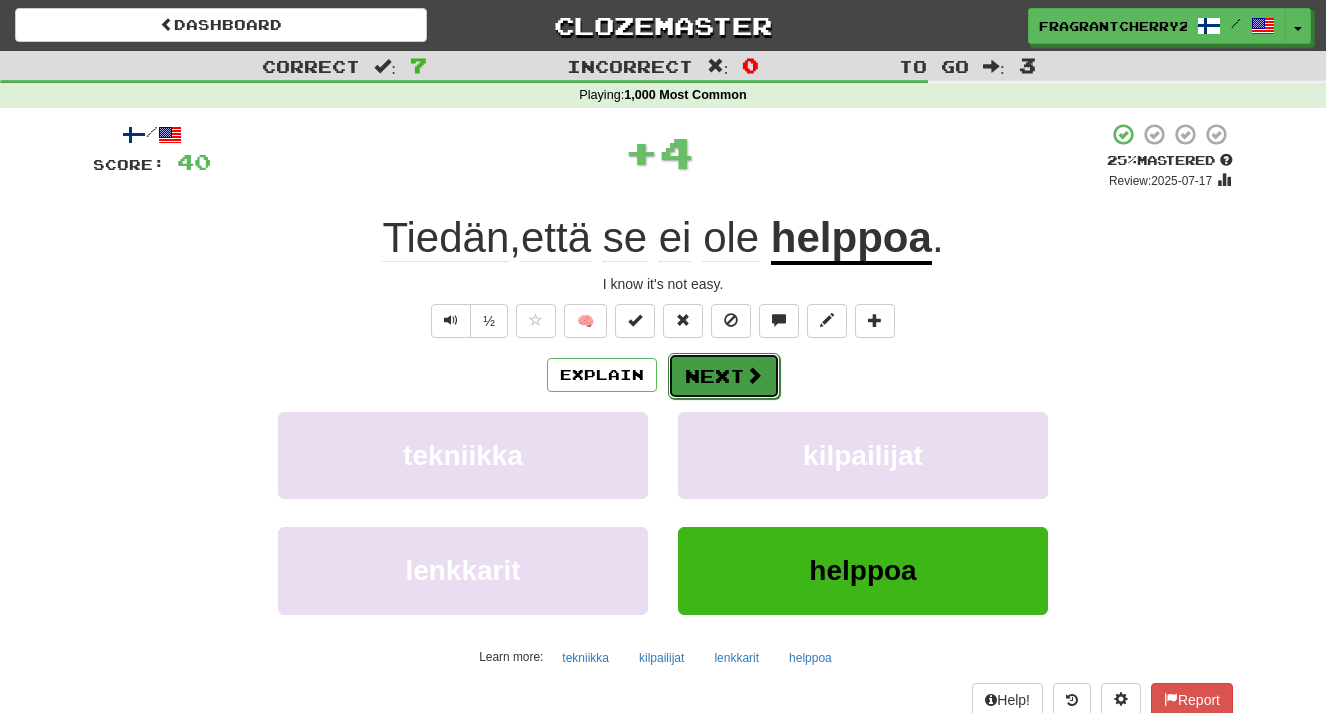 click on "Next" at bounding box center (724, 376) 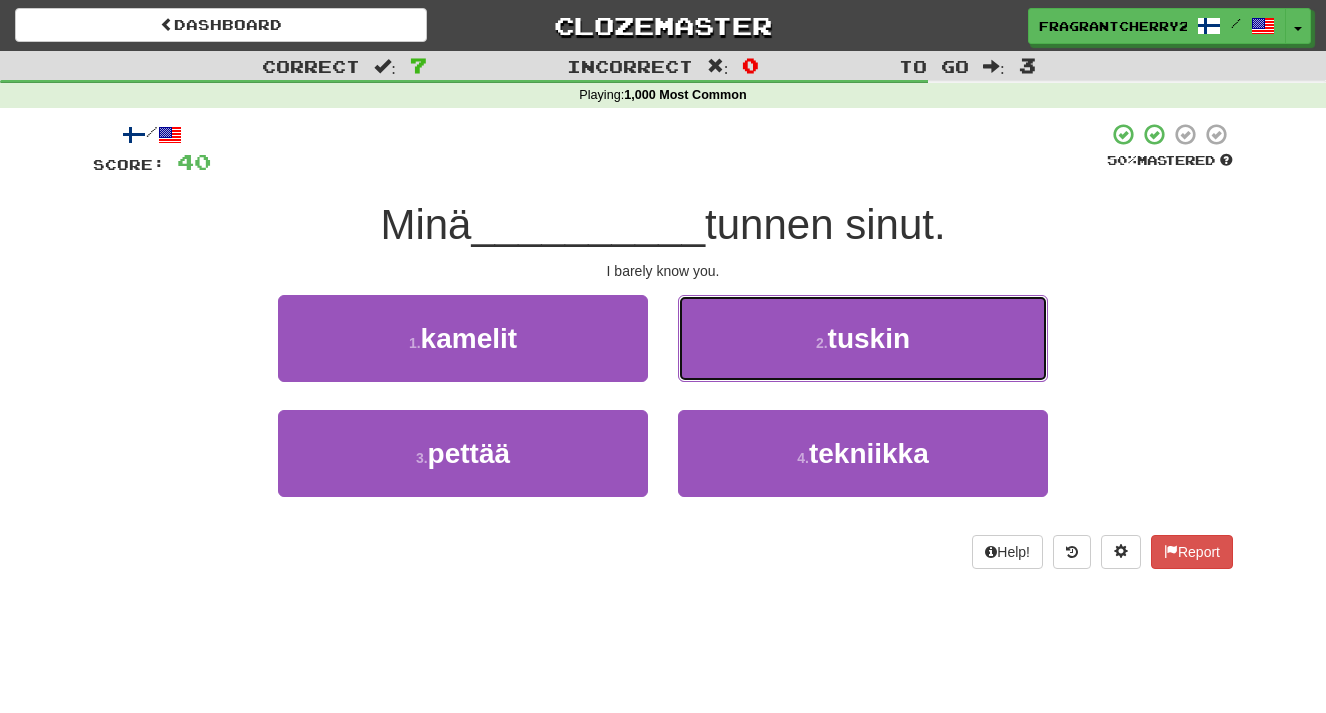 click on "2 .  tuskin" at bounding box center (863, 338) 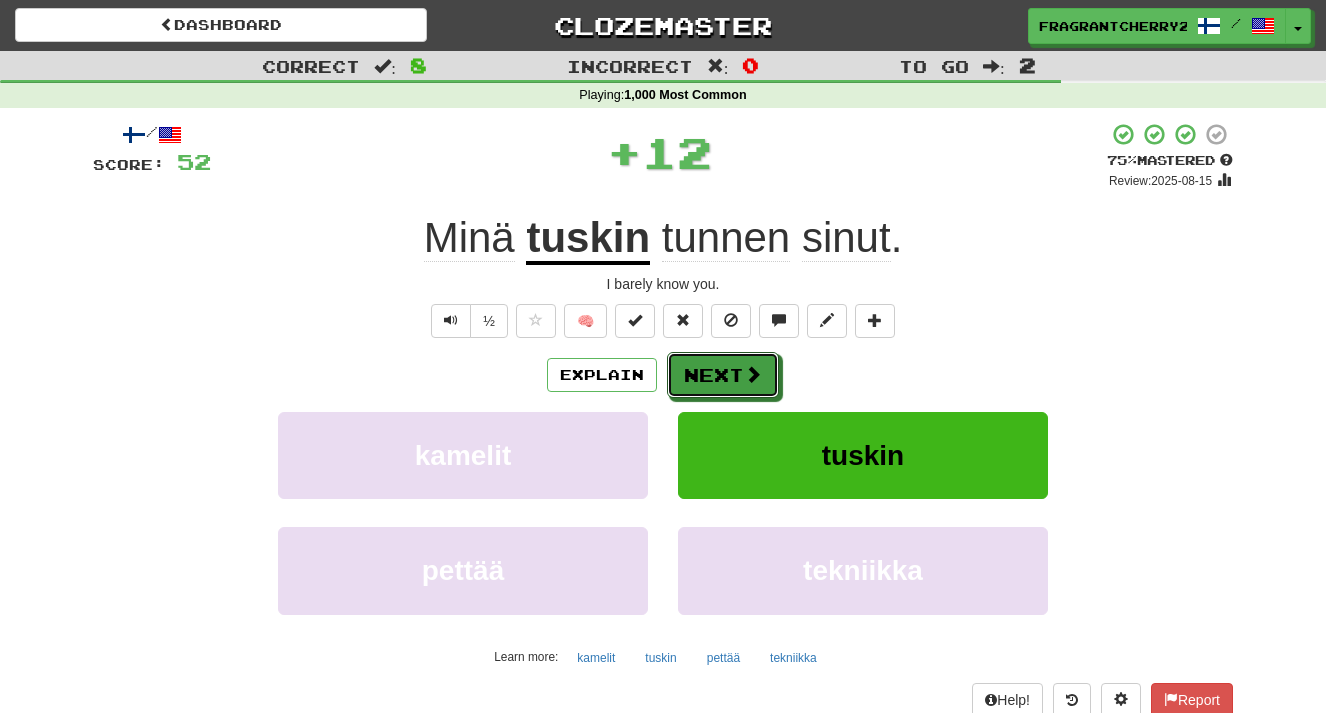 click on "Next" at bounding box center (723, 375) 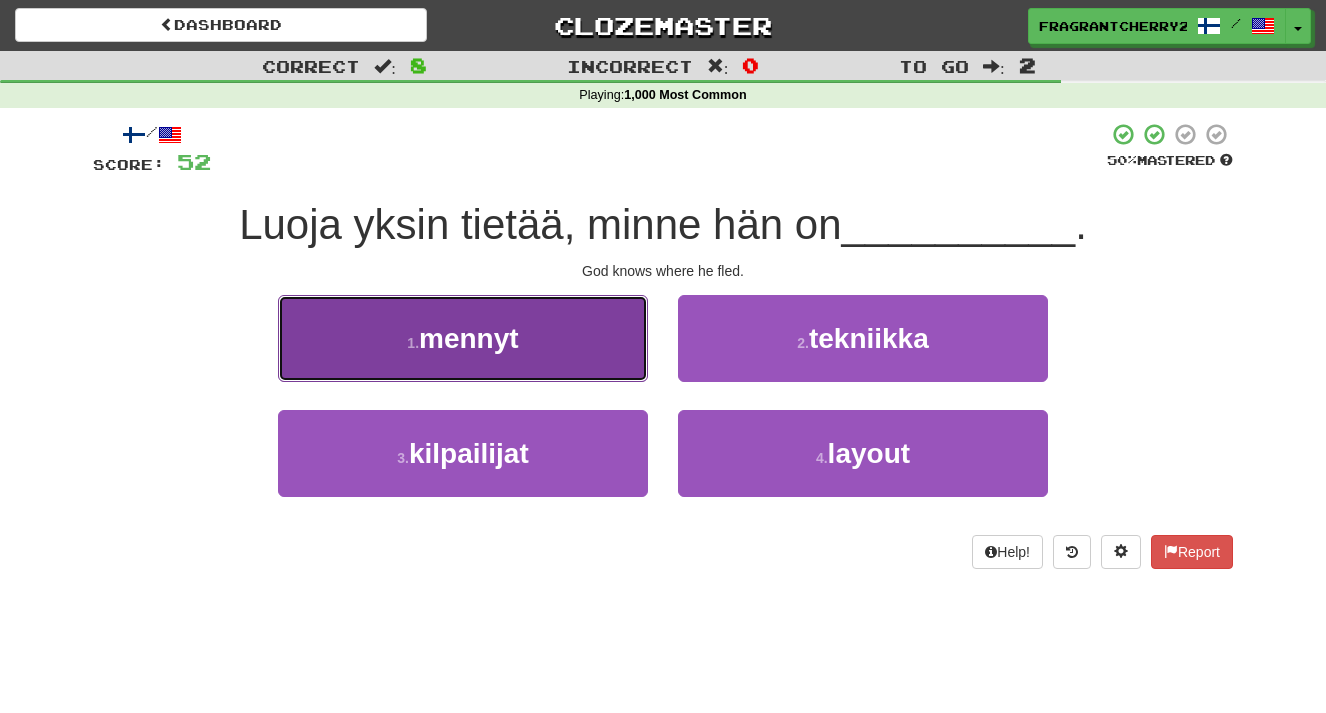 click on "1 .  mennyt" at bounding box center [463, 338] 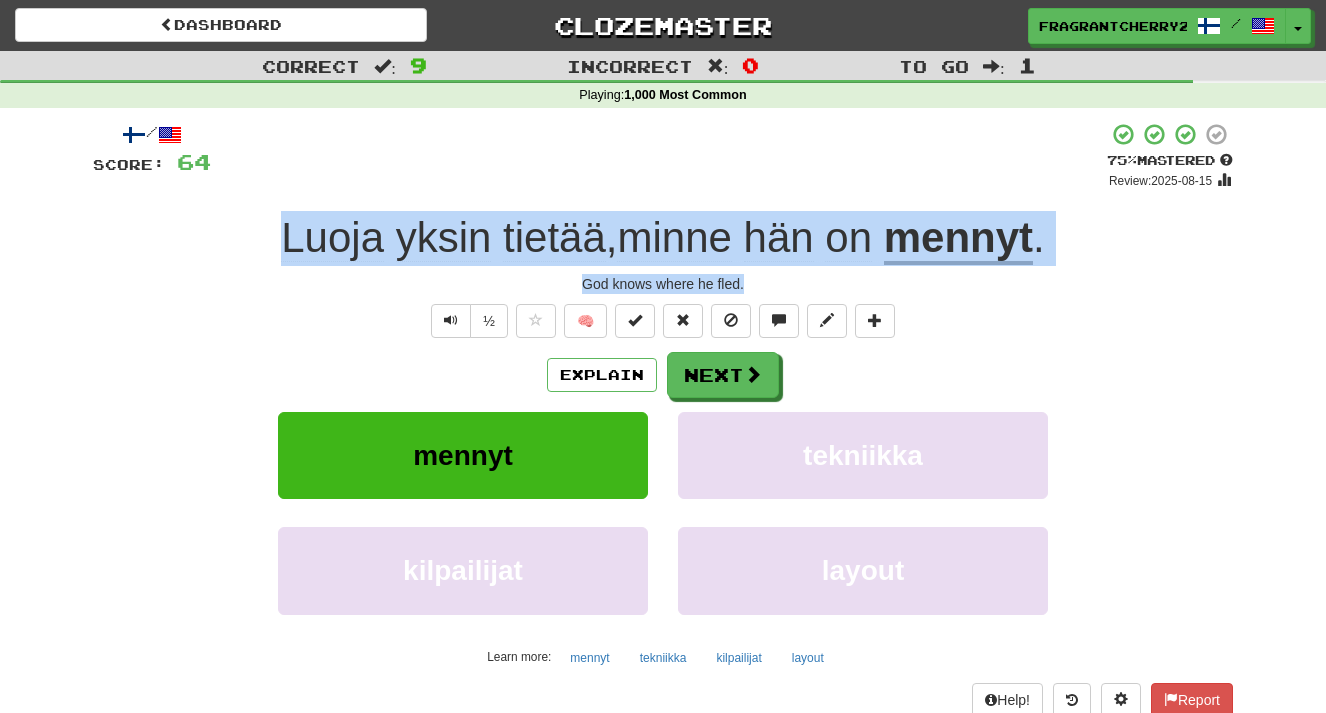 drag, startPoint x: 777, startPoint y: 290, endPoint x: 274, endPoint y: 246, distance: 504.92078 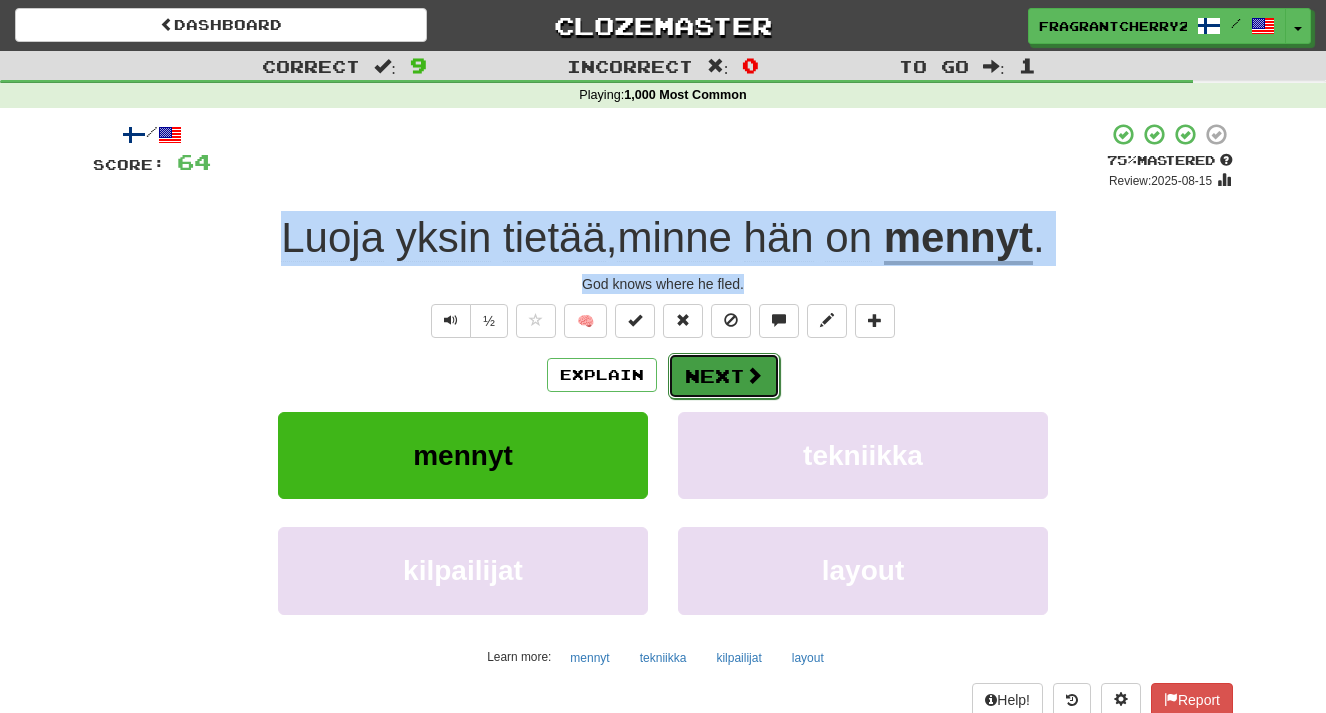 click on "Next" at bounding box center [724, 376] 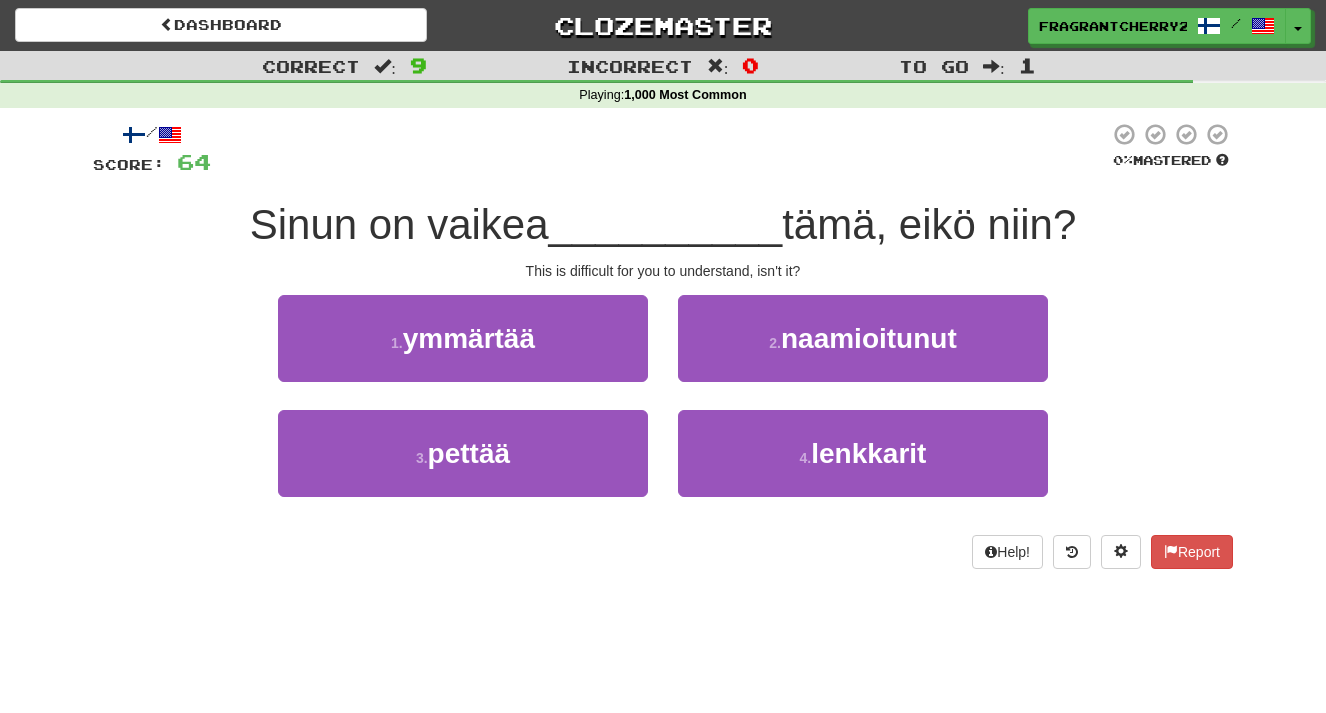 click on "This is difficult for you to understand, isn't it?" at bounding box center (663, 271) 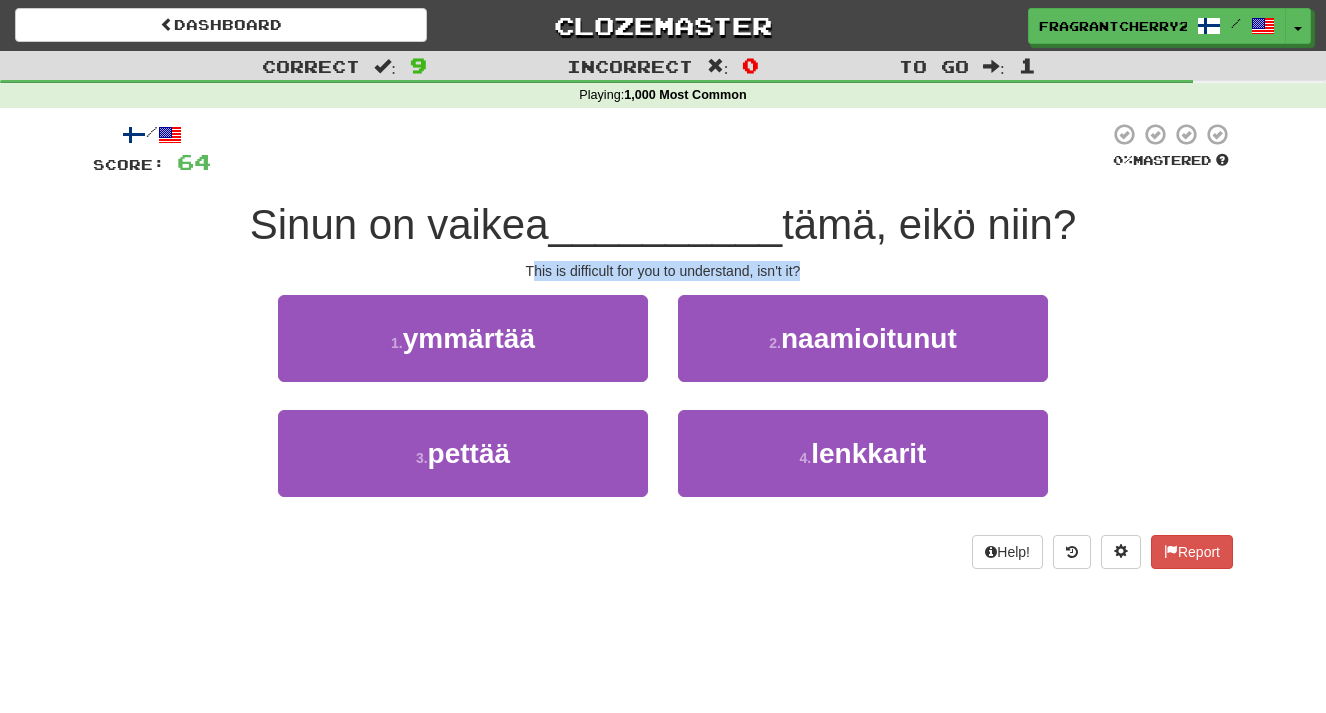 drag, startPoint x: 529, startPoint y: 268, endPoint x: 914, endPoint y: 276, distance: 385.0831 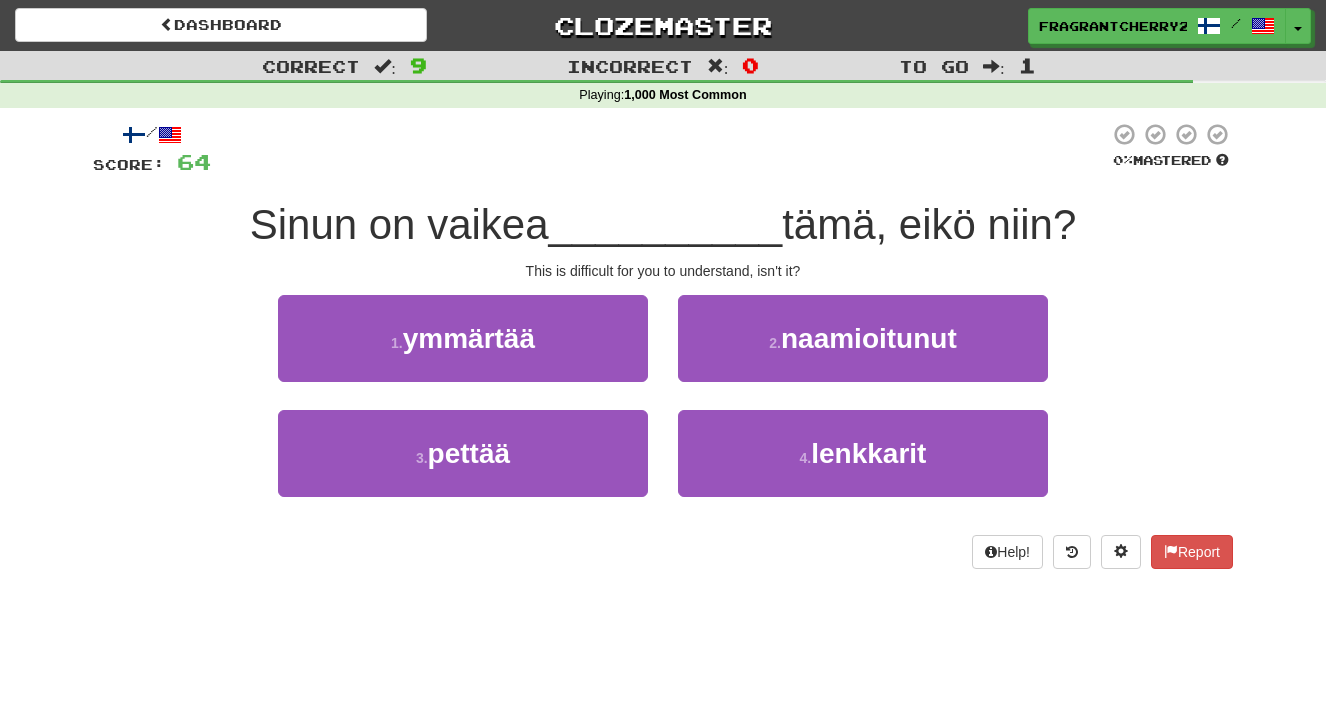 click on "This is difficult for you to understand, isn't it?" at bounding box center (663, 271) 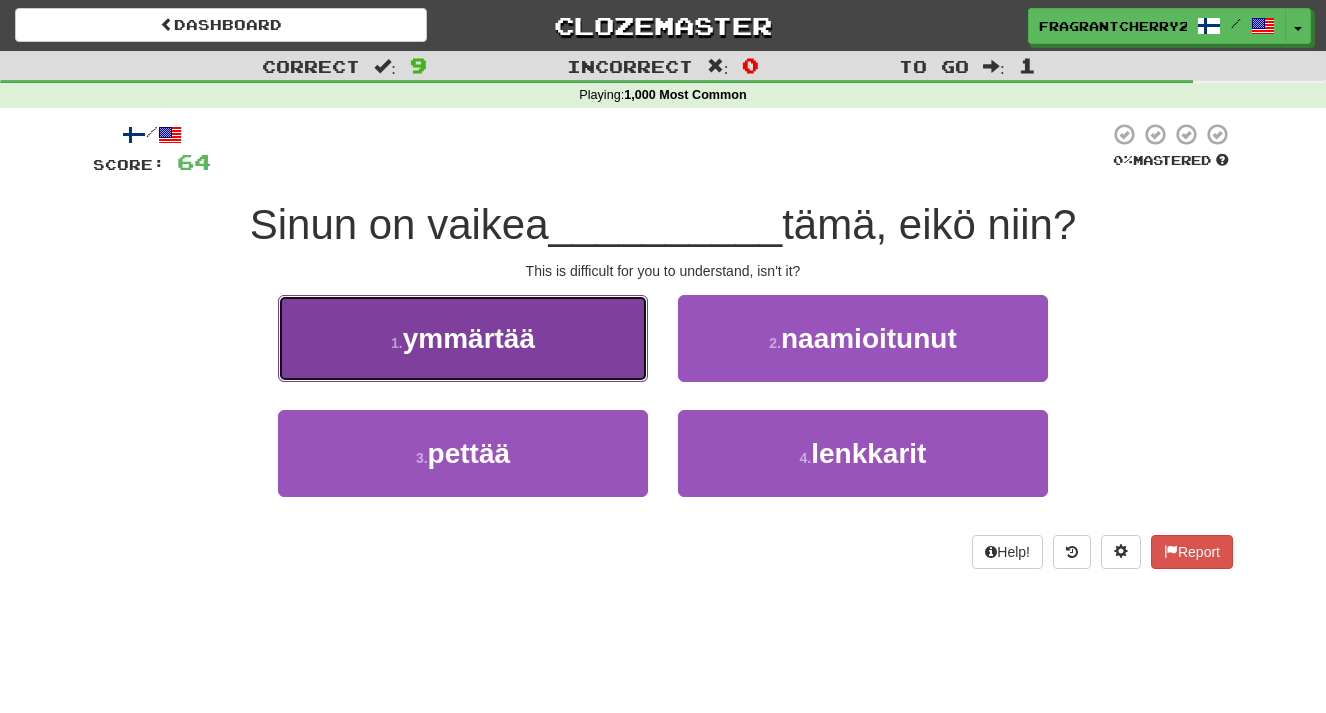 click on "1 .  ymmärtää" at bounding box center (463, 338) 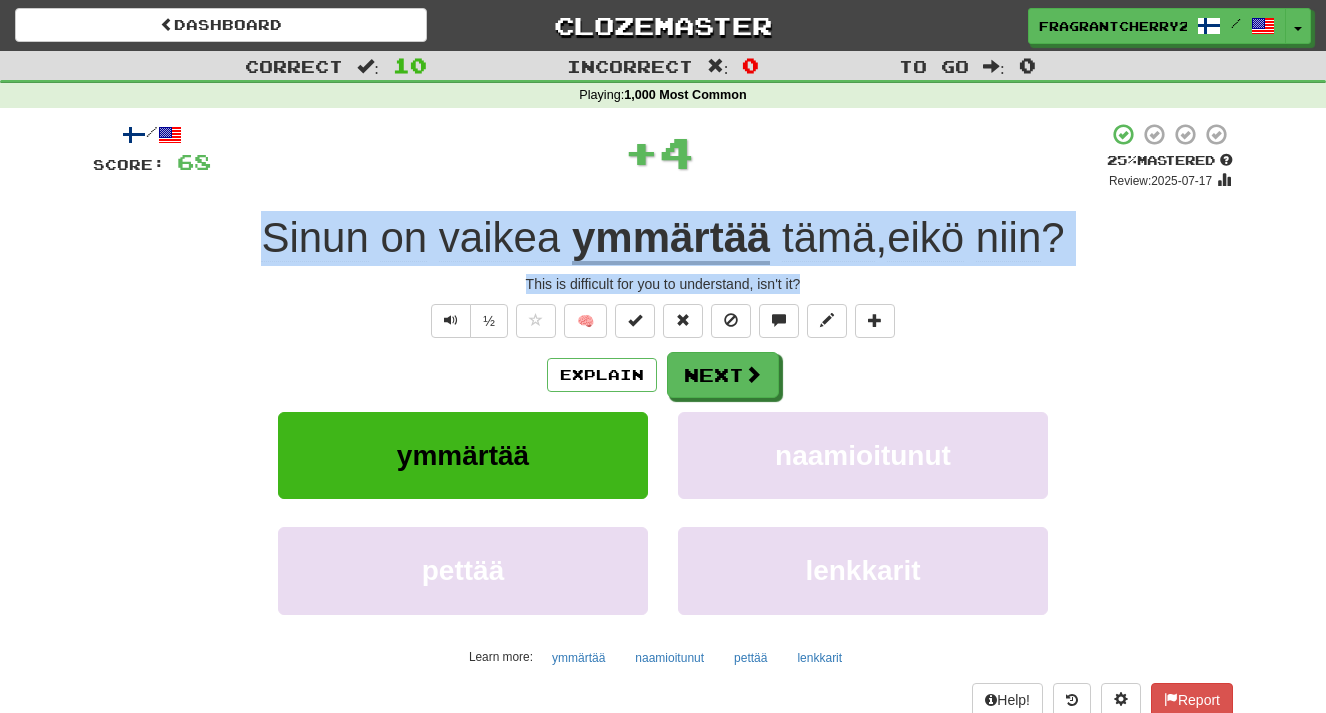 drag, startPoint x: 662, startPoint y: 283, endPoint x: 171, endPoint y: 235, distance: 493.34067 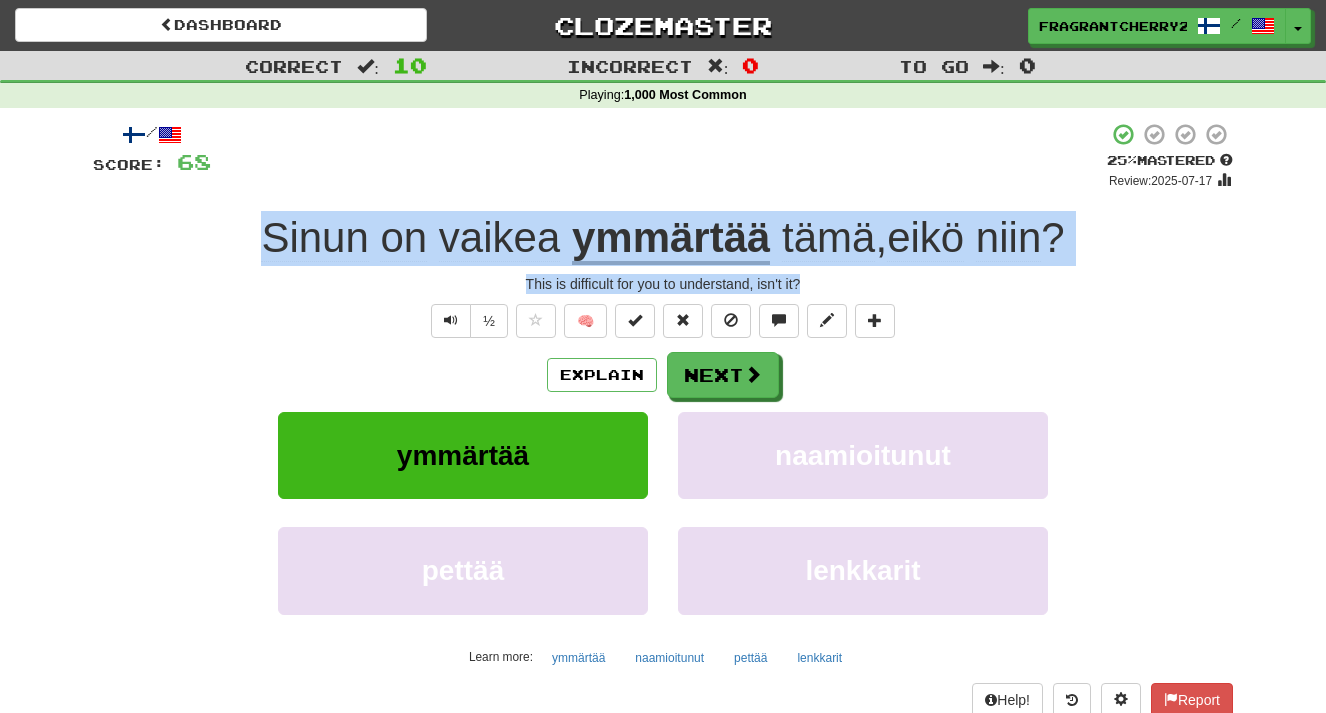 copy on "Sinun   on   vaikea   ymmärtää   tämä ,  eikö   niin ? This is difficult for you to understand, isn't it?" 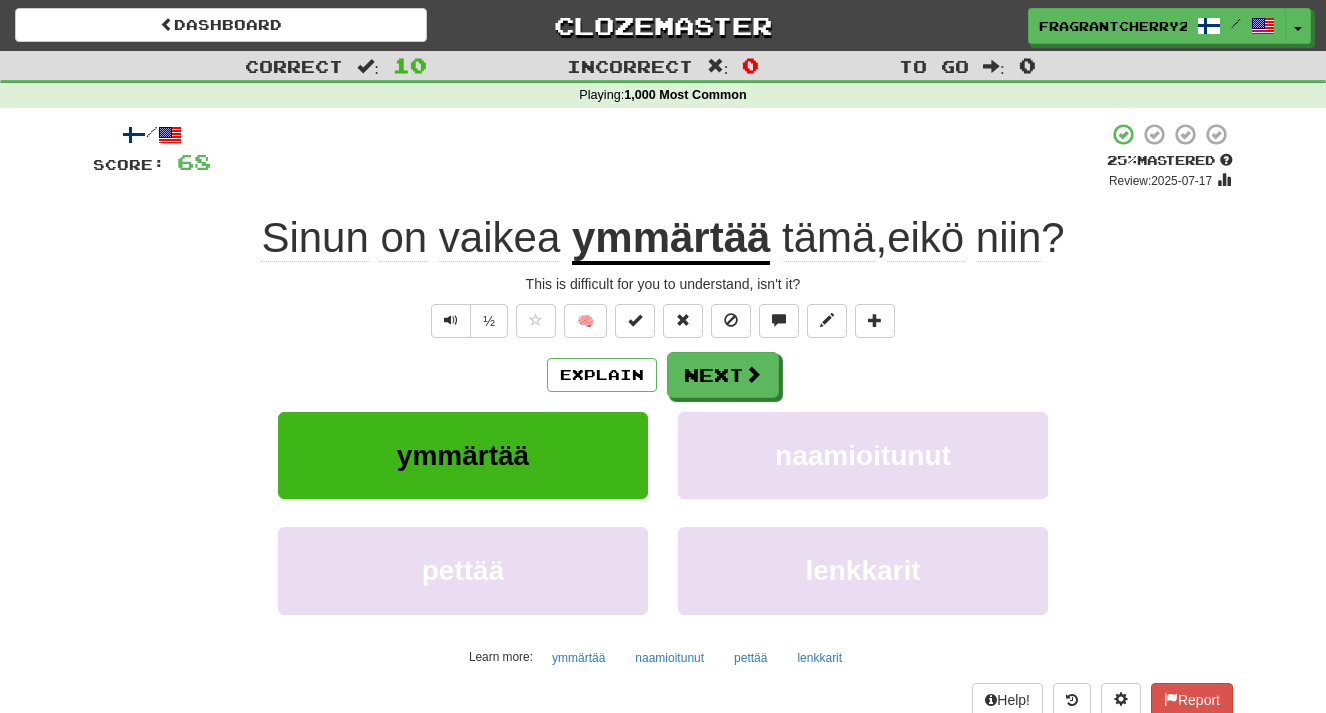 click on "Explain Next ymmärtää naamioitunut pettää lenkkarit Learn more: ymmärtää naamioitunut pettää lenkkarit" at bounding box center [663, 512] 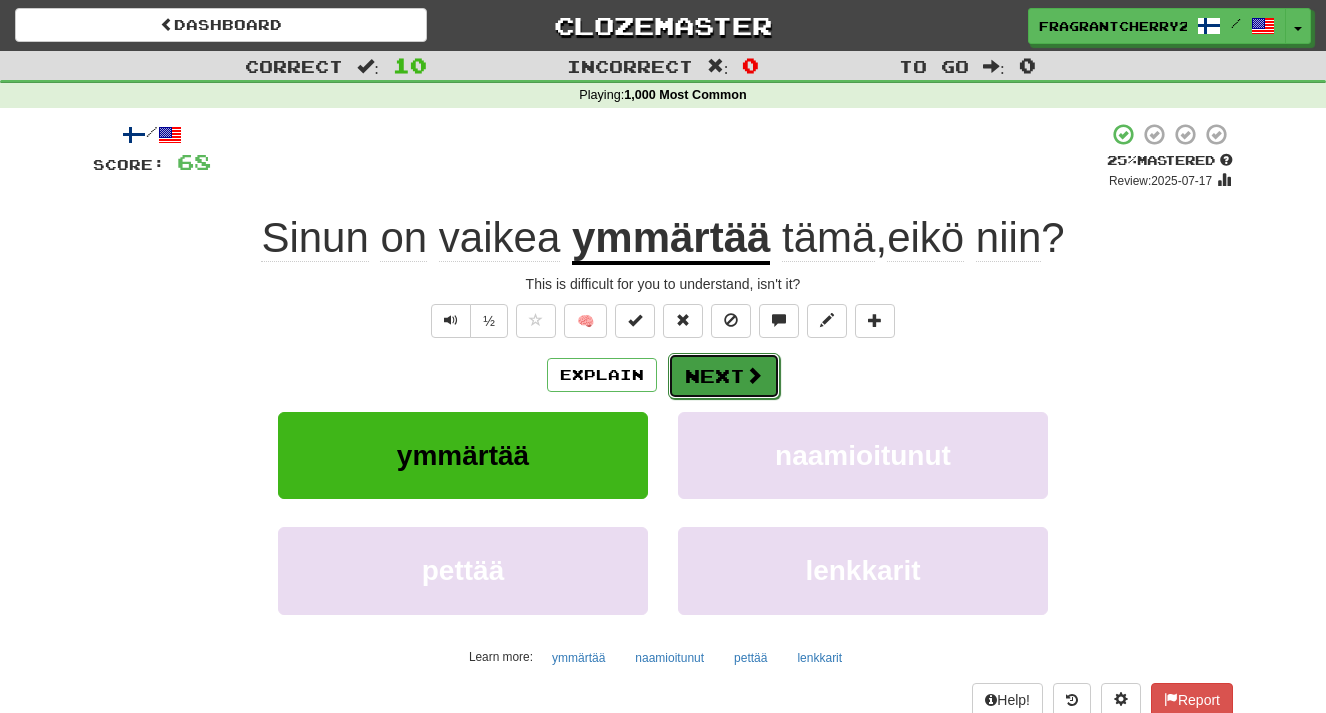 click on "Next" at bounding box center [724, 376] 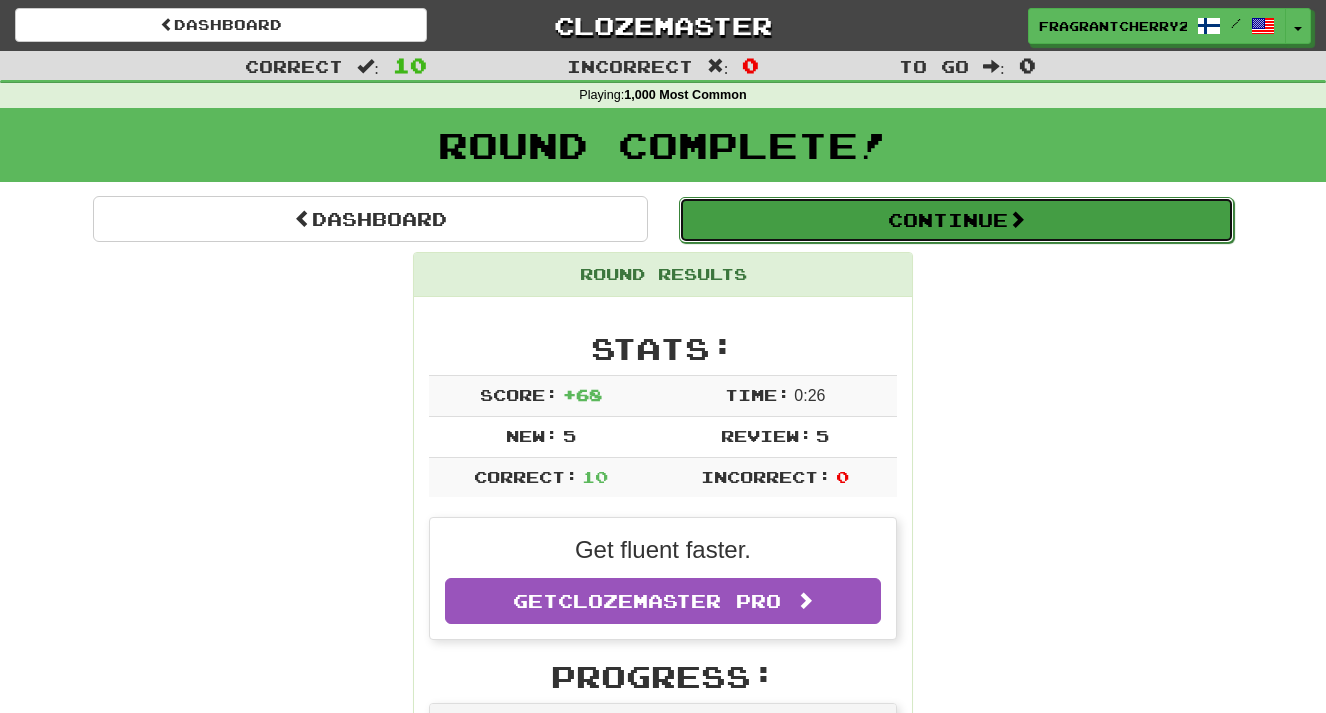 click on "Continue" at bounding box center [956, 220] 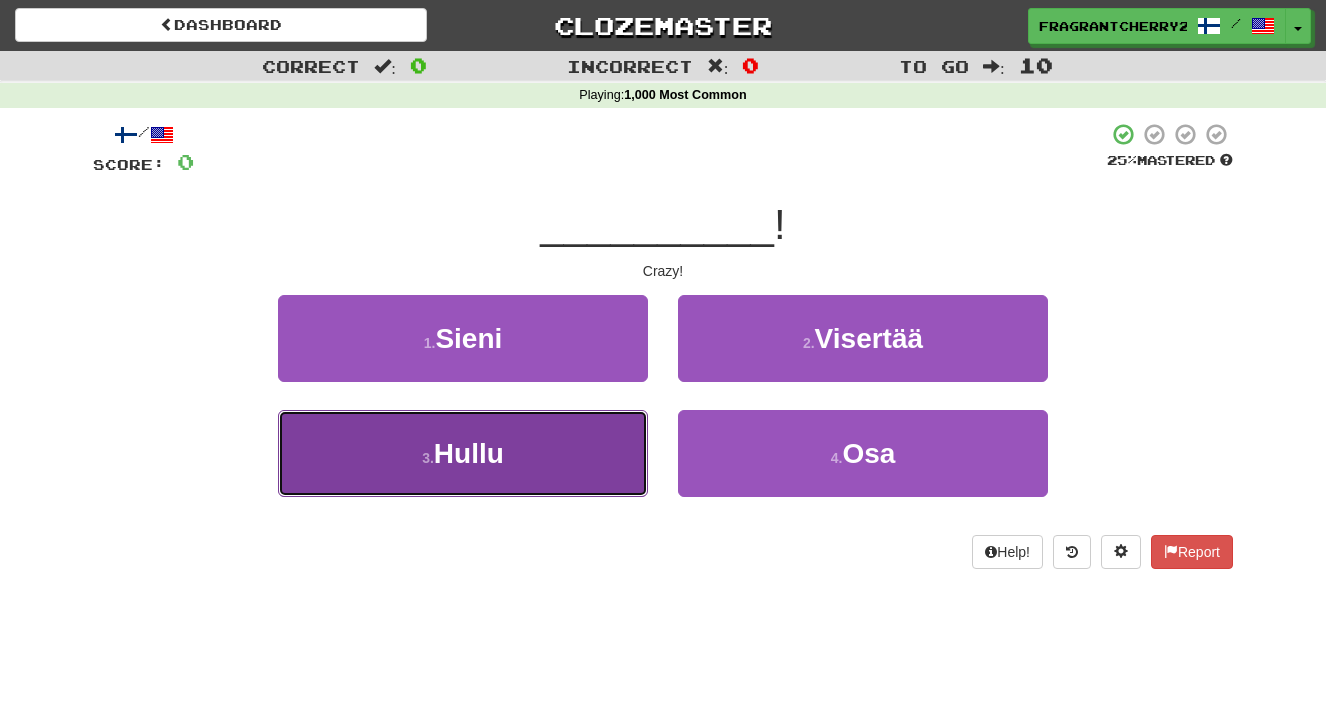 click on "3 .  Hullu" at bounding box center [463, 453] 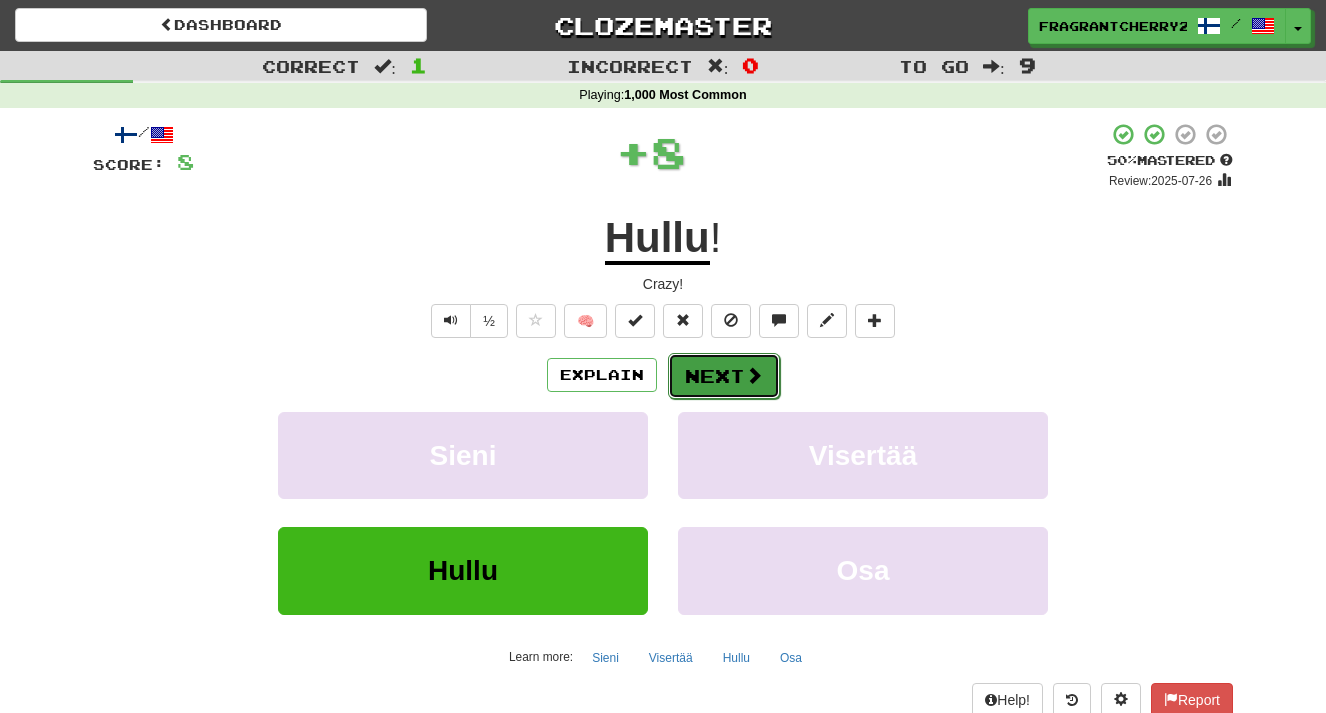 click on "Next" at bounding box center [724, 376] 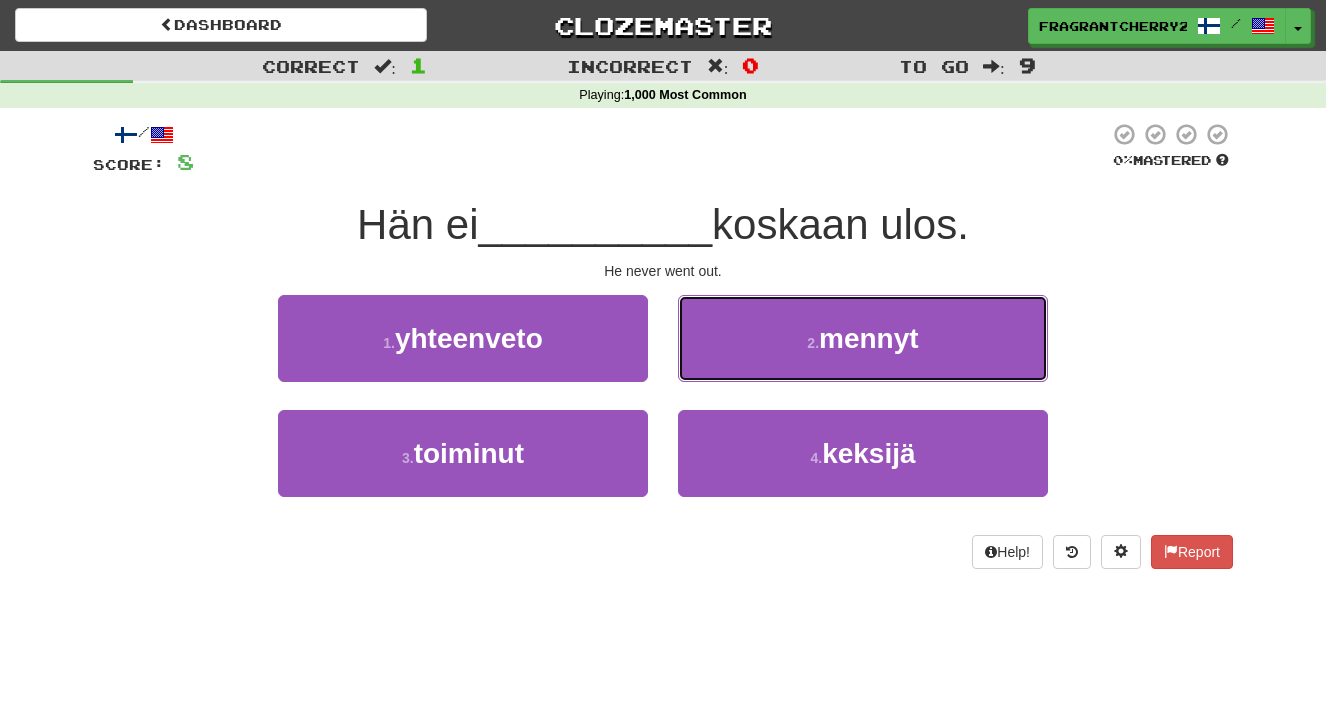 click on "2 .  mennyt" at bounding box center (863, 338) 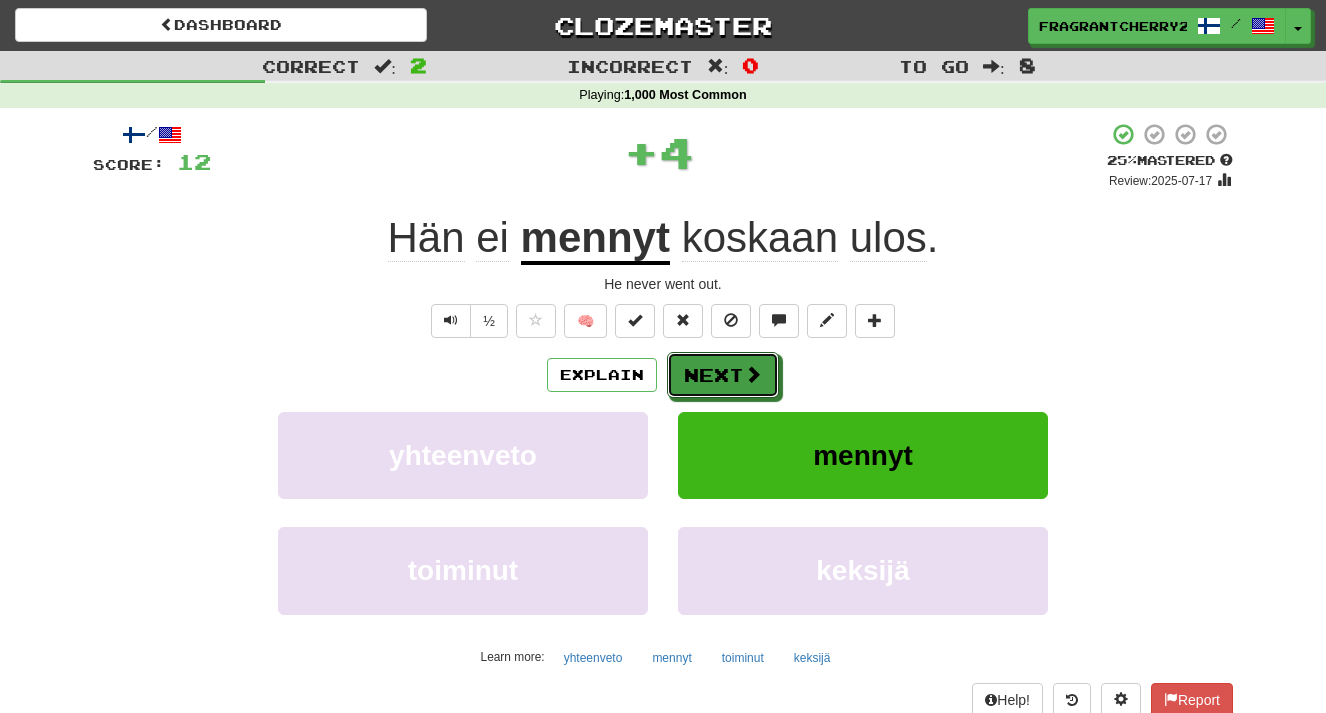 click on "Next" at bounding box center [723, 375] 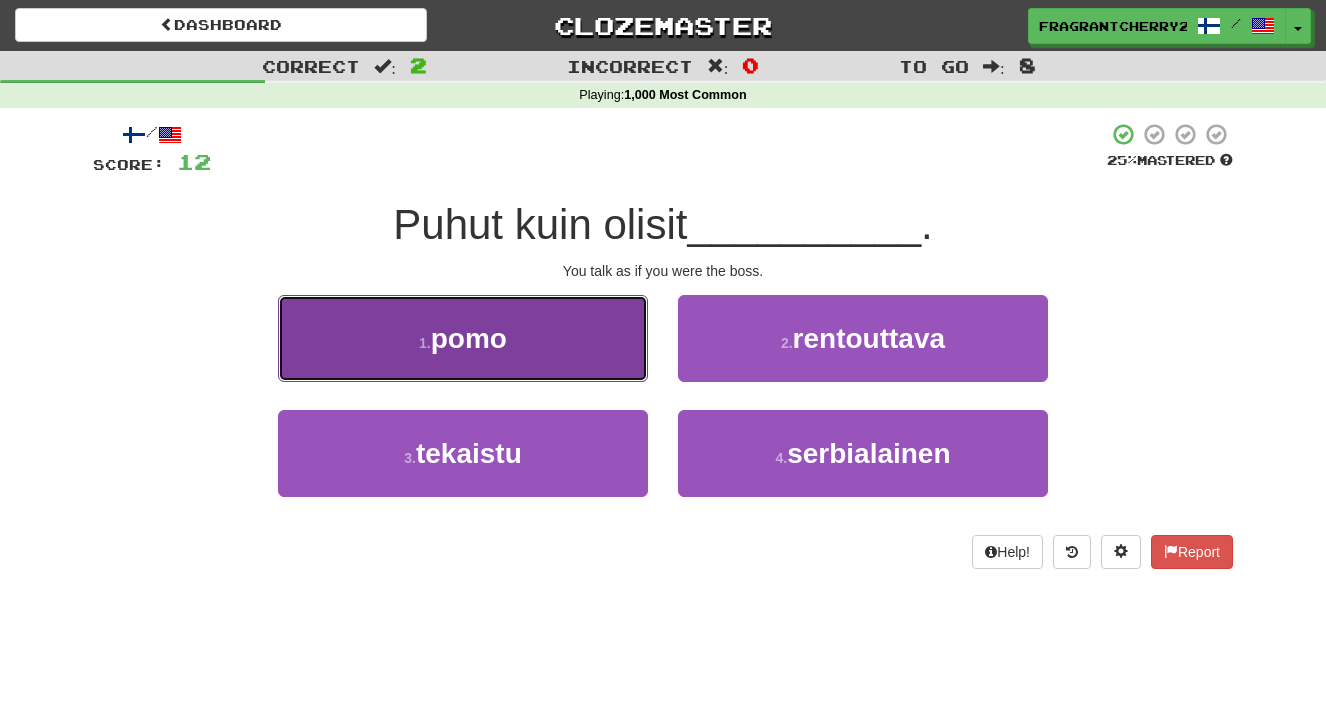 click on "1 .  pomo" at bounding box center [463, 338] 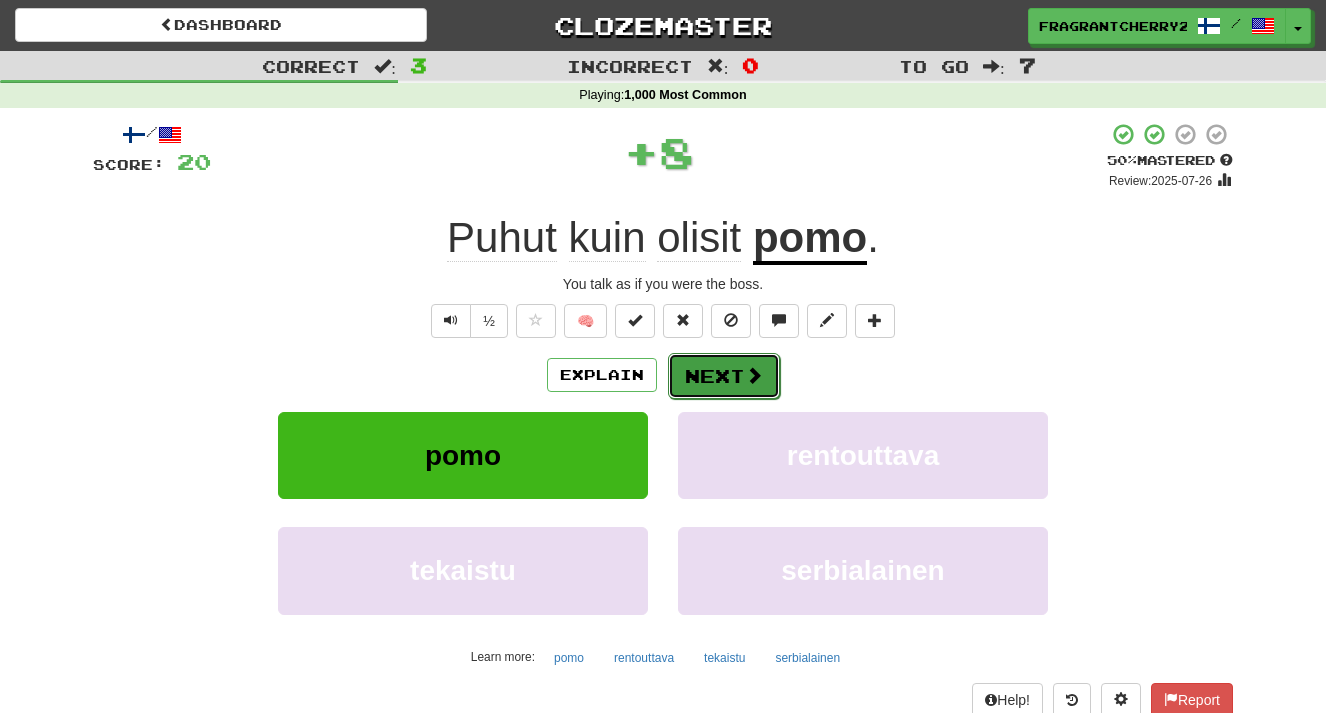 click on "Next" at bounding box center [724, 376] 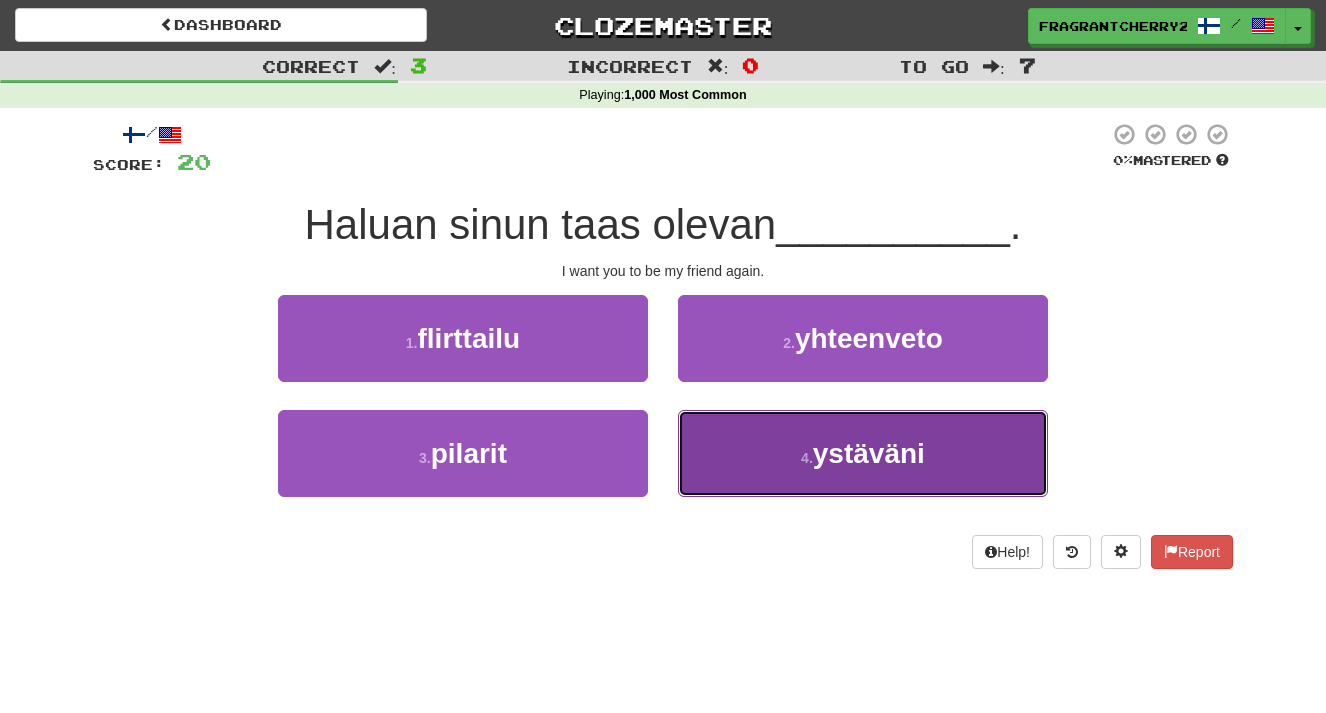 click on "4 .  ystäväni" at bounding box center [863, 453] 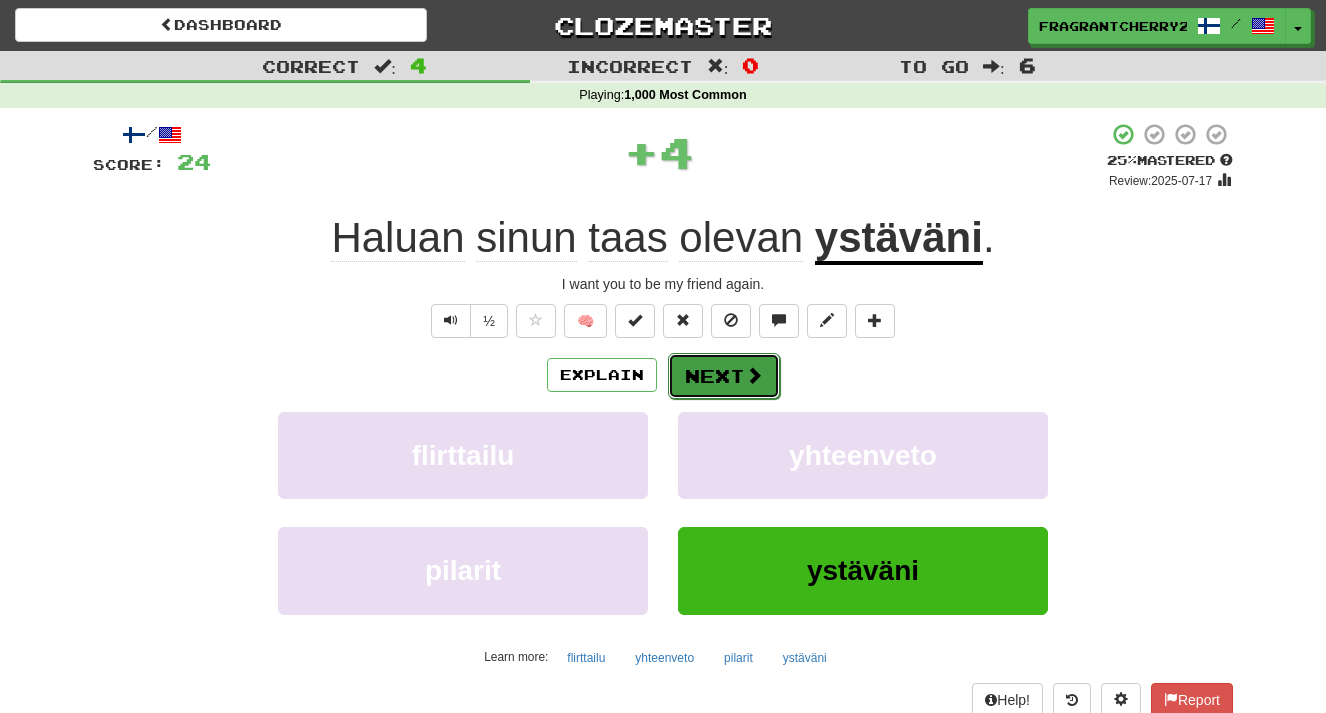click on "Next" at bounding box center (724, 376) 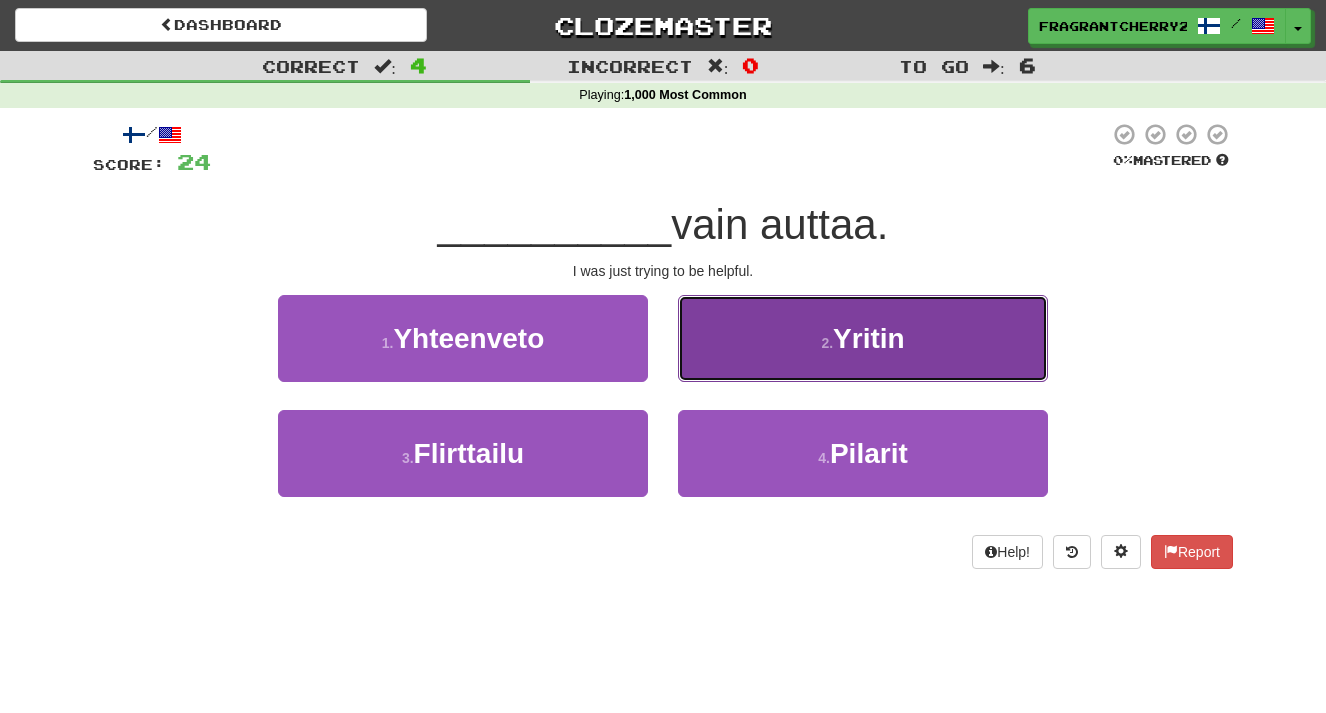 click on "2 .  Yritin" at bounding box center (863, 338) 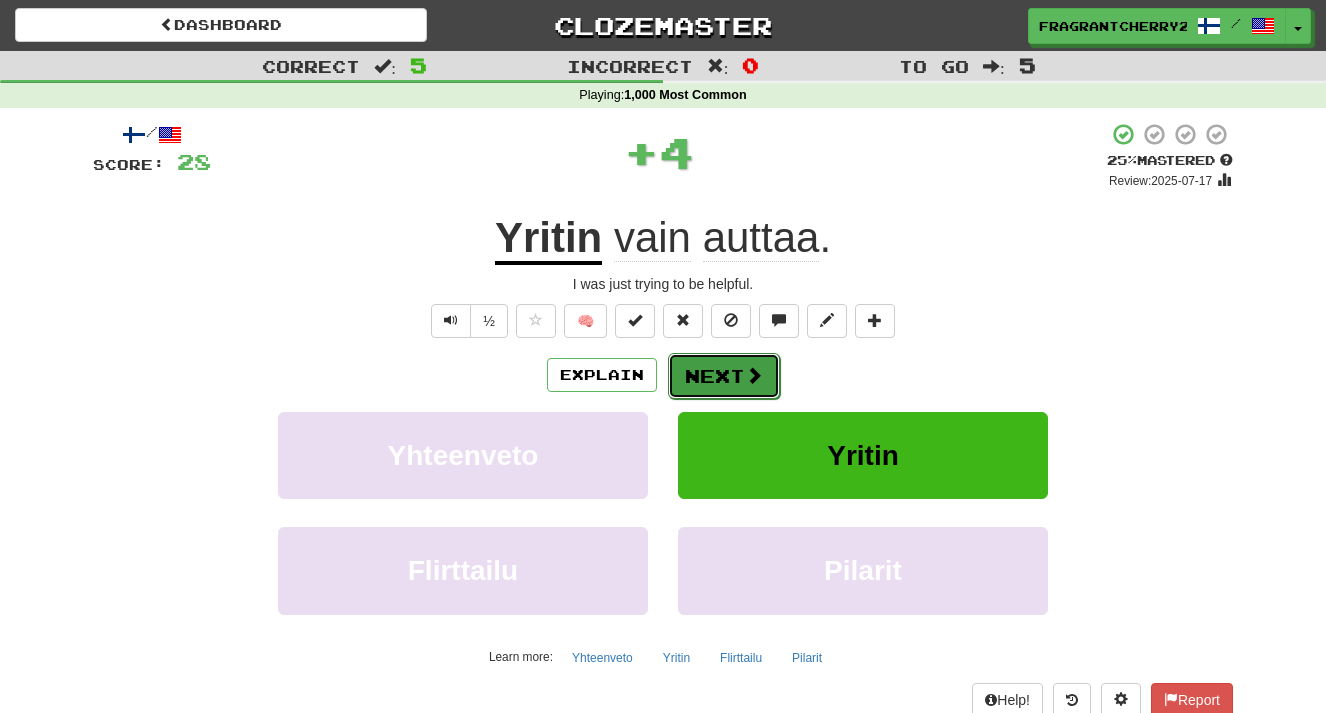 click on "Next" at bounding box center [724, 376] 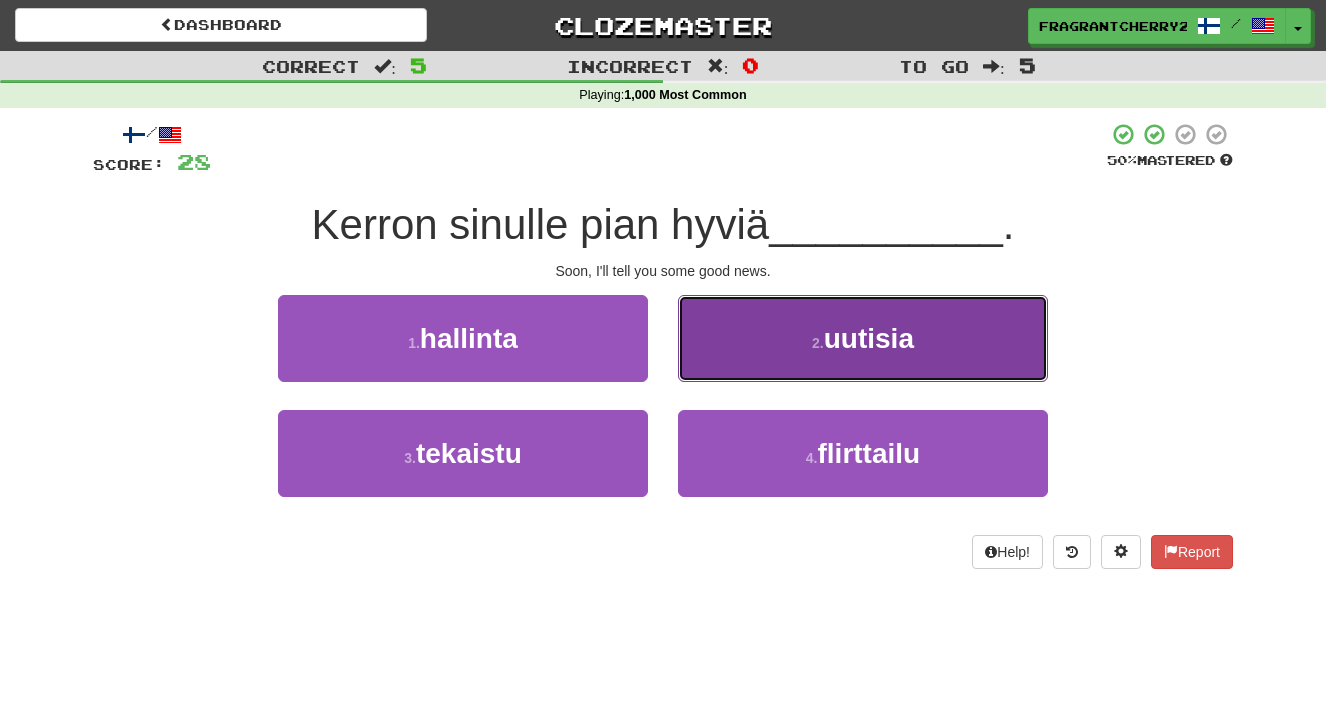click on "2 .  uutisia" at bounding box center [863, 338] 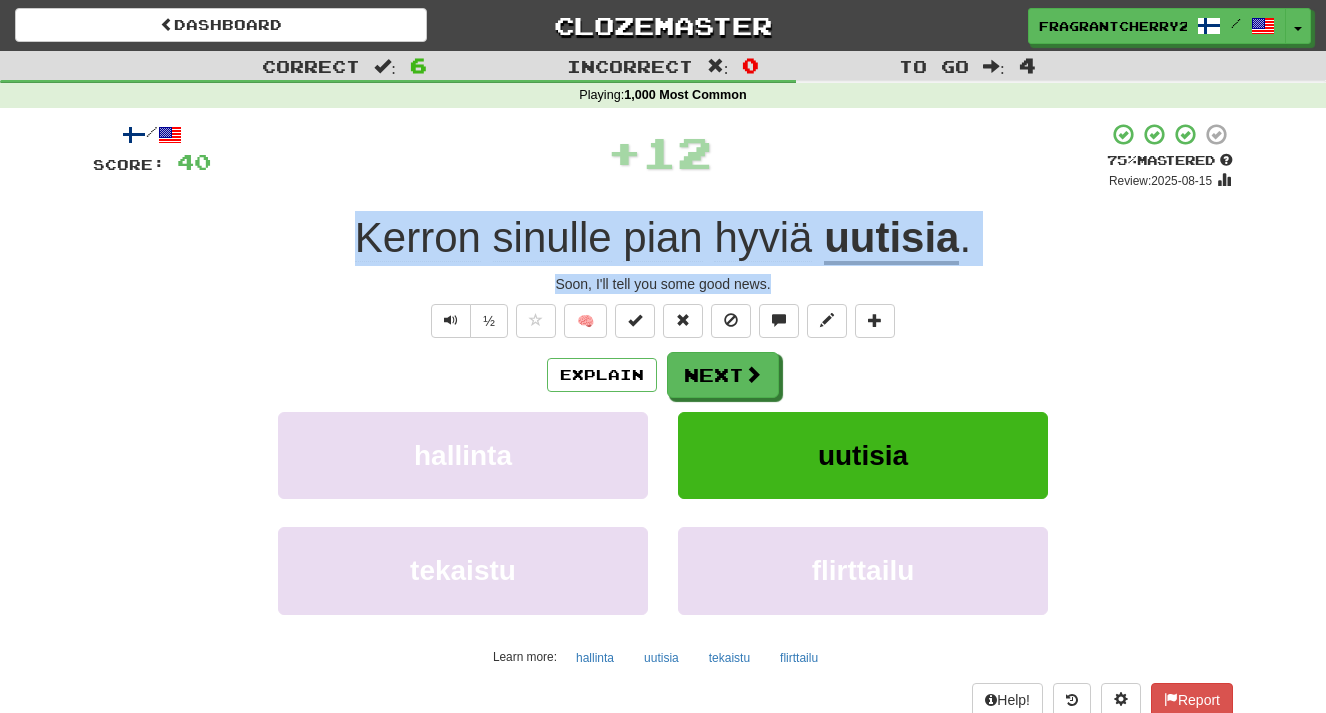 drag, startPoint x: 777, startPoint y: 288, endPoint x: 355, endPoint y: 253, distance: 423.44894 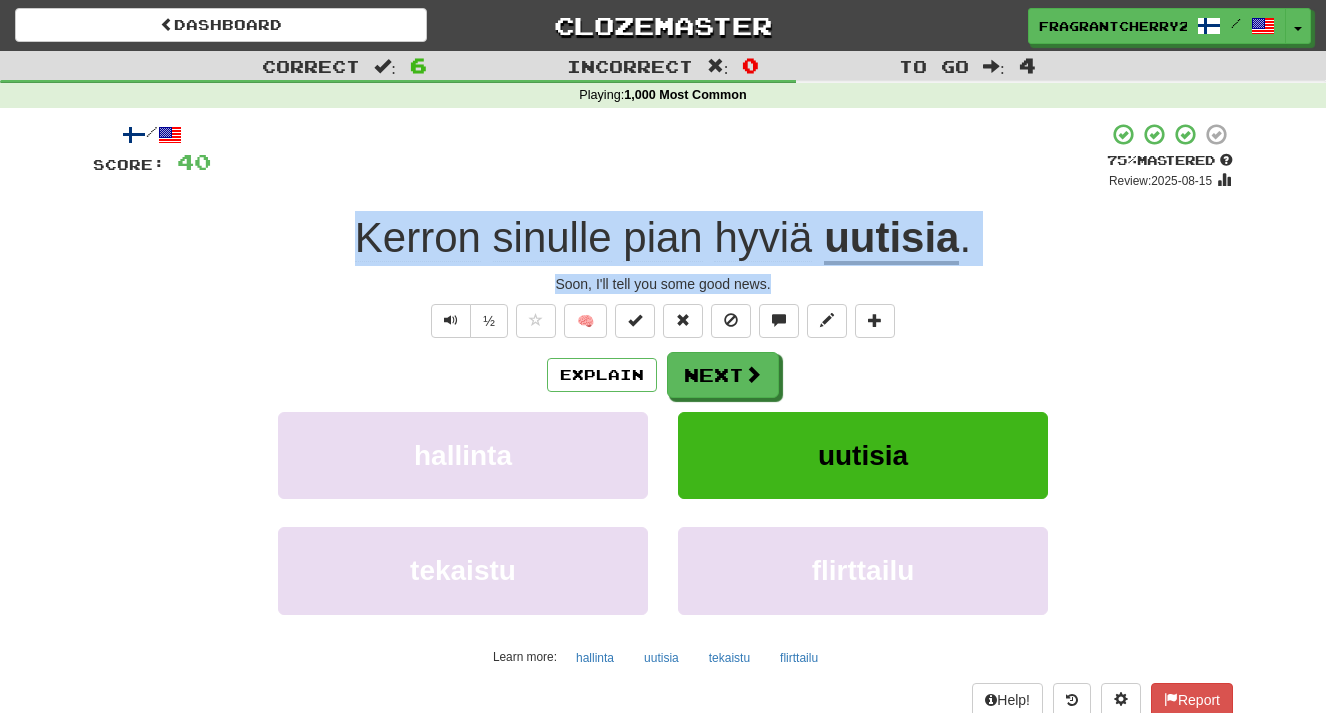 copy on "Kerron   sinulle   pian   hyviä   uutisia . Soon, I'll tell you some good news." 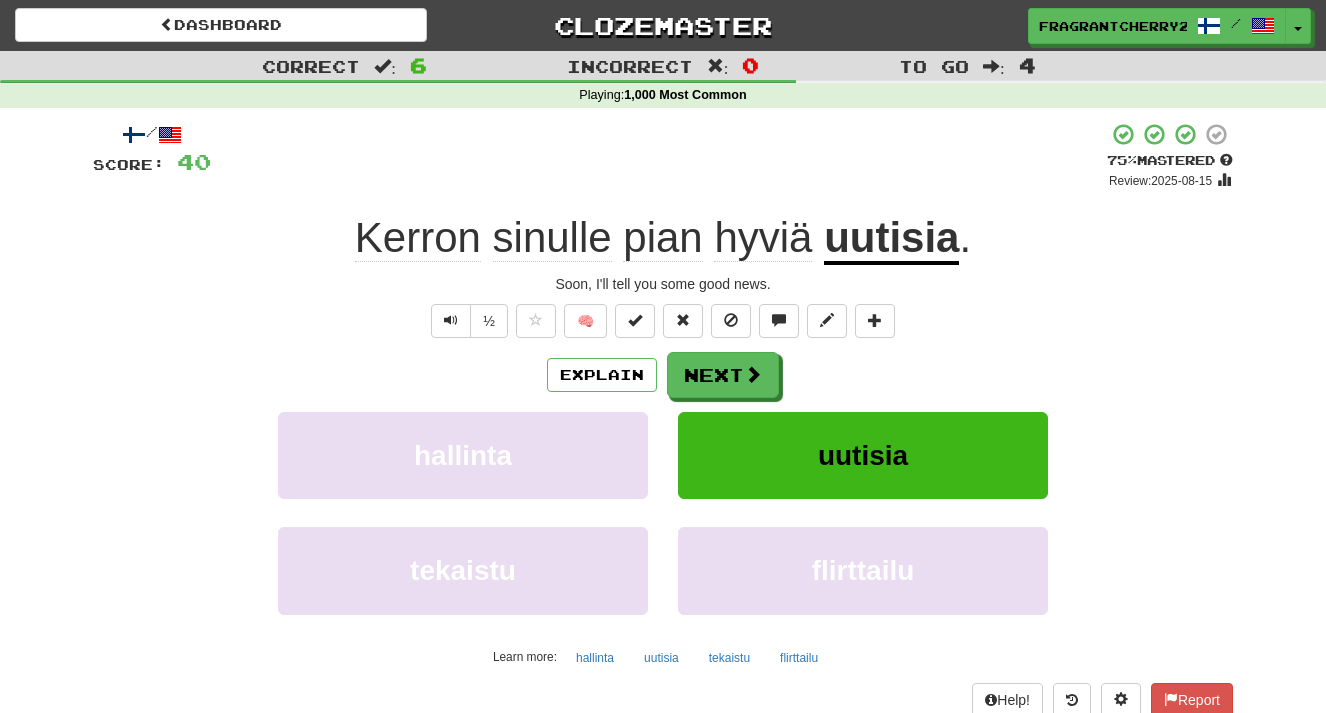 click on "Explain Next hallinta uutisia tekaistu flirttailu Learn more: hallinta uutisia tekaistu flirttailu" at bounding box center [663, 512] 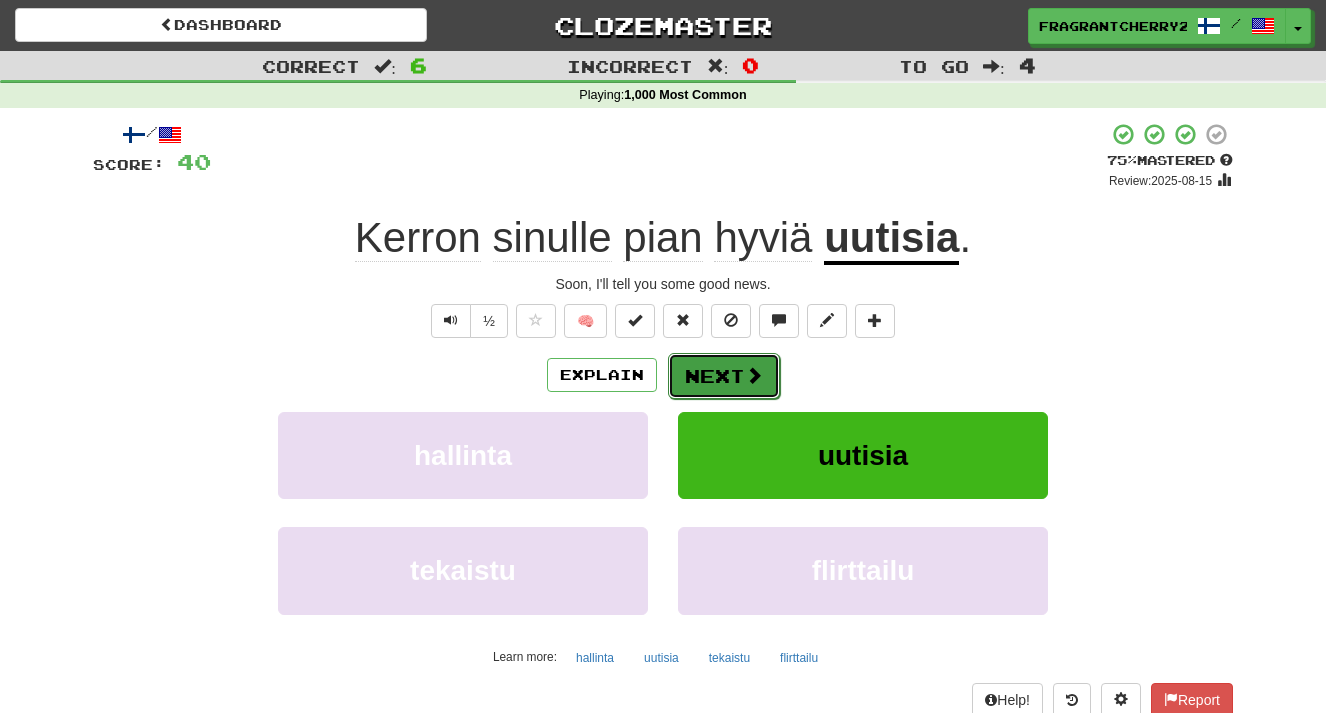 click on "Next" at bounding box center [724, 376] 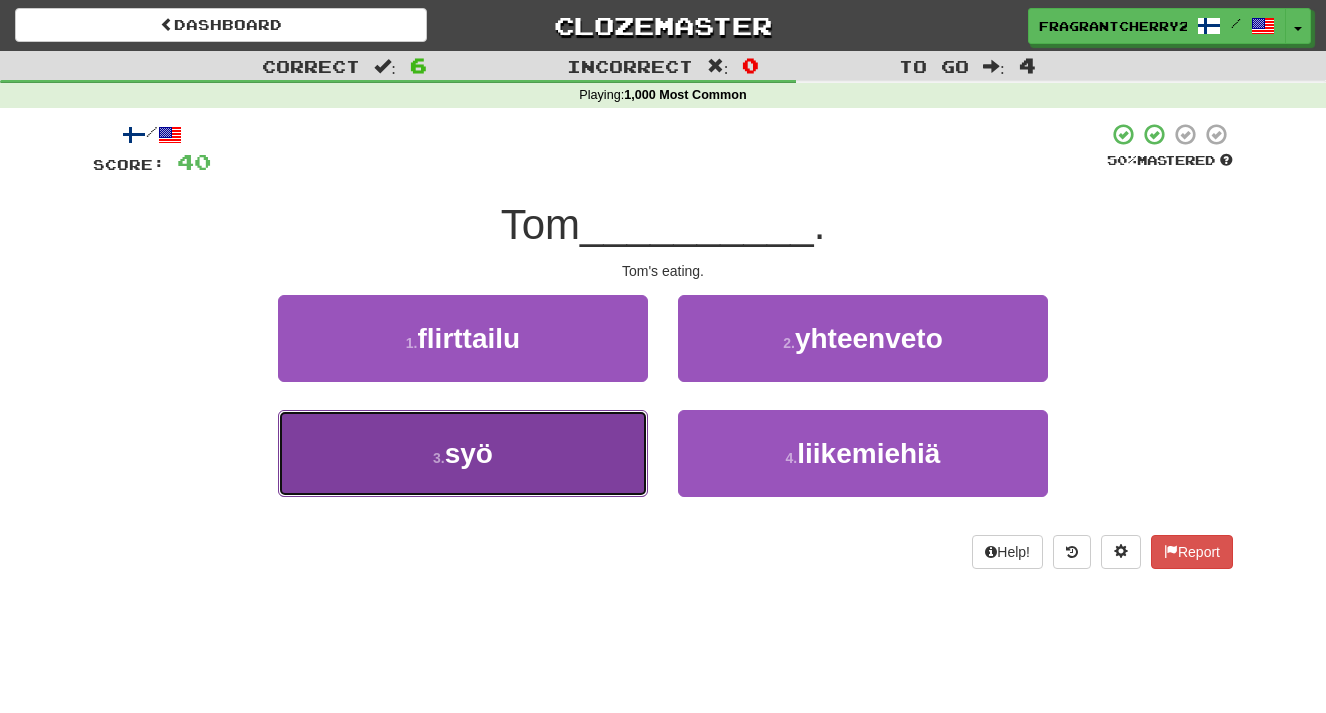 click on "3 .  syö" at bounding box center [463, 453] 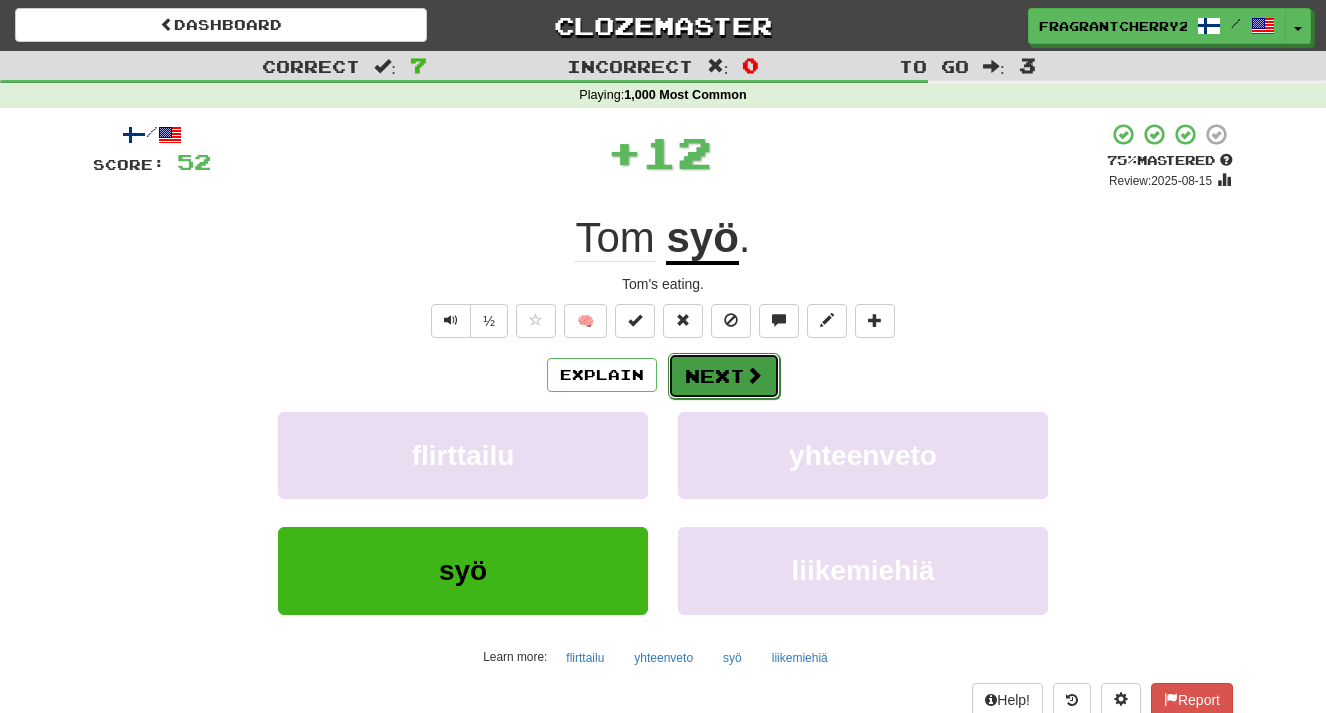 click on "Next" at bounding box center (724, 376) 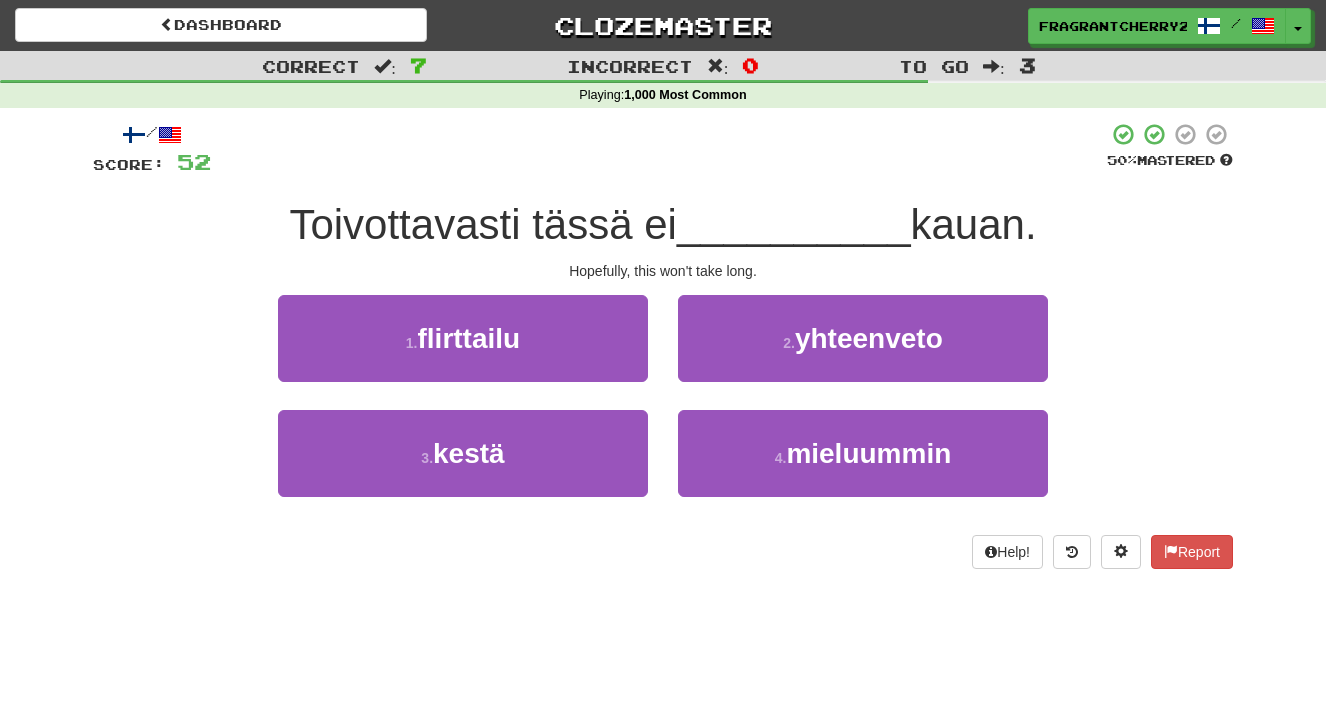click on "1 .  flirttailu" at bounding box center [463, 352] 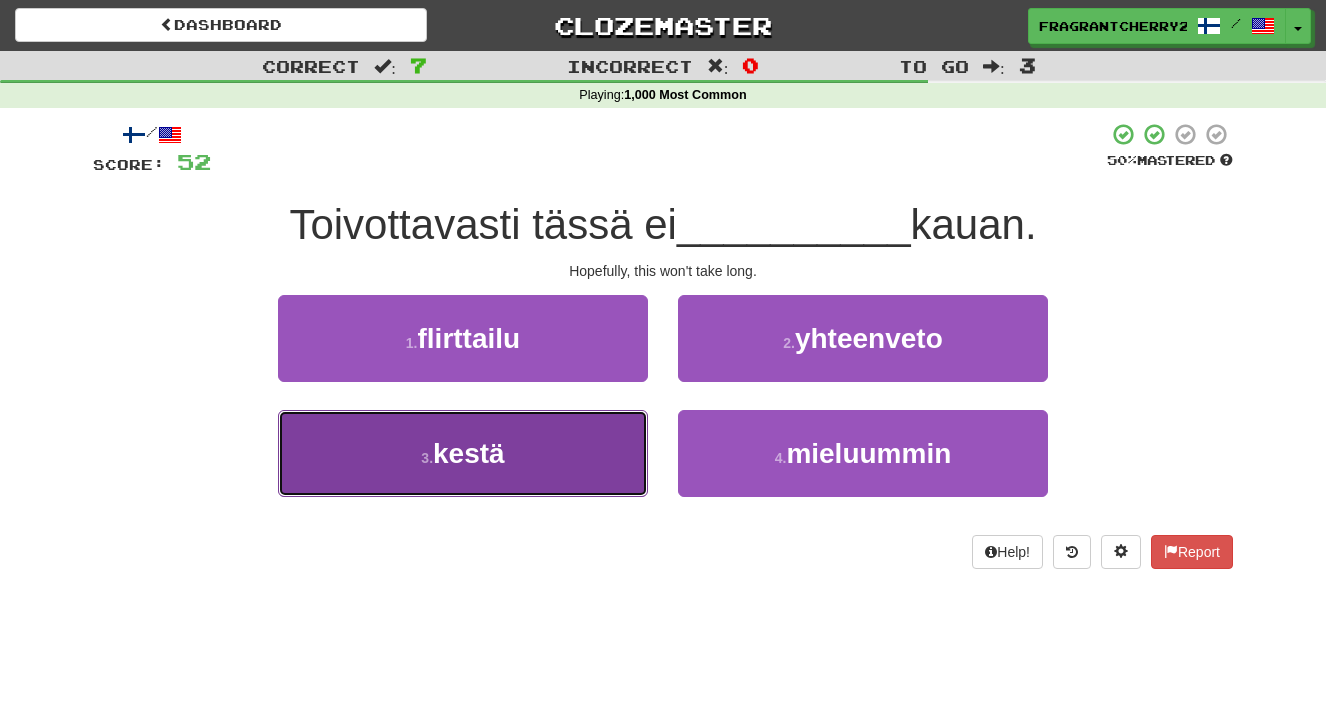 click on "3 .  kestä" at bounding box center [463, 453] 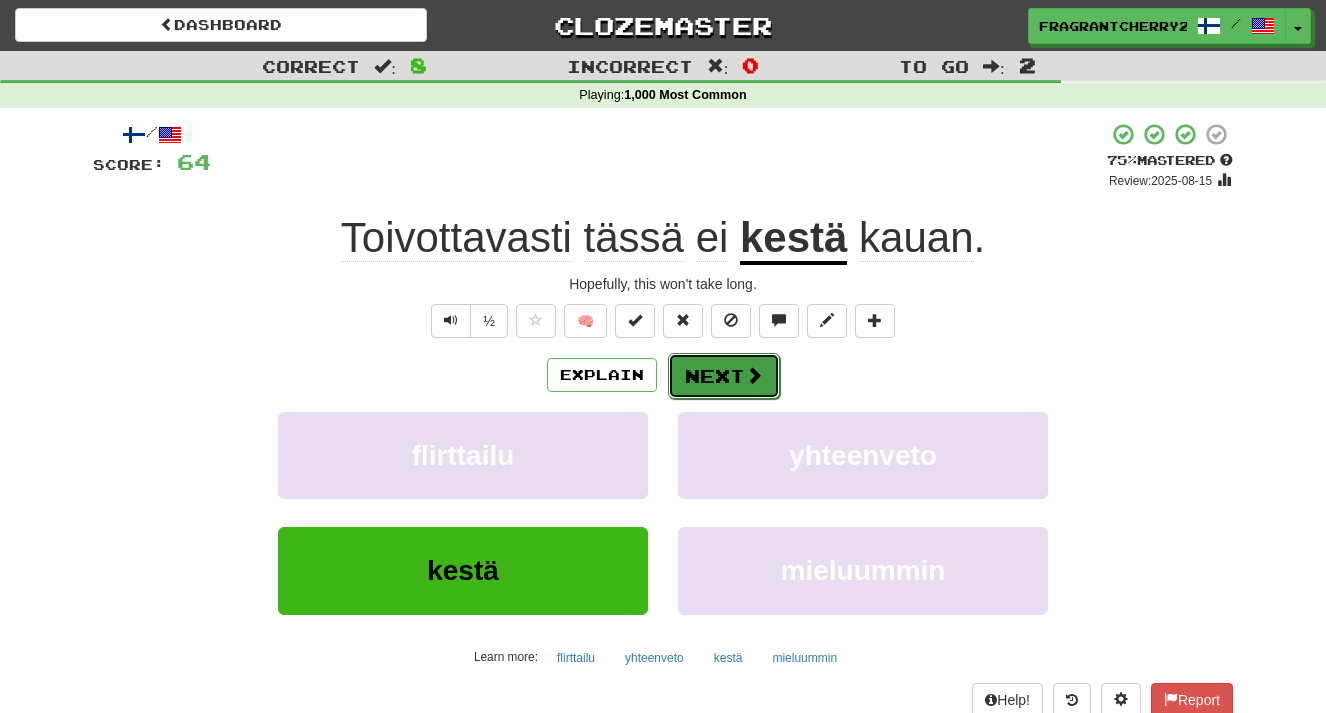 click on "Next" at bounding box center (724, 376) 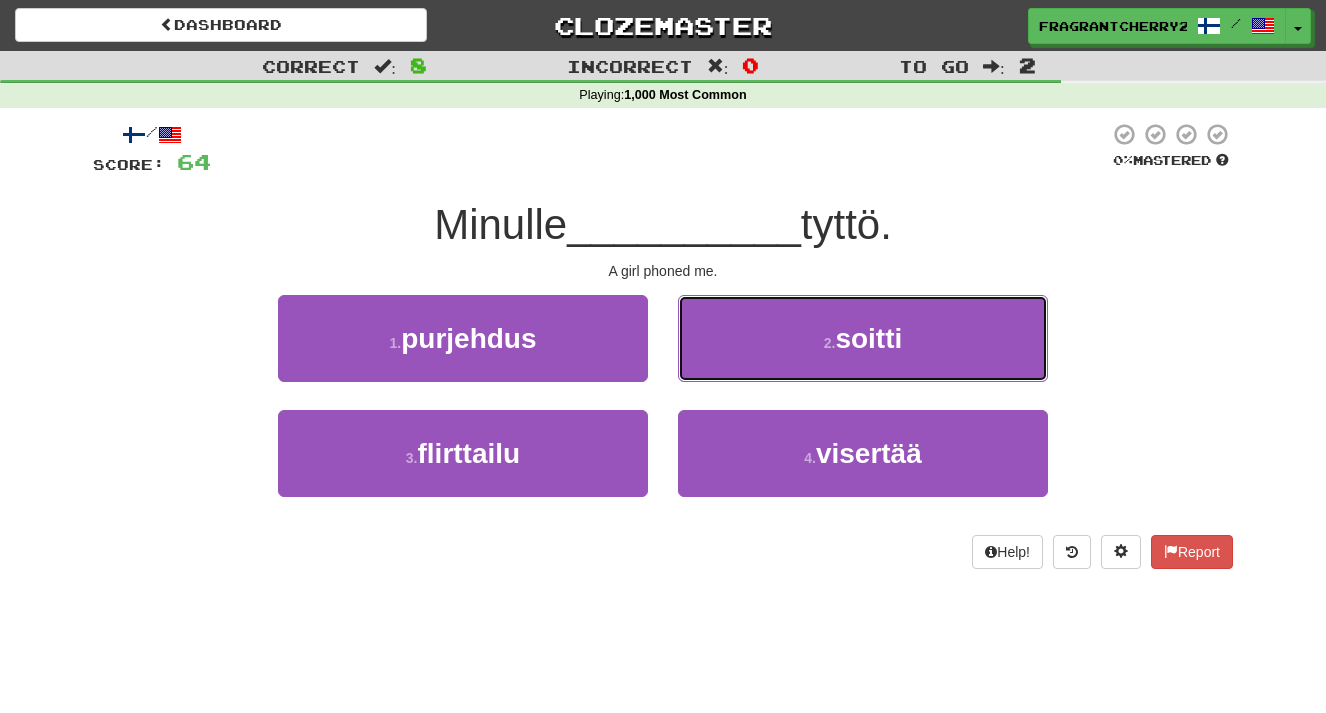 click on "2 .  soitti" at bounding box center [863, 338] 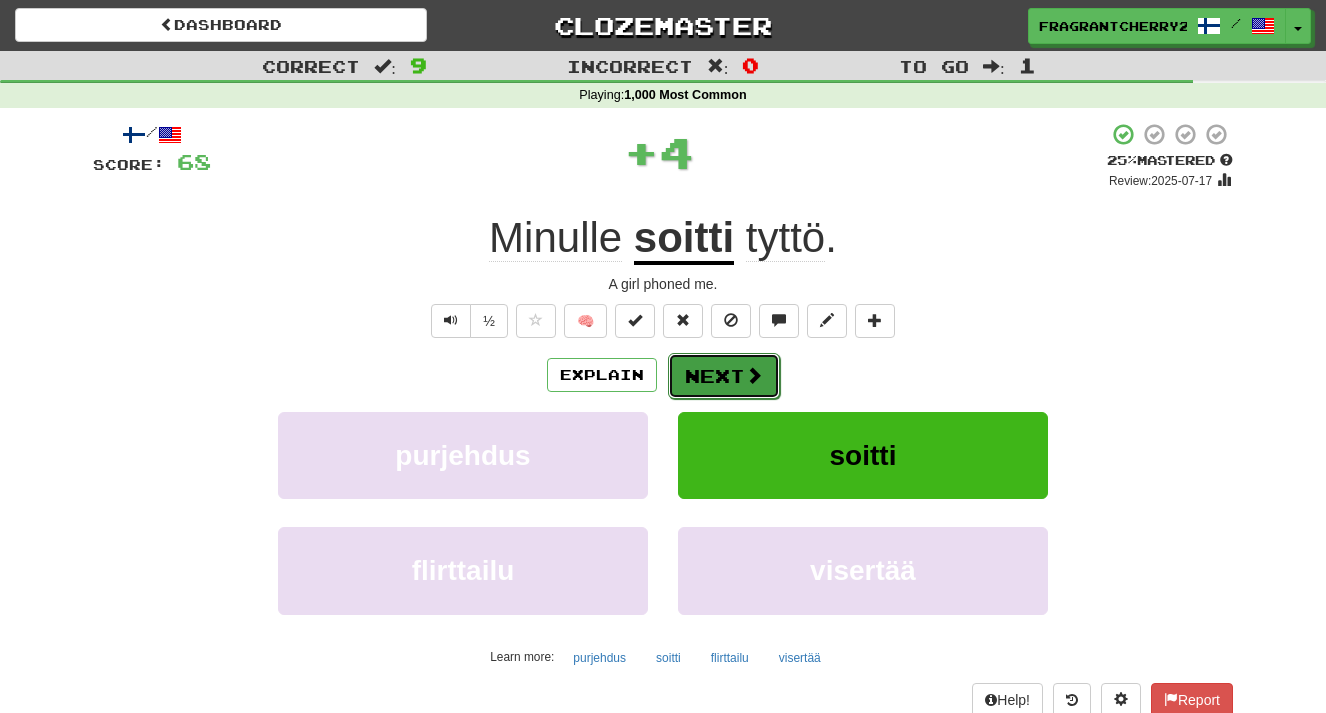 click on "Next" at bounding box center [724, 376] 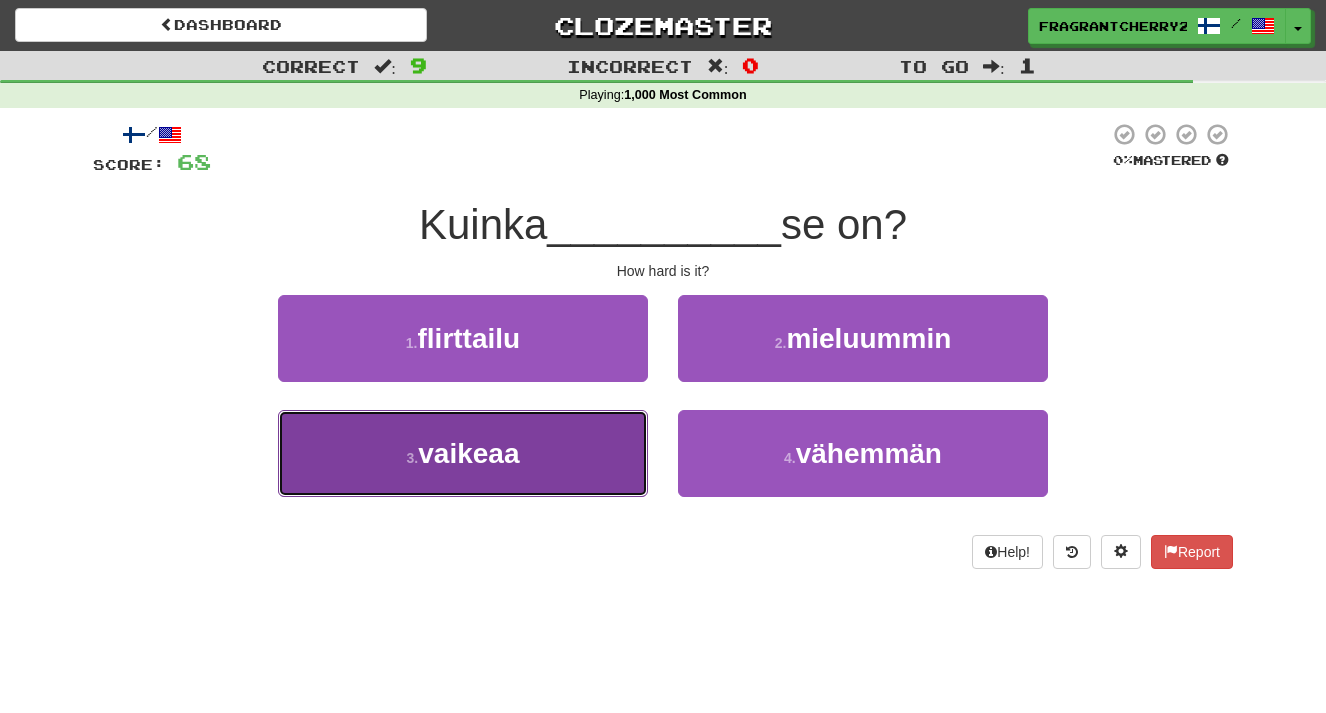 click on "3 .  vaikeaa" at bounding box center [463, 453] 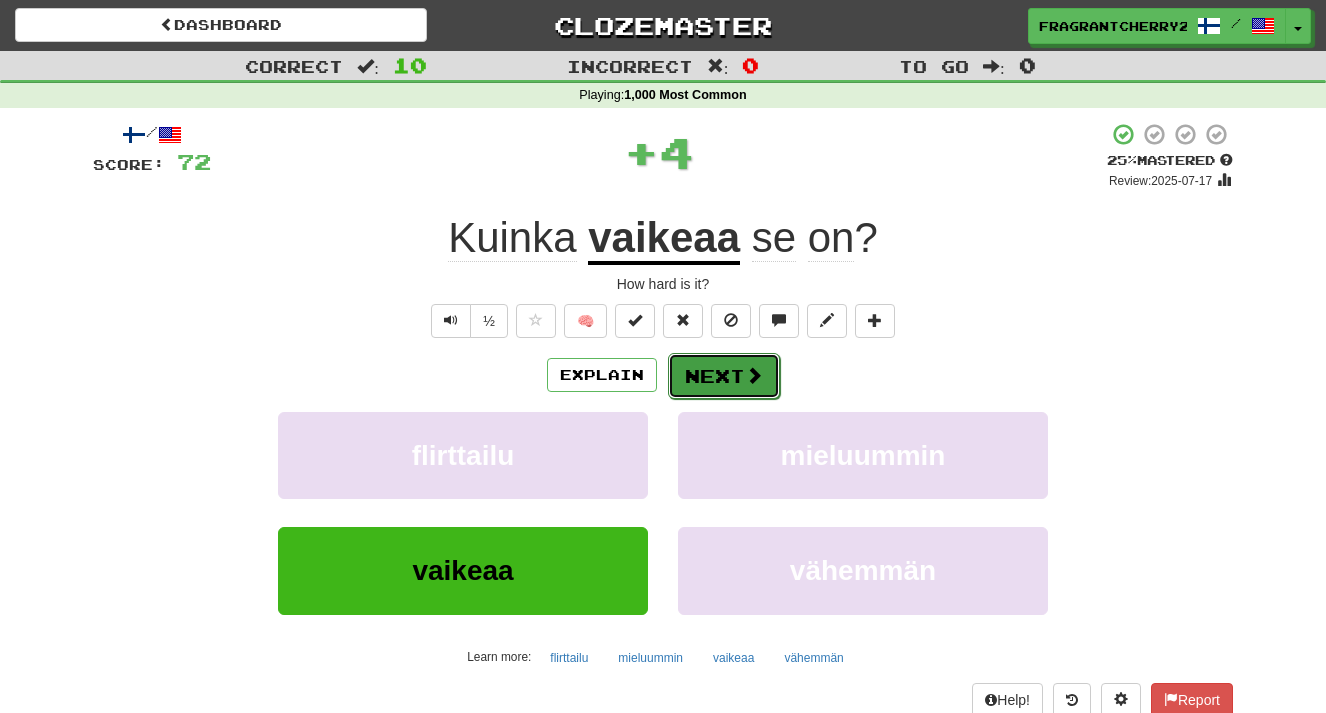 click on "Next" at bounding box center (724, 376) 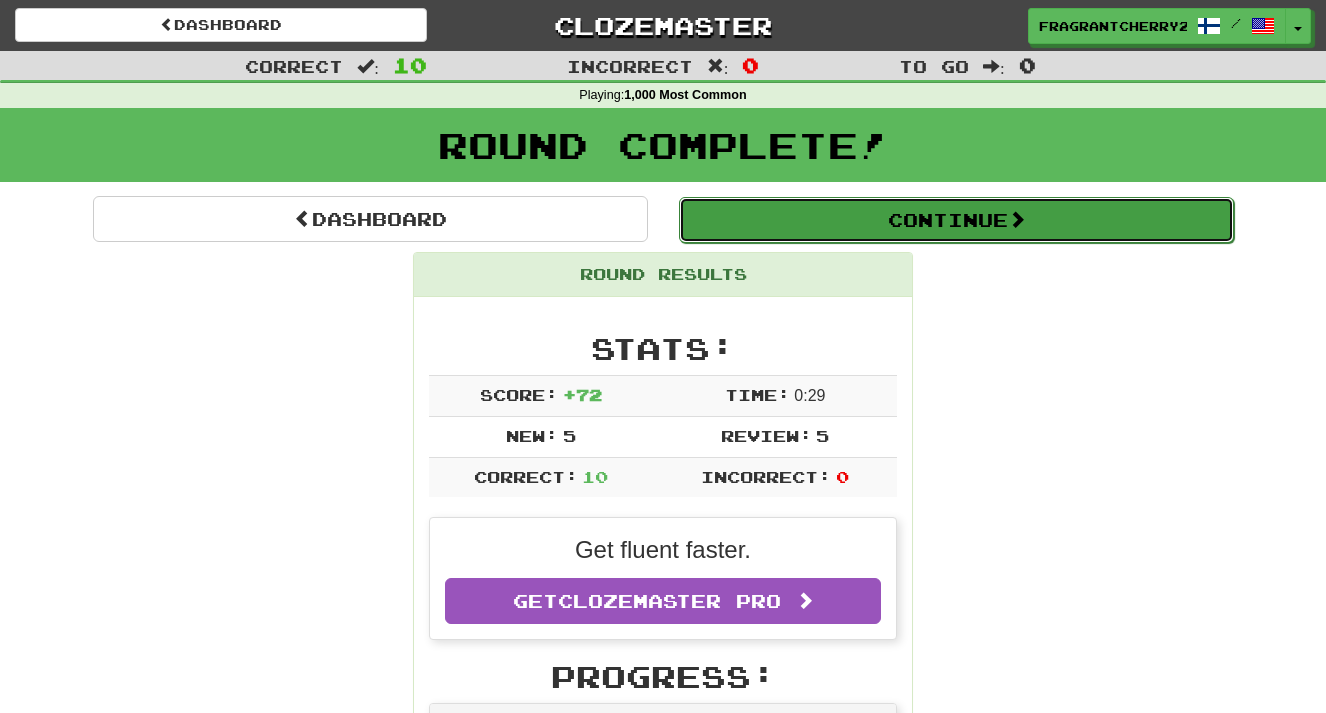 click on "Continue" at bounding box center [956, 220] 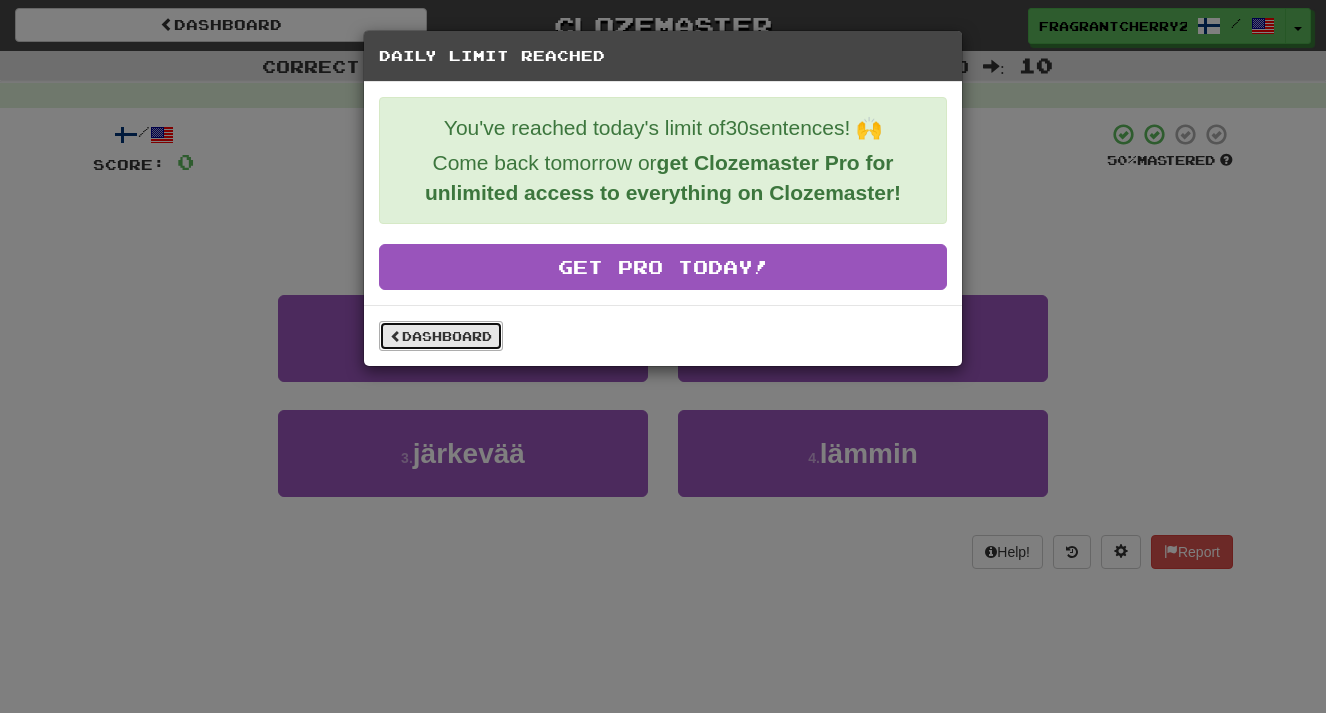 click on "Dashboard" at bounding box center [441, 336] 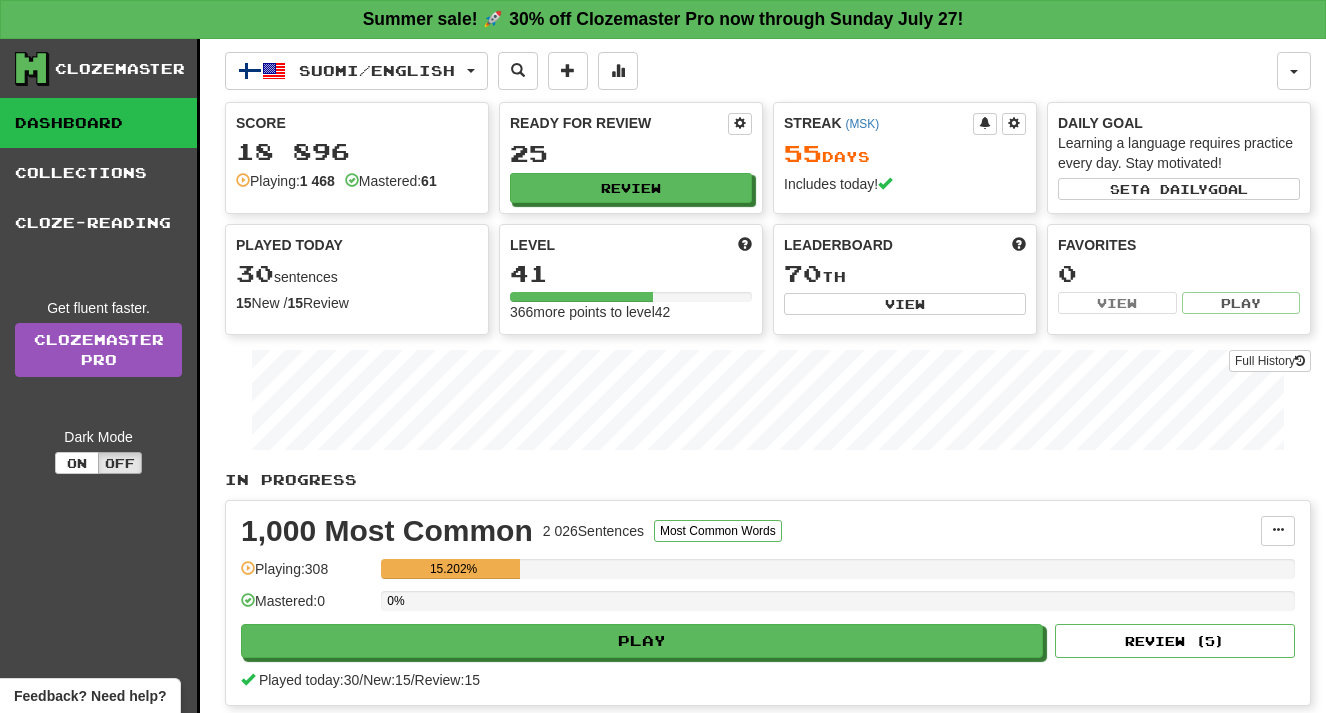 scroll, scrollTop: 0, scrollLeft: 0, axis: both 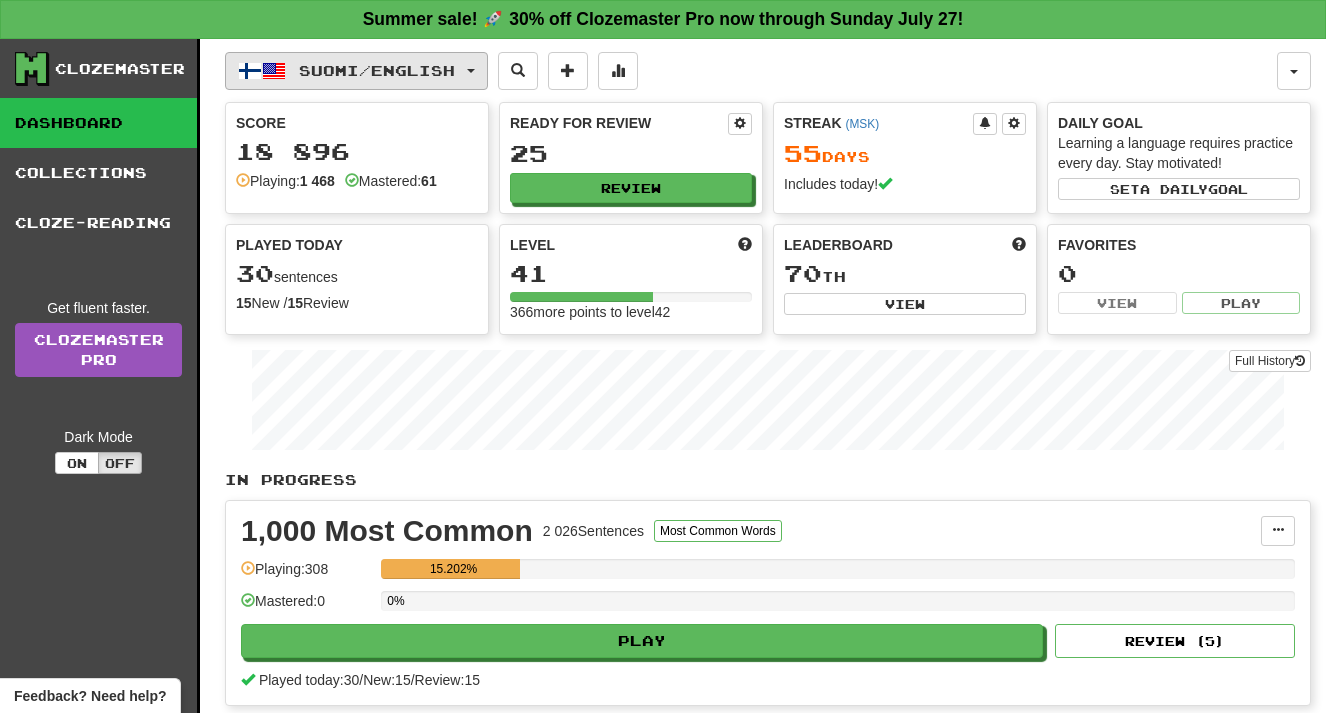 click on "Suomi  /  English" at bounding box center [356, 71] 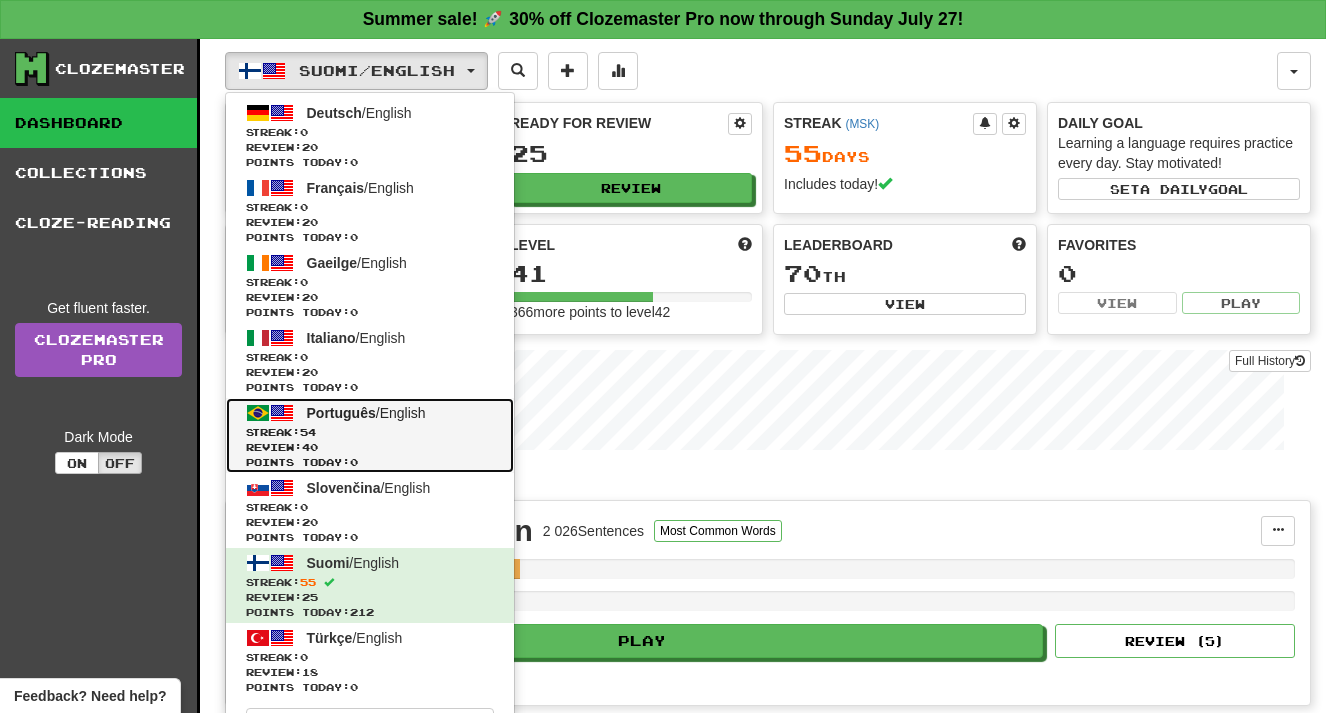 click on "Português  /  English" at bounding box center (366, 413) 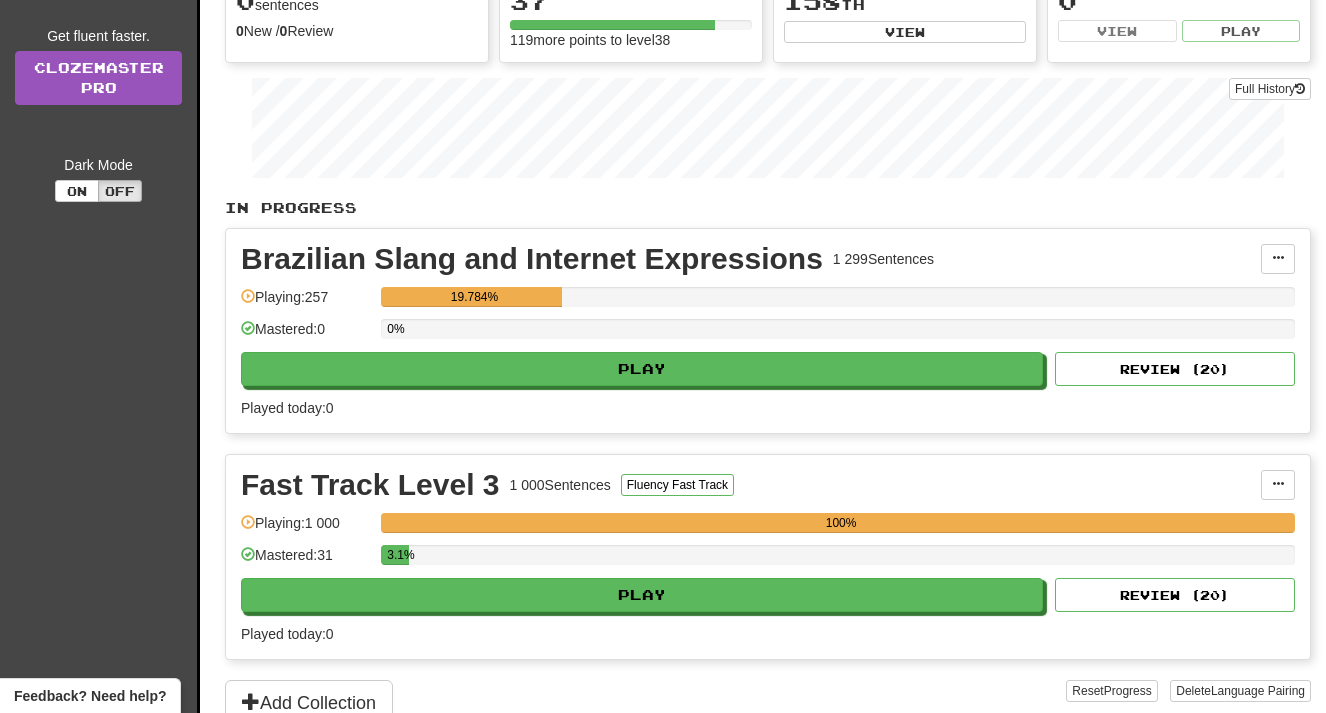 scroll, scrollTop: 305, scrollLeft: 0, axis: vertical 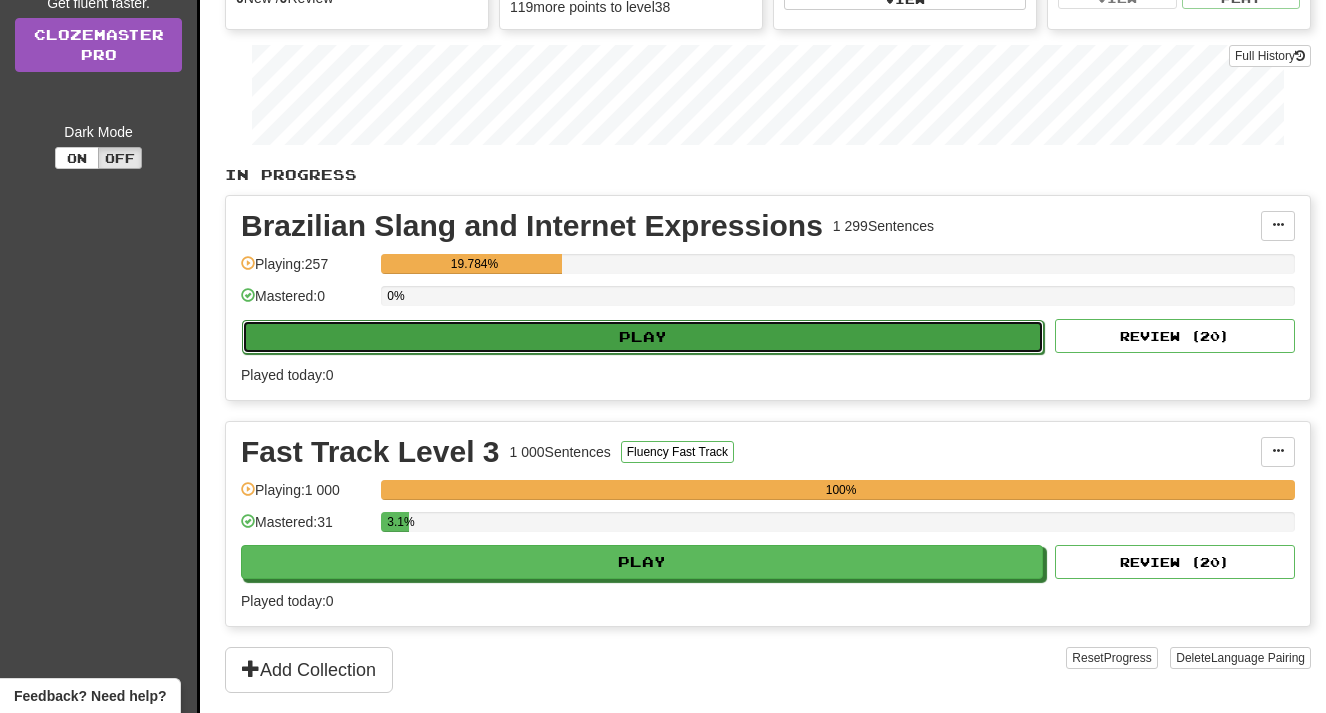 click on "Play" at bounding box center (643, 337) 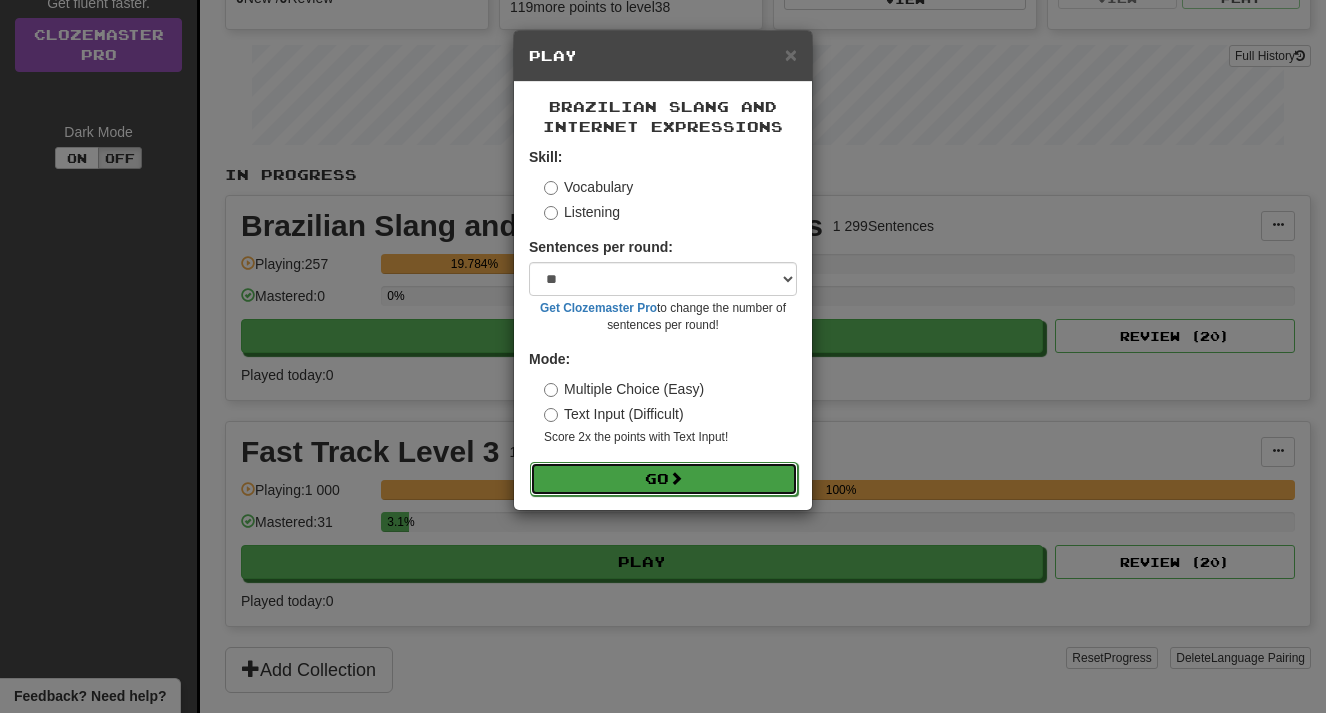 click on "Go" at bounding box center (664, 479) 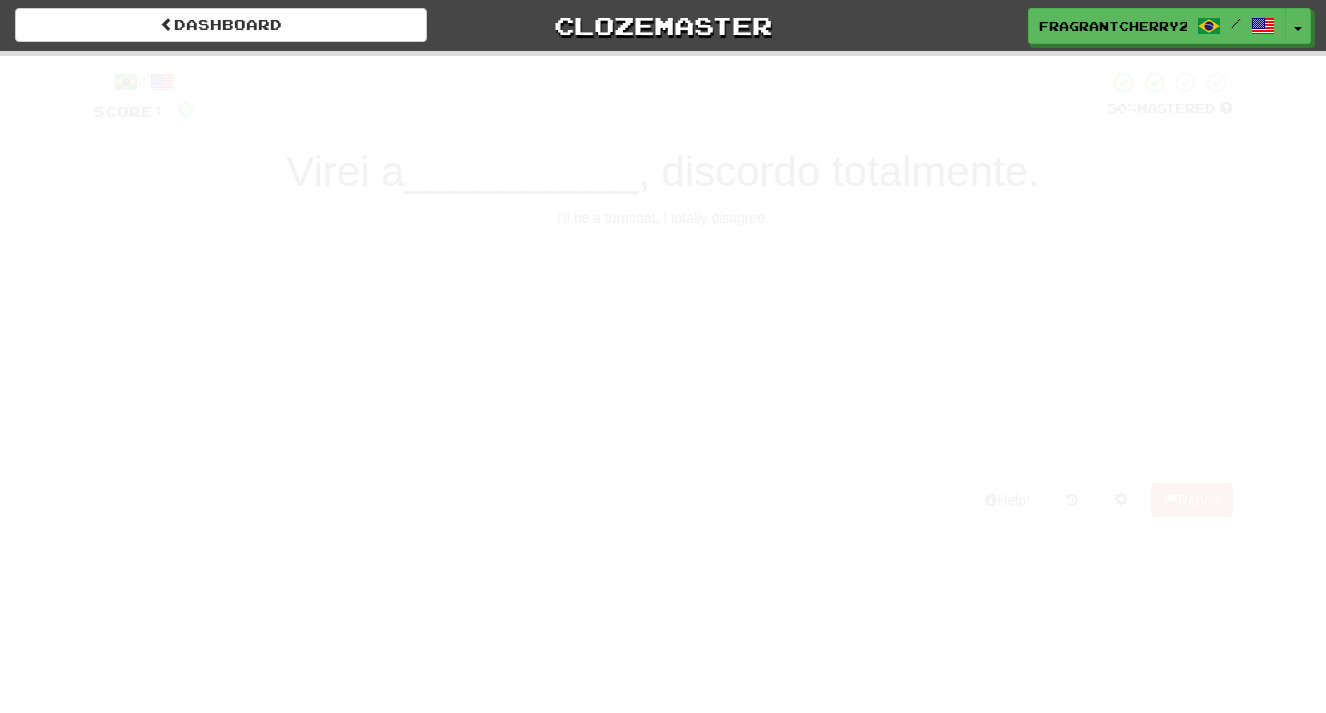 scroll, scrollTop: 0, scrollLeft: 0, axis: both 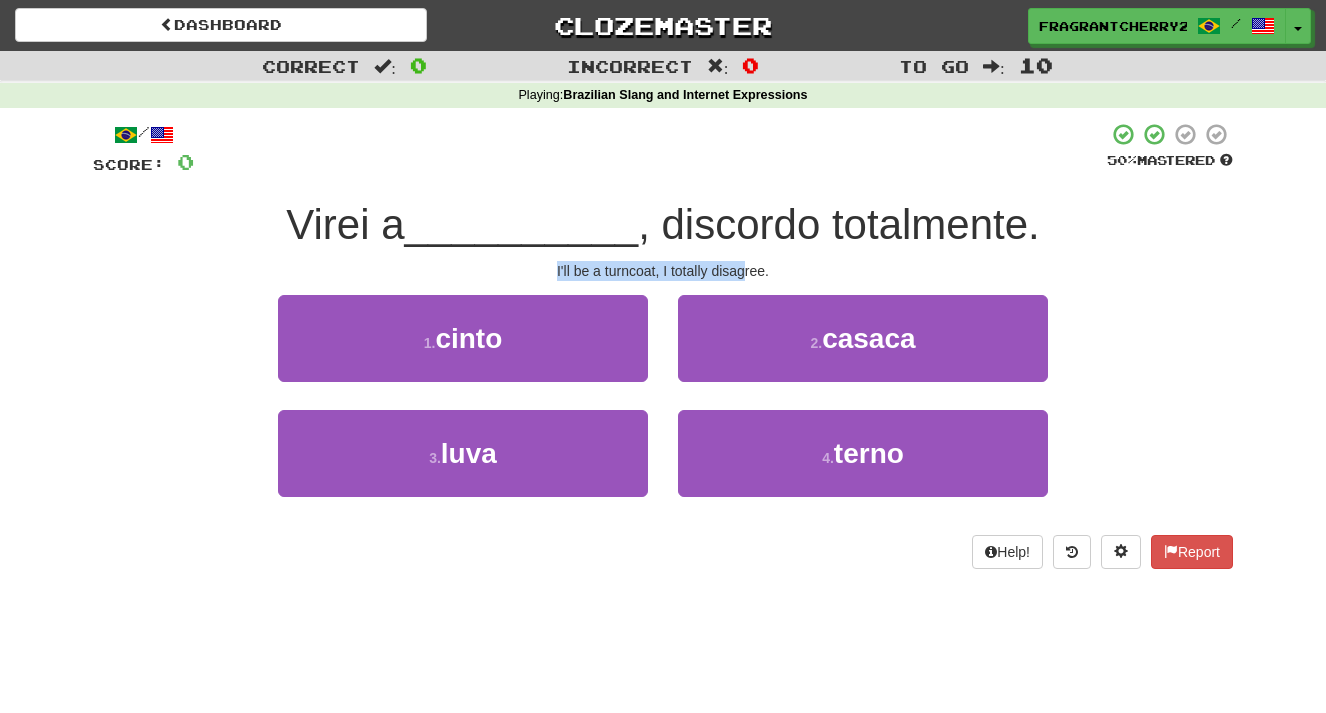 drag, startPoint x: 547, startPoint y: 270, endPoint x: 750, endPoint y: 281, distance: 203.2978 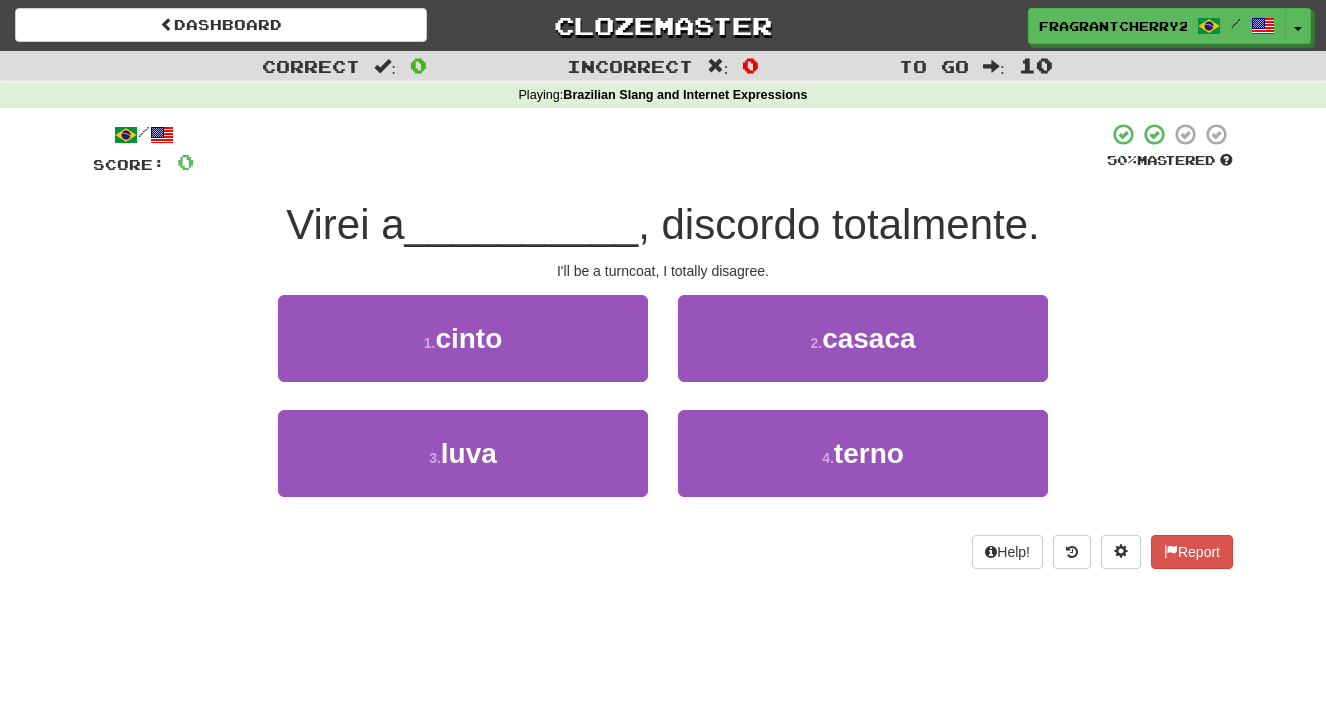 click on "I'll be a turncoat, I totally disagree." at bounding box center (663, 271) 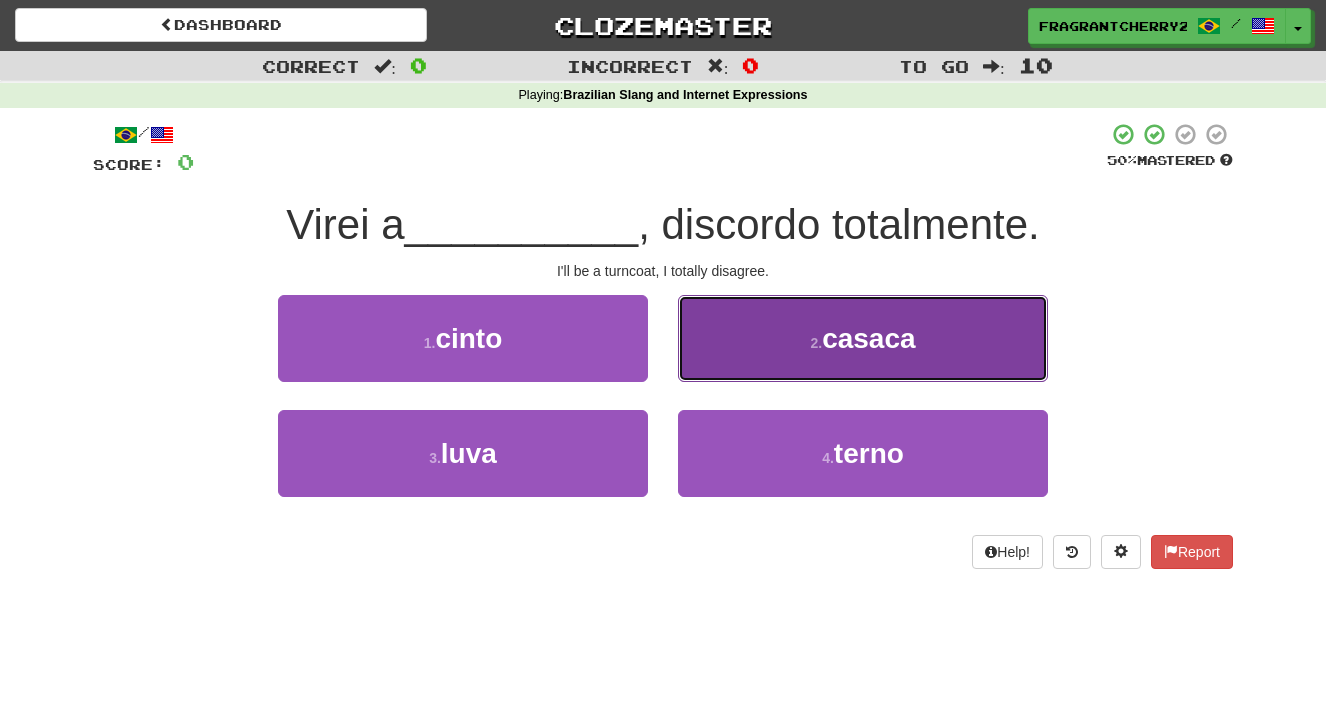 click on "2 .  casaca" at bounding box center (863, 338) 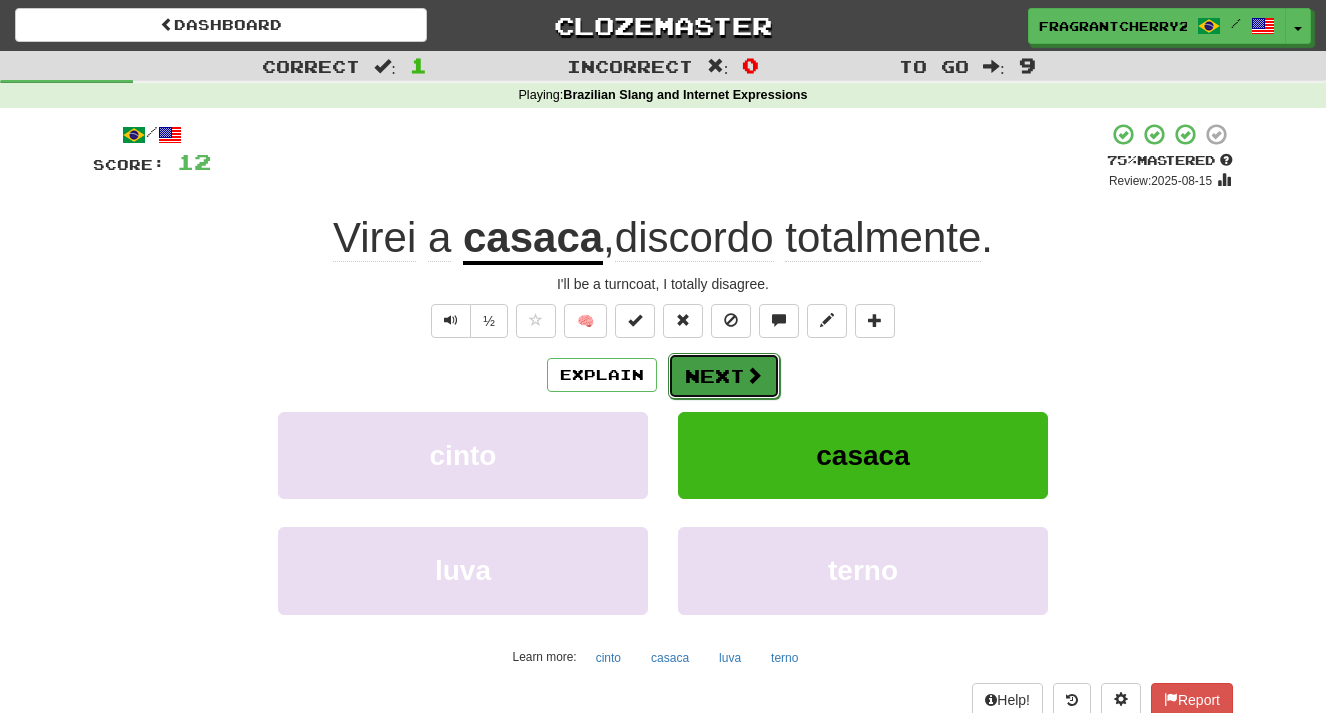 click on "Next" at bounding box center (724, 376) 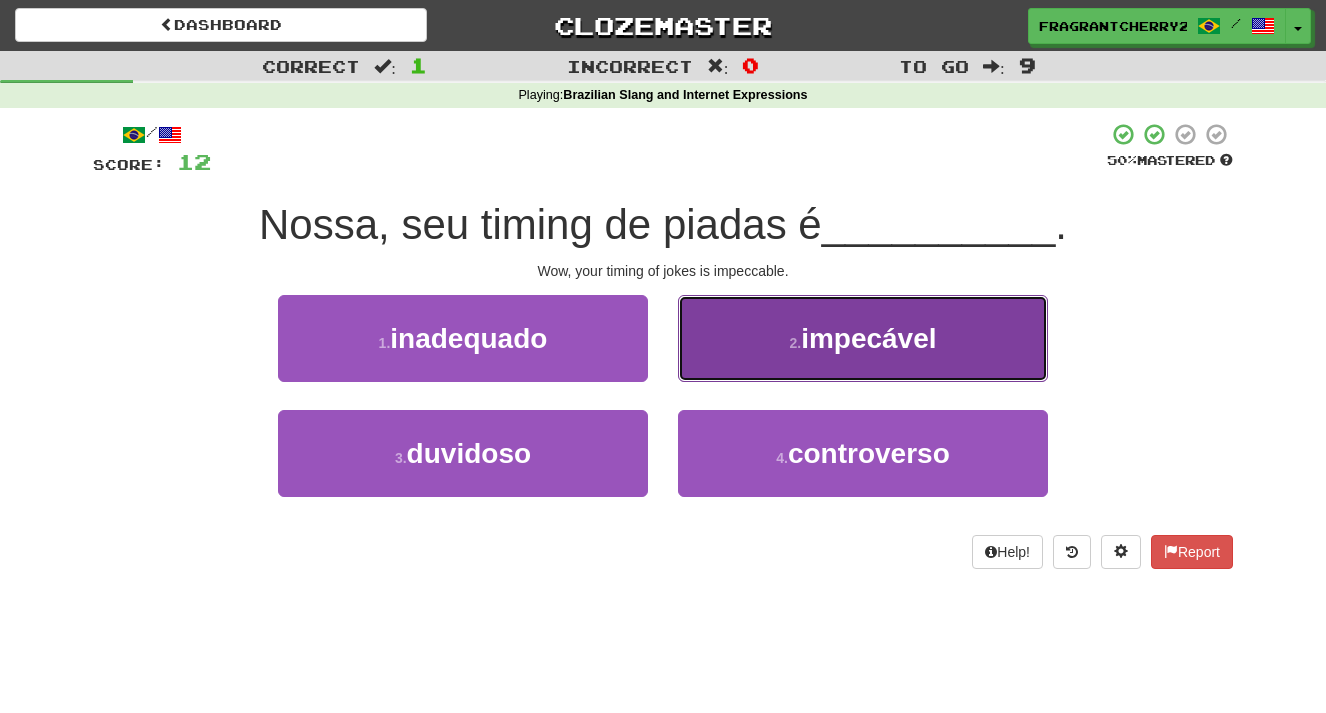click on "2 .  impecável" at bounding box center [863, 338] 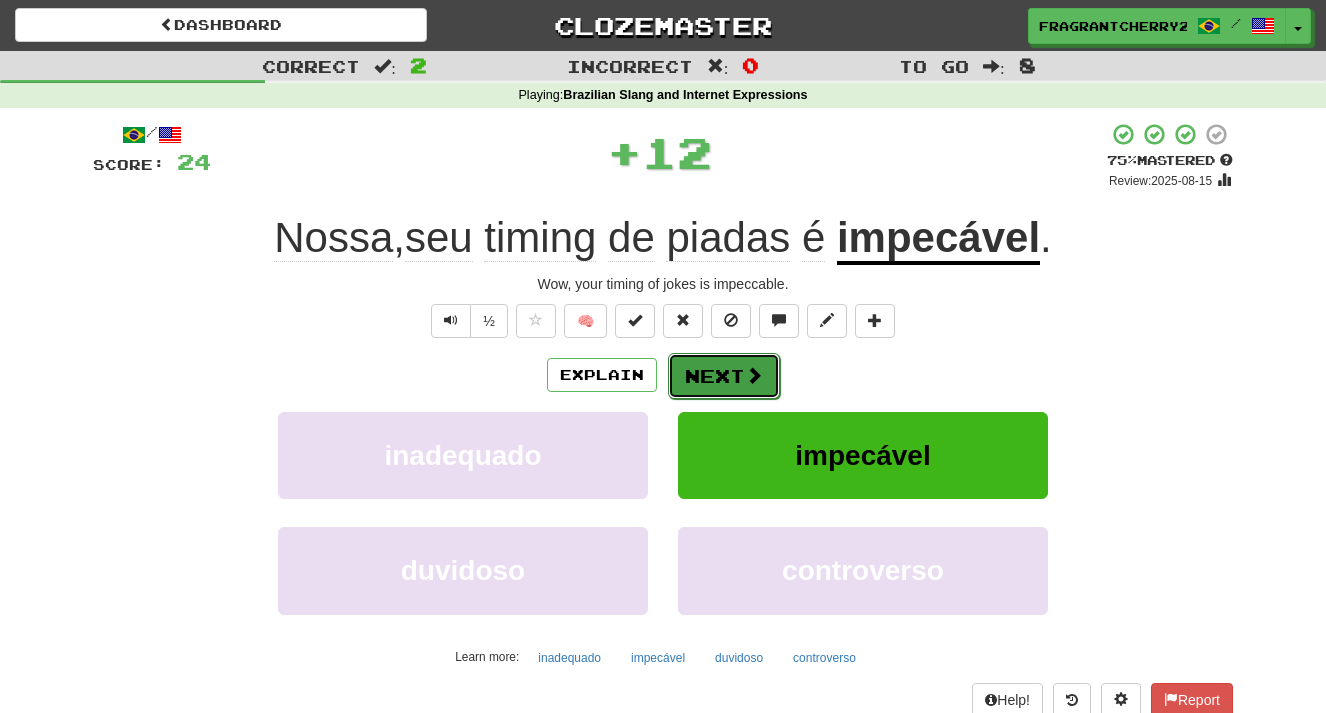 click on "Next" at bounding box center (724, 376) 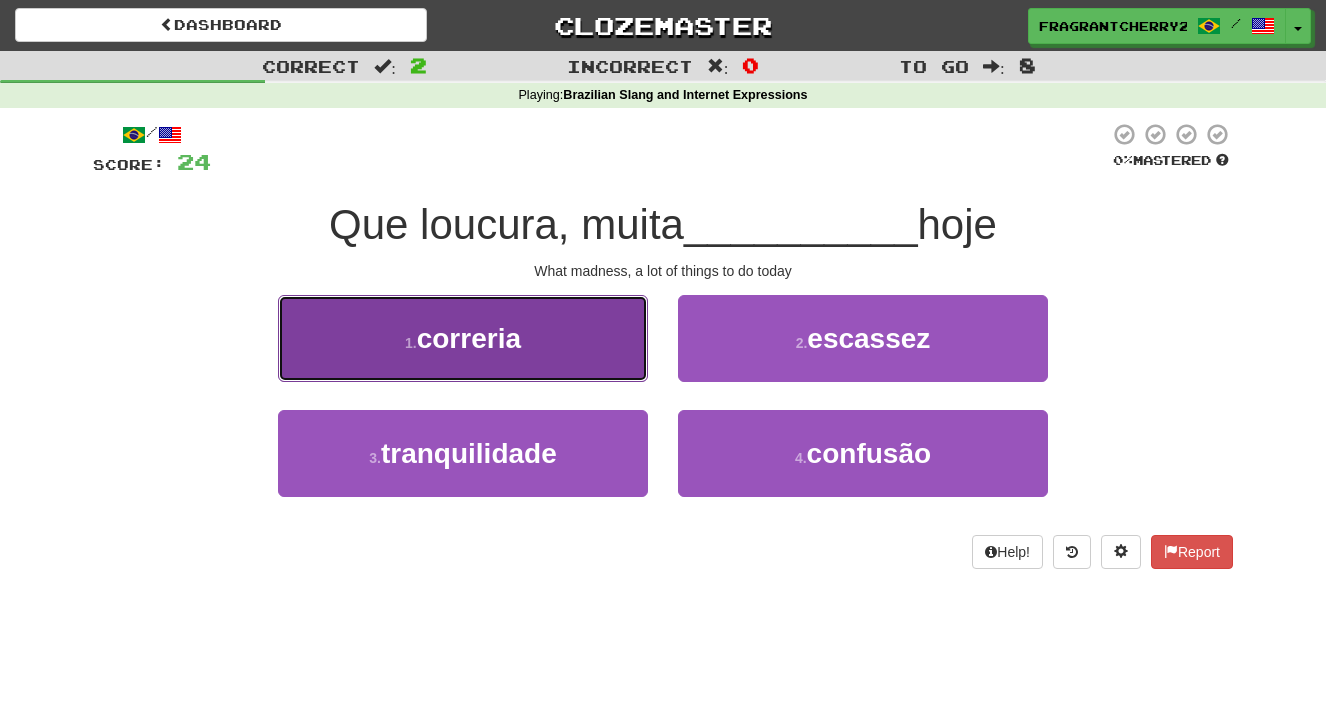 click on "1 .  correria" at bounding box center [463, 338] 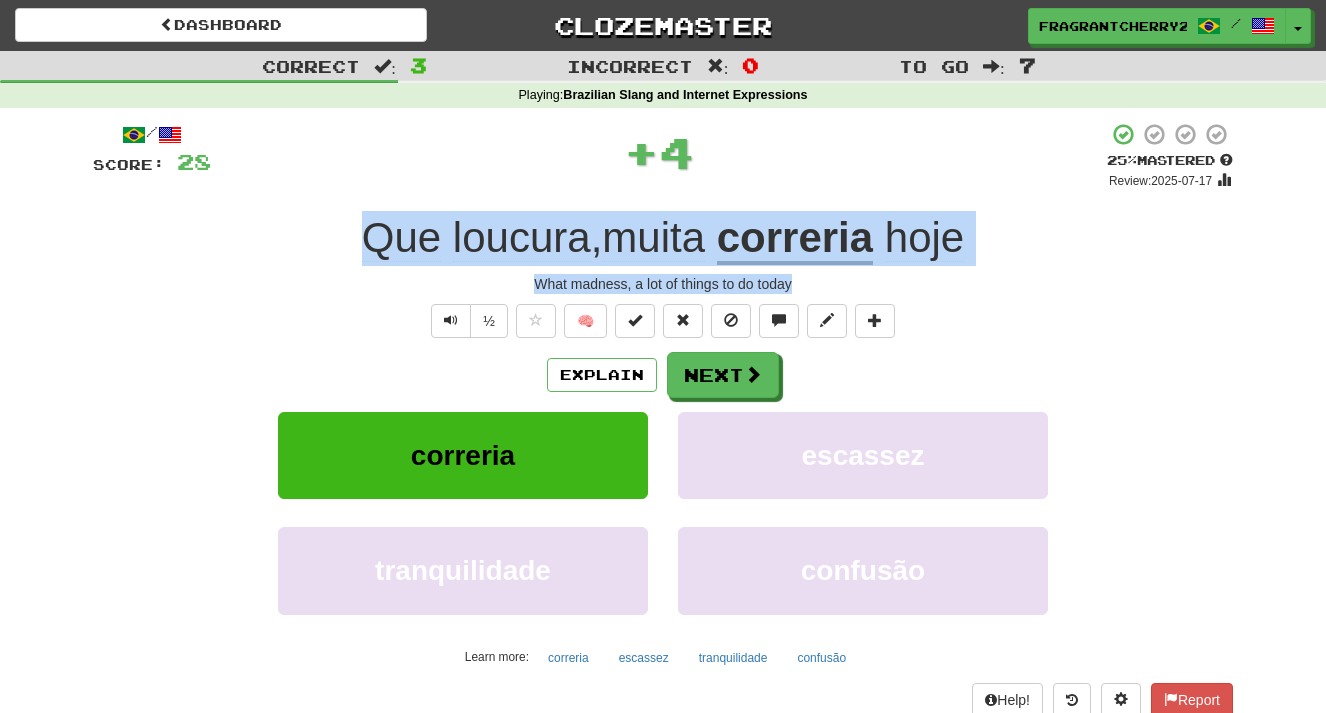 drag, startPoint x: 579, startPoint y: 255, endPoint x: 356, endPoint y: 236, distance: 223.80795 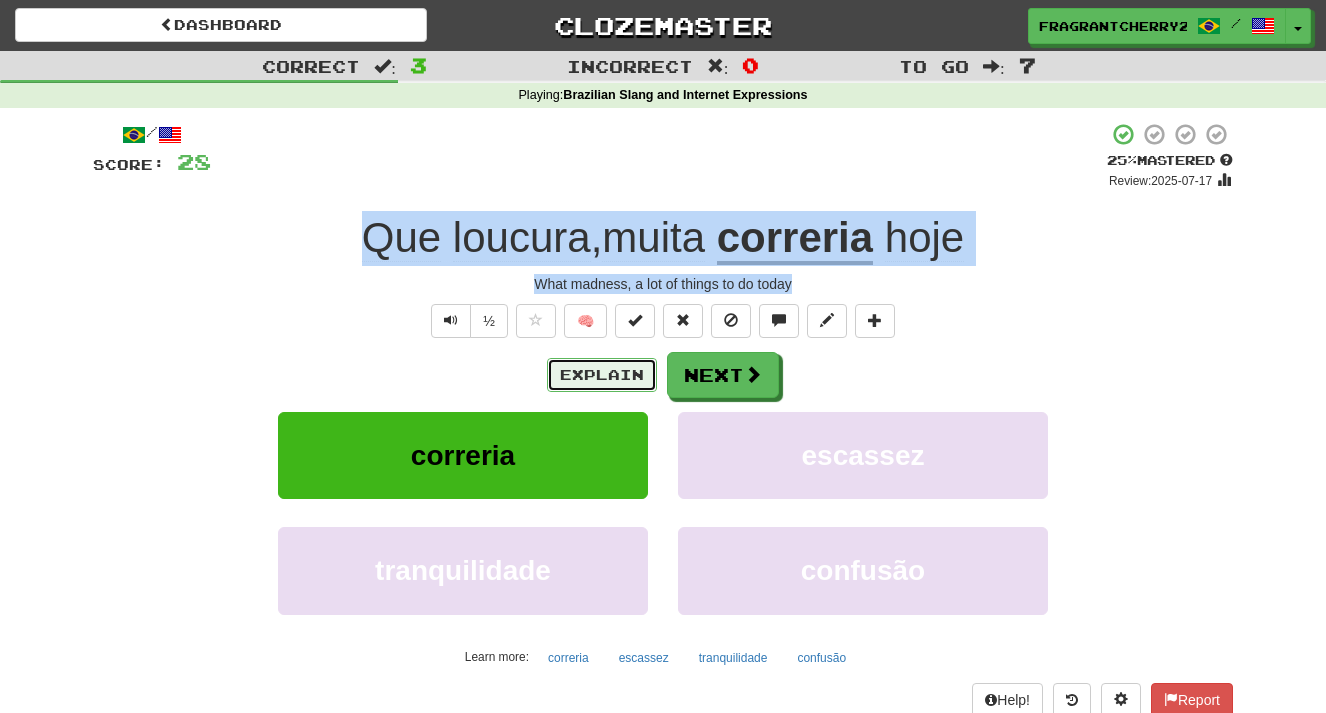 click on "Explain" at bounding box center (602, 375) 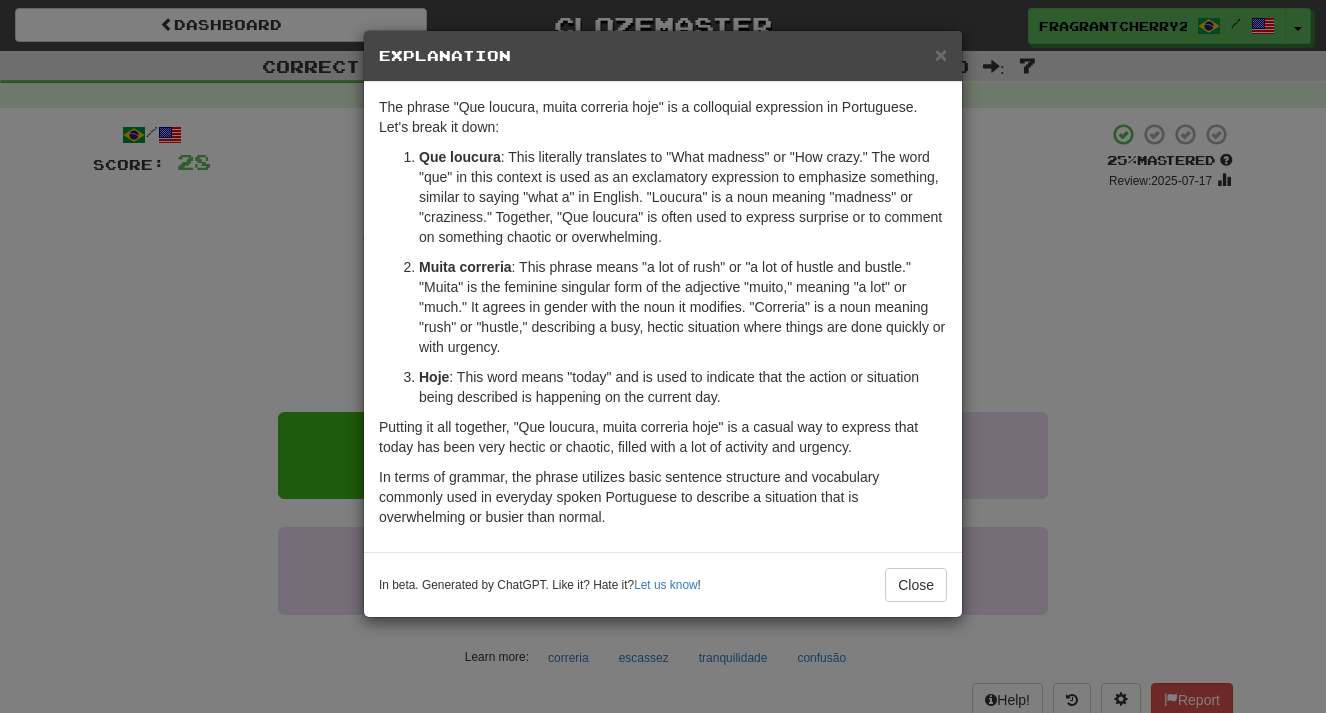 click on "Que loucura, muita correria hoje" at bounding box center [663, 356] 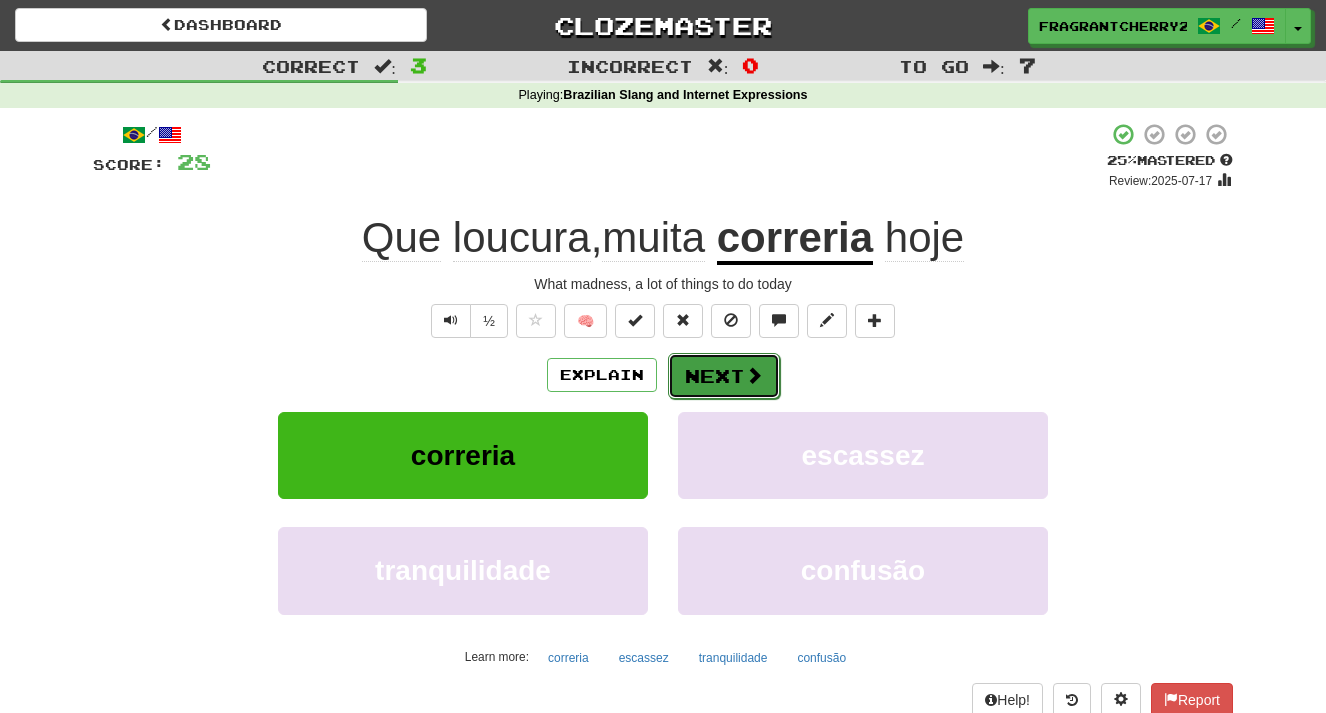 click on "Next" at bounding box center [724, 376] 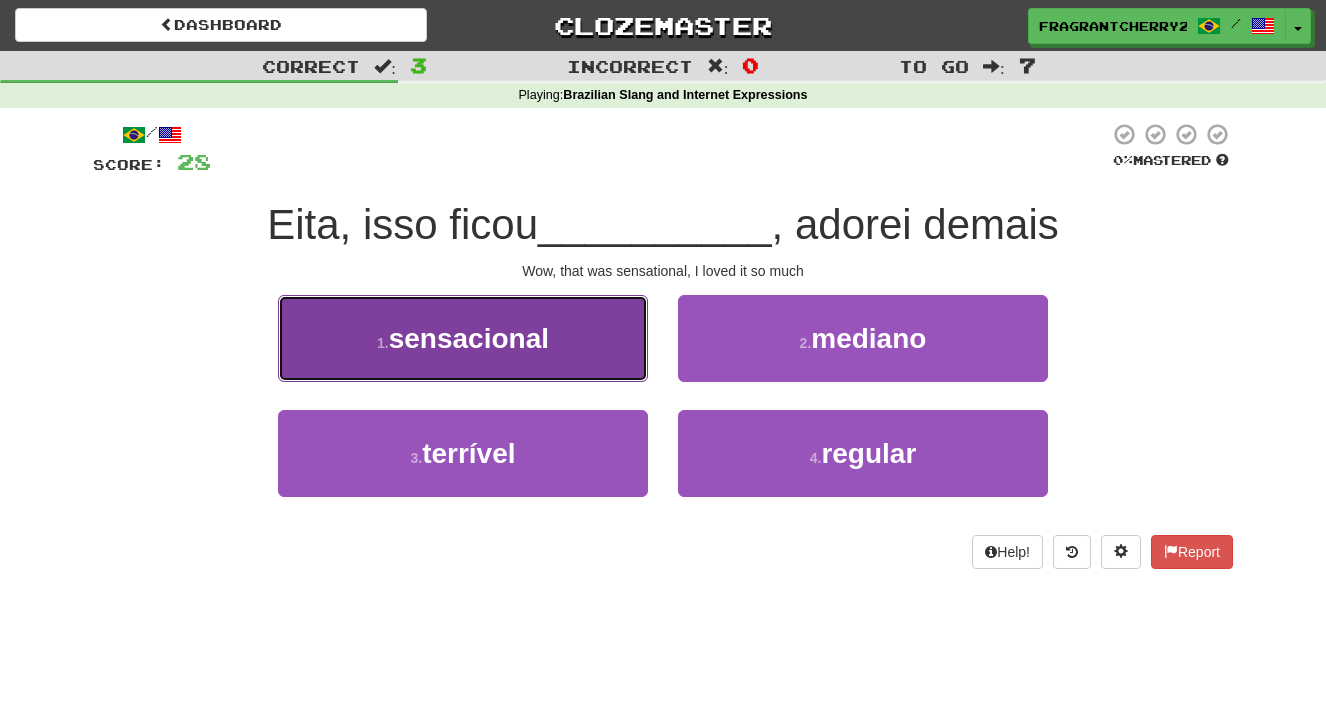 click on "1 .  sensacional" at bounding box center [463, 338] 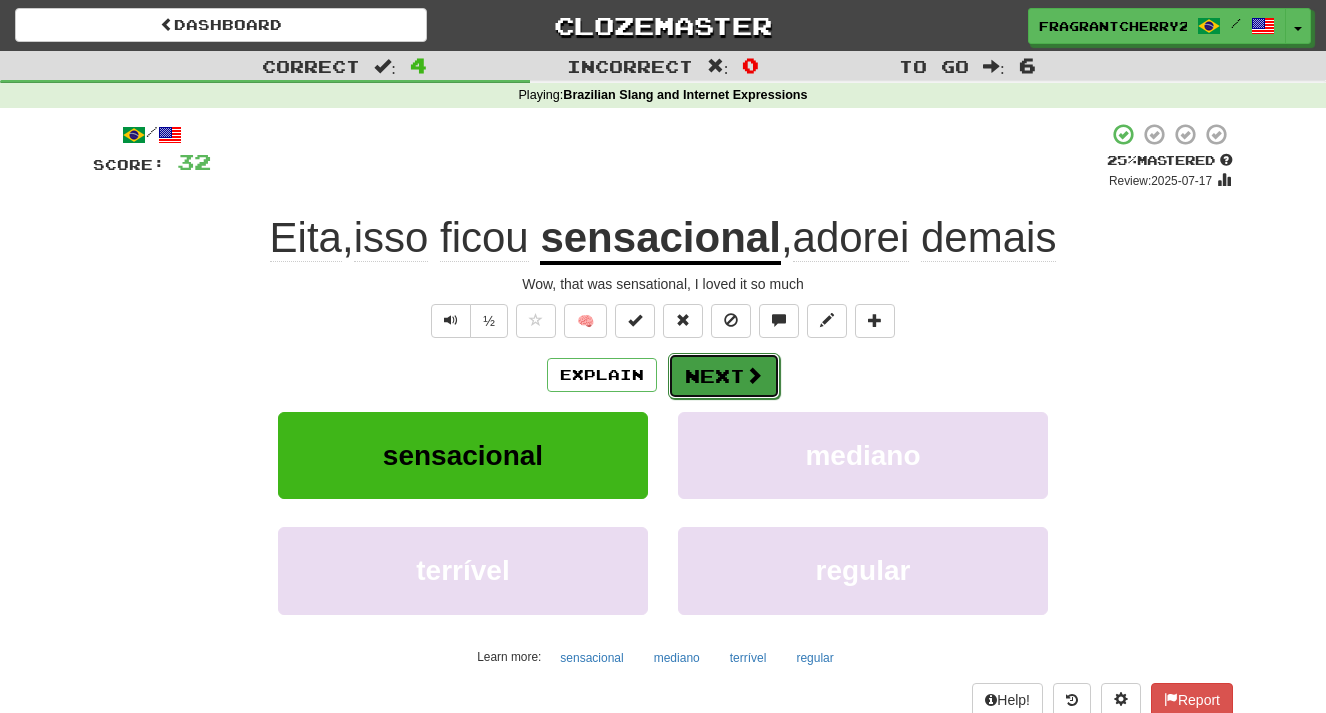 click on "Next" at bounding box center (724, 376) 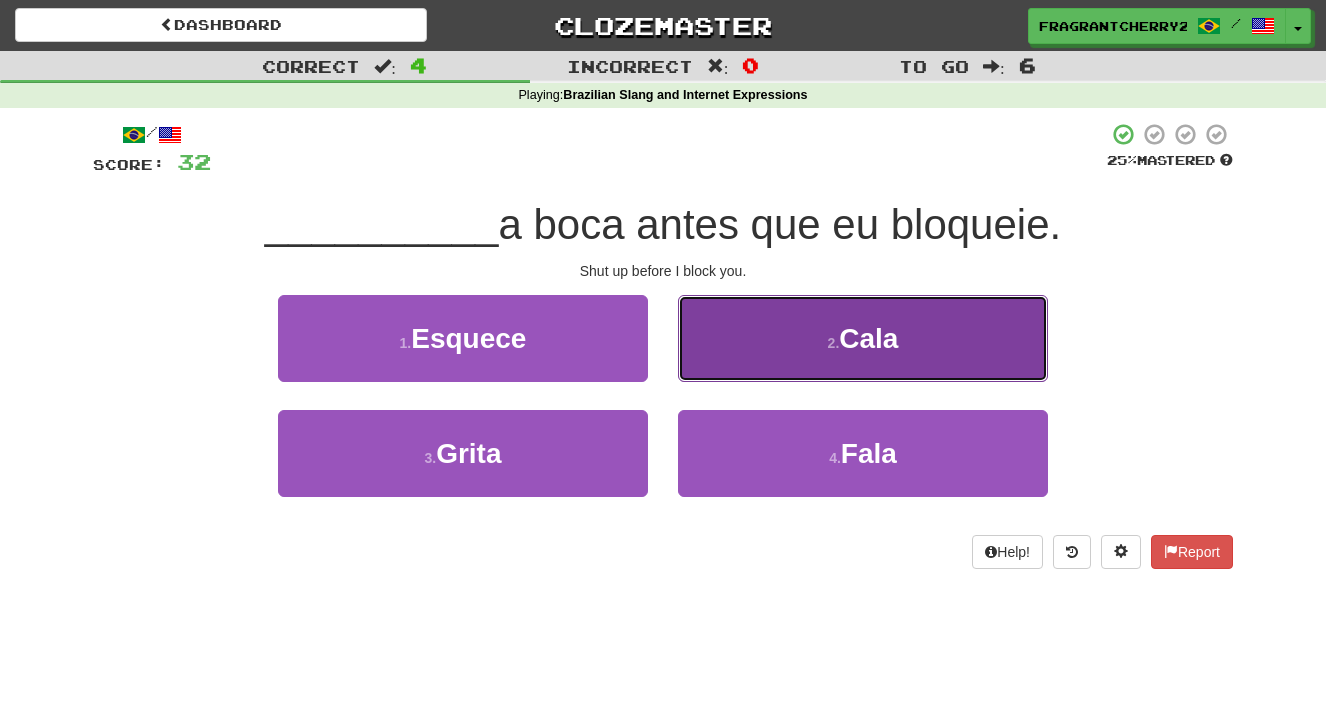 click on "2 .  Cala" at bounding box center [863, 338] 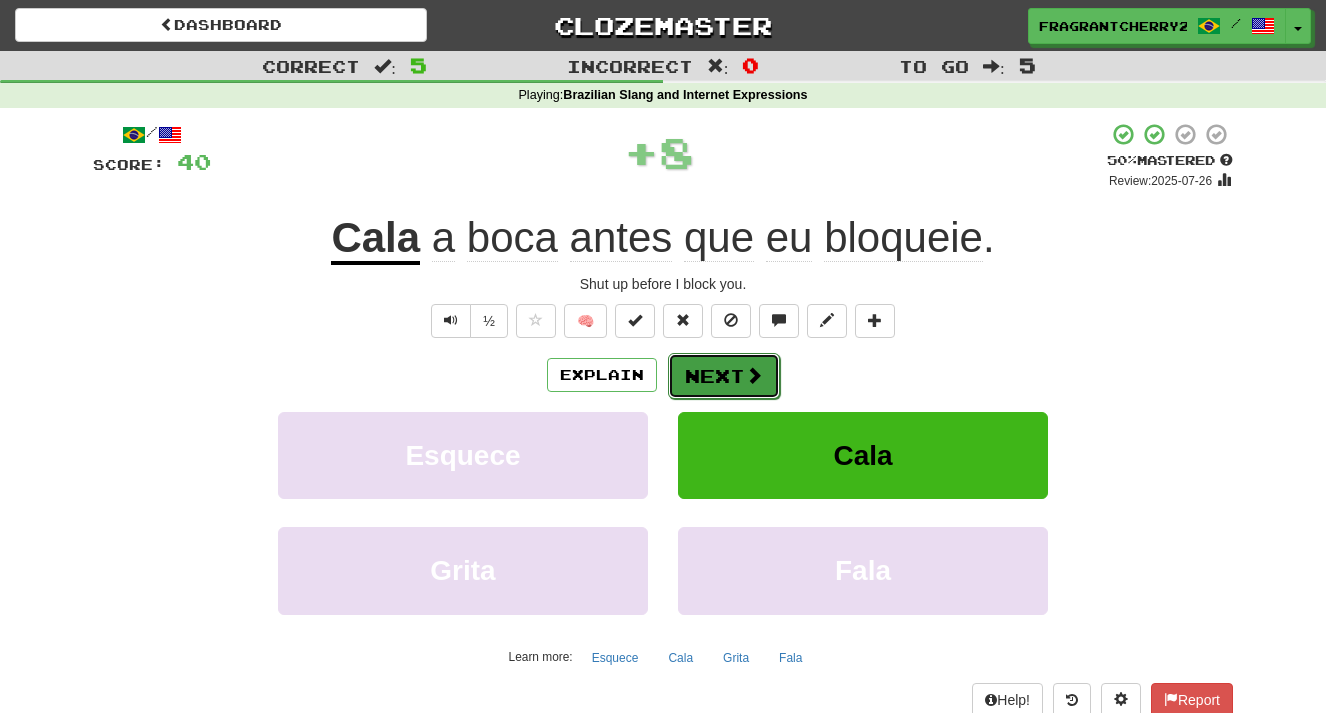 click on "Next" at bounding box center (724, 376) 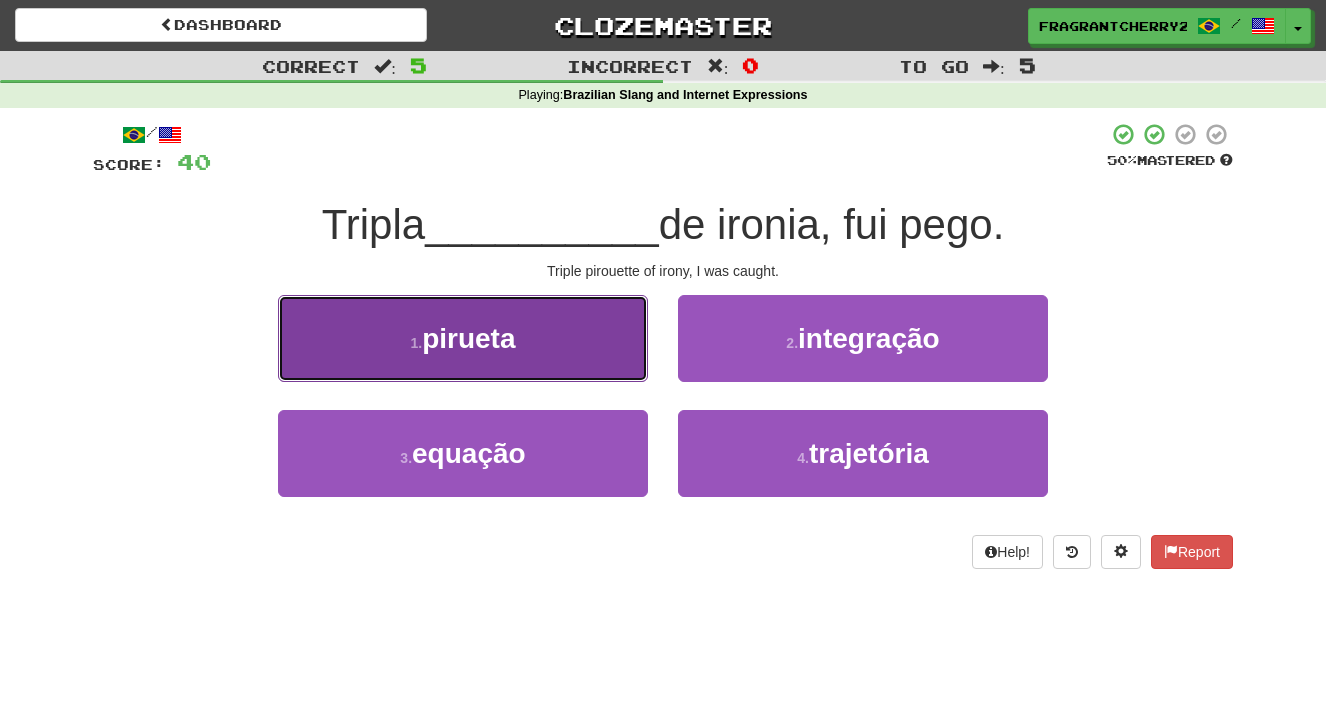 click on "1 .  pirueta" at bounding box center (463, 338) 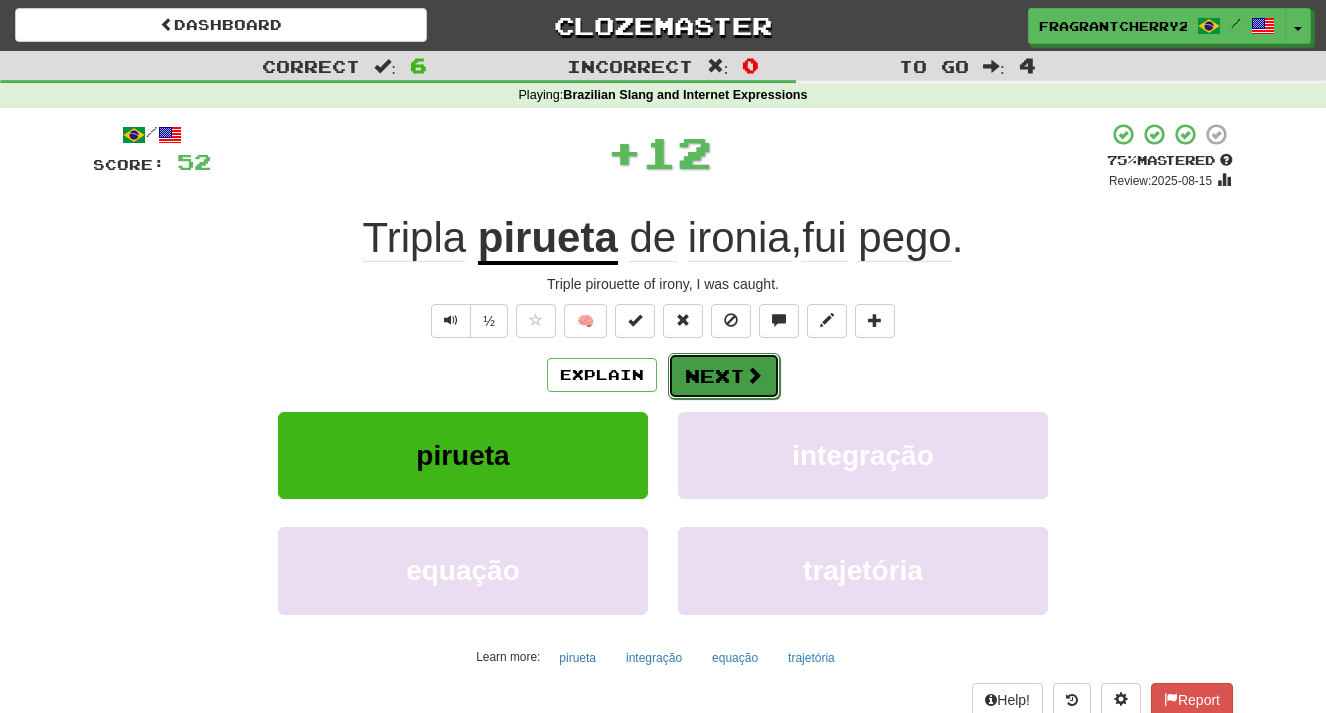 click at bounding box center (754, 375) 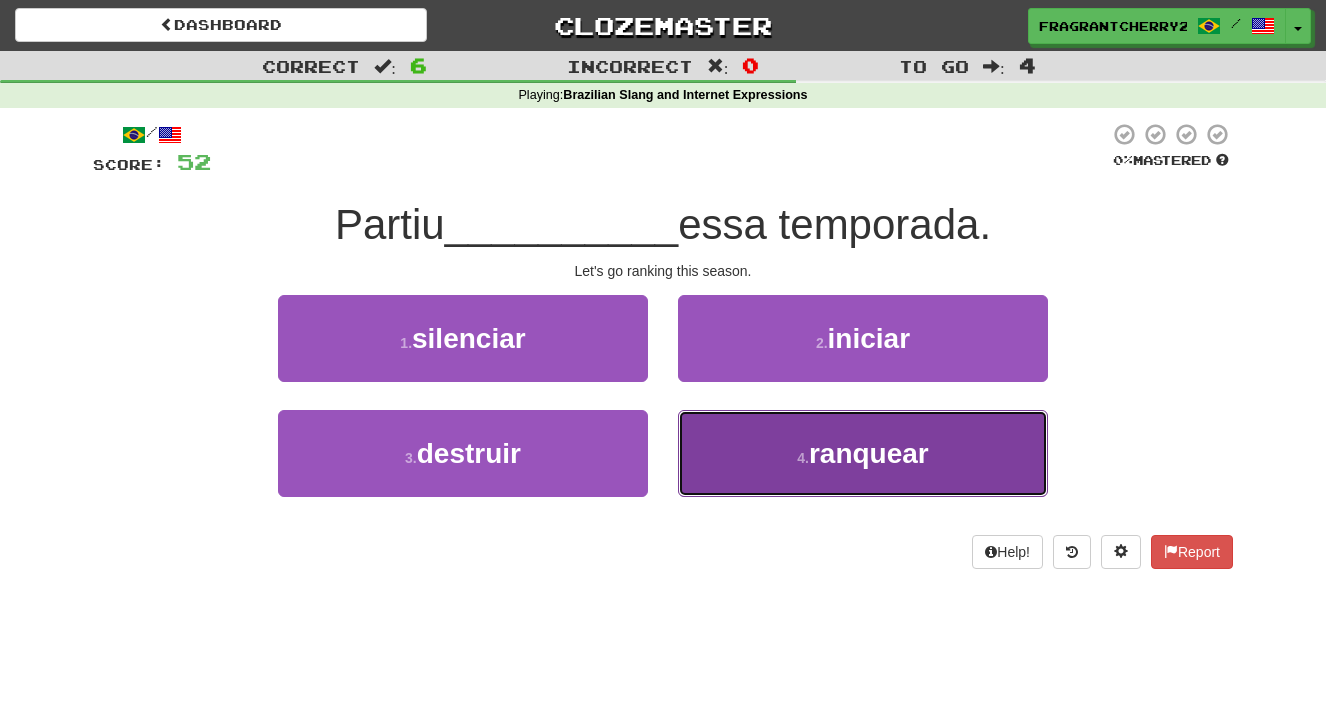 click on "4 .  ranquear" at bounding box center [863, 453] 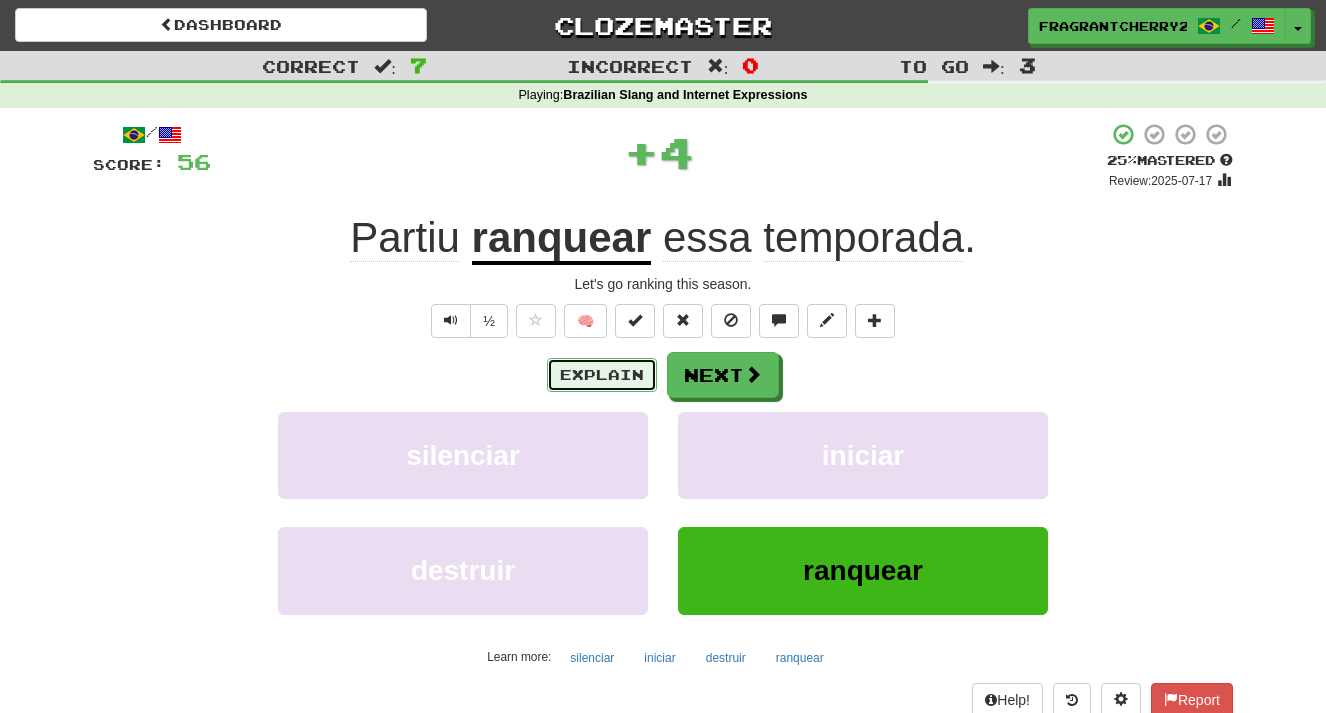 click on "Explain" at bounding box center [602, 375] 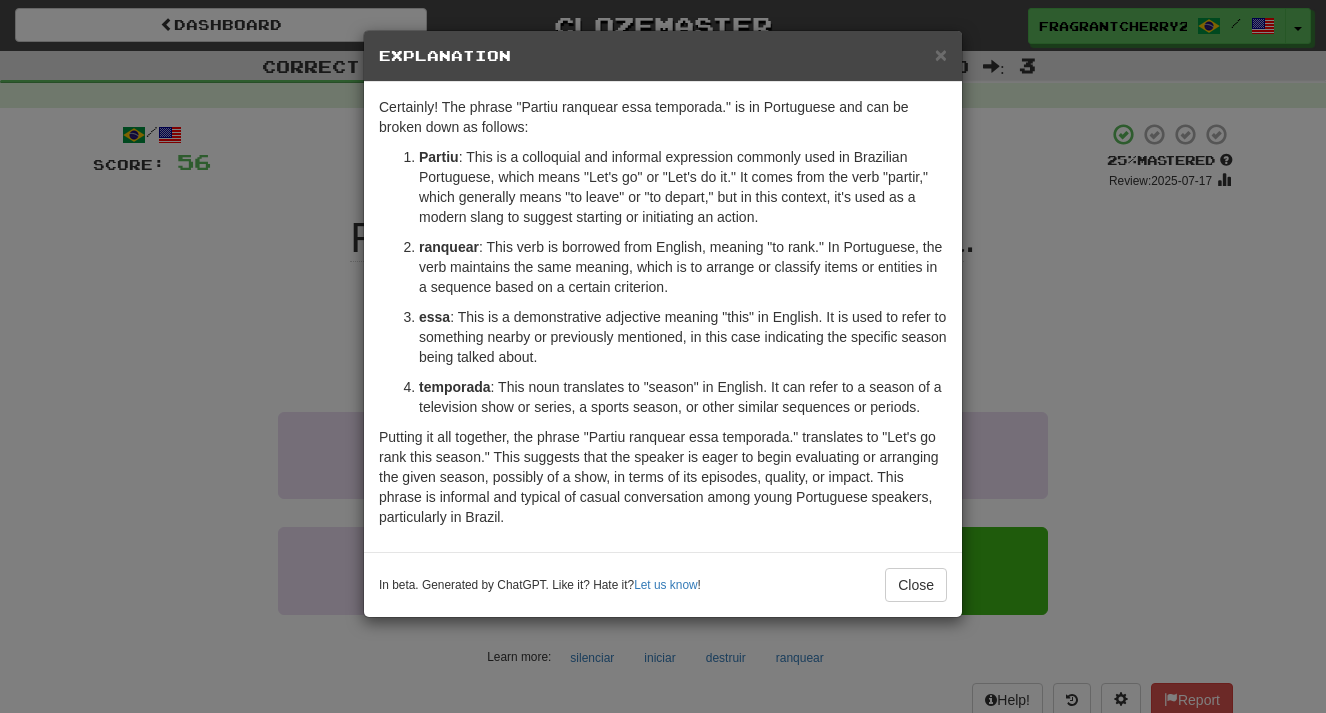 click on "× Explanation Certainly! The phrase "Partiu ranquear essa temporada." is in Portuguese and can be broken down as follows:
Partiu : This is a colloquial and informal expression commonly used in Brazilian Portuguese, which means "Let's go" or "Let's do it." It comes from the verb "partir," which generally means "to leave" or "to depart," but in this context, it's used as a modern slang to suggest starting or initiating an action.
ranquear : This verb is borrowed from English, meaning "to rank." In Portuguese, the verb maintains the same meaning, which is to arrange or classify items or entities in a sequence based on a certain criterion.
essa : This is a demonstrative adjective meaning "this" in English. It is used to refer to something nearby or previously mentioned, in this case indicating the specific season being talked about.
temporada
In beta. Generated by ChatGPT. Like it? Hate it?  Let us know ! Close" at bounding box center [663, 356] 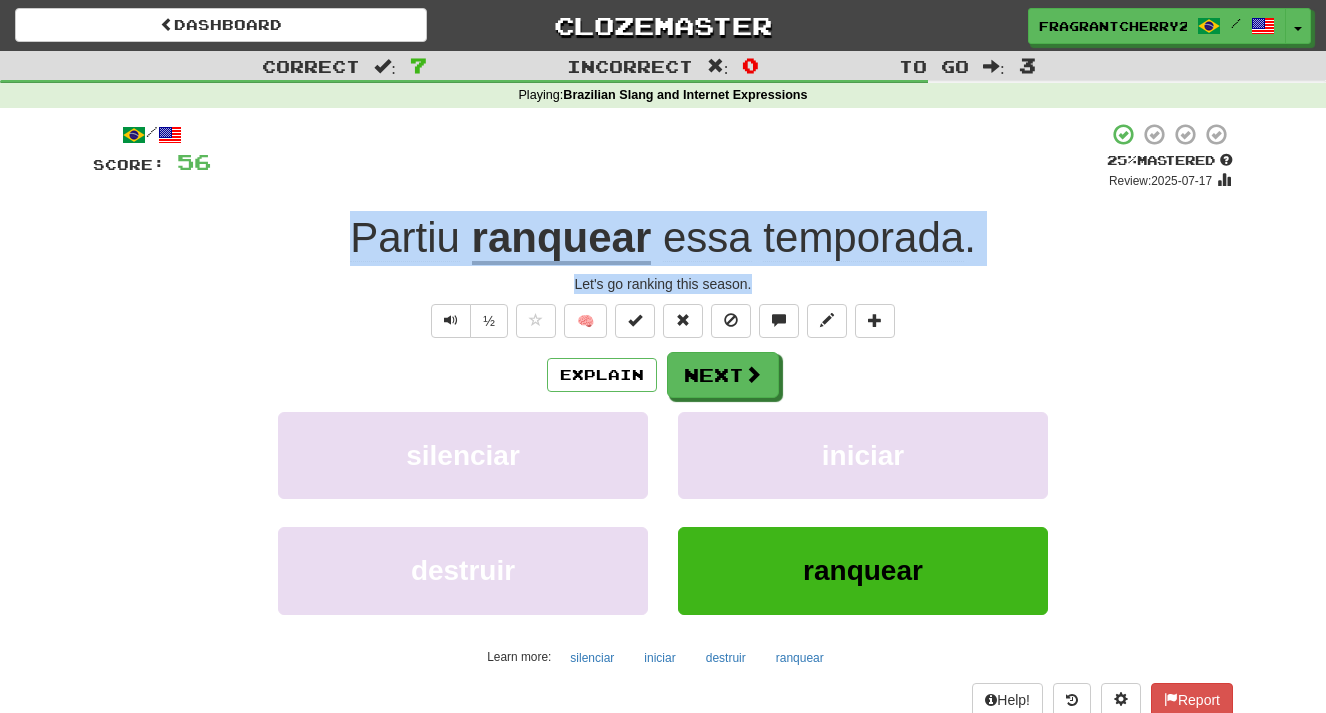 drag, startPoint x: 764, startPoint y: 289, endPoint x: 354, endPoint y: 249, distance: 411.9466 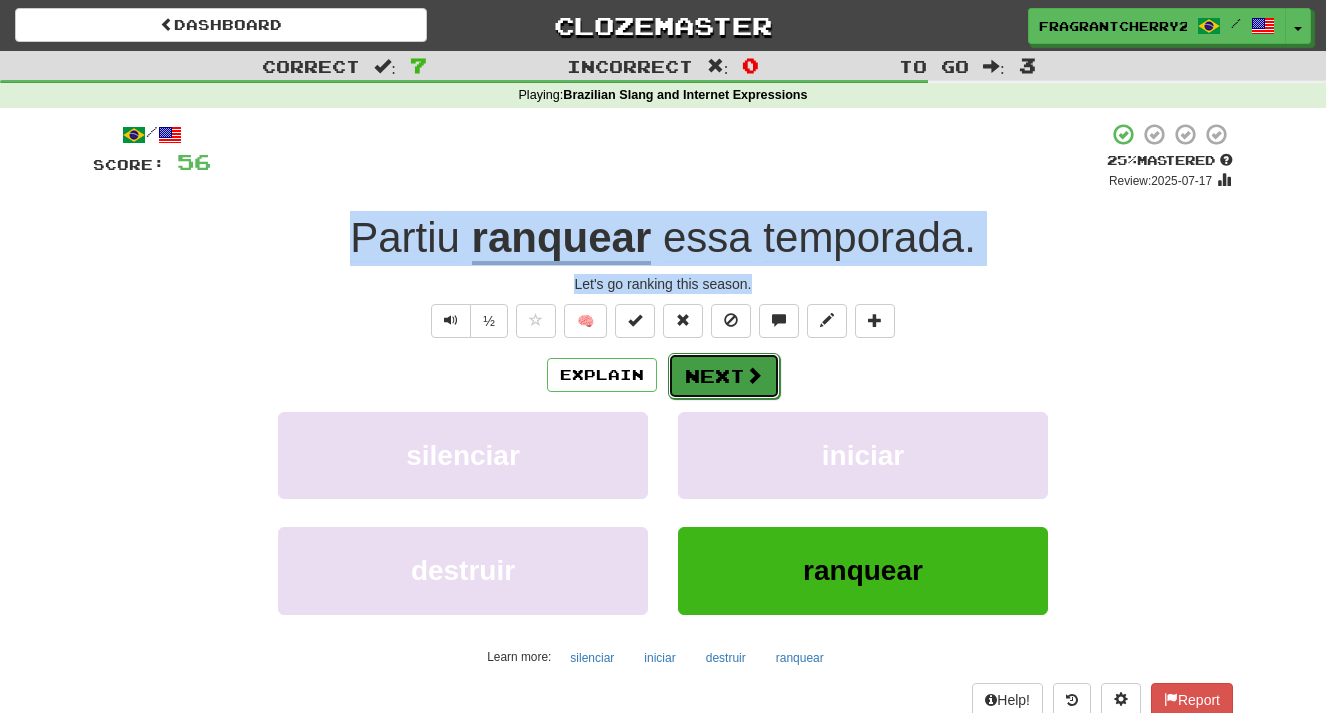 click on "Next" at bounding box center (724, 376) 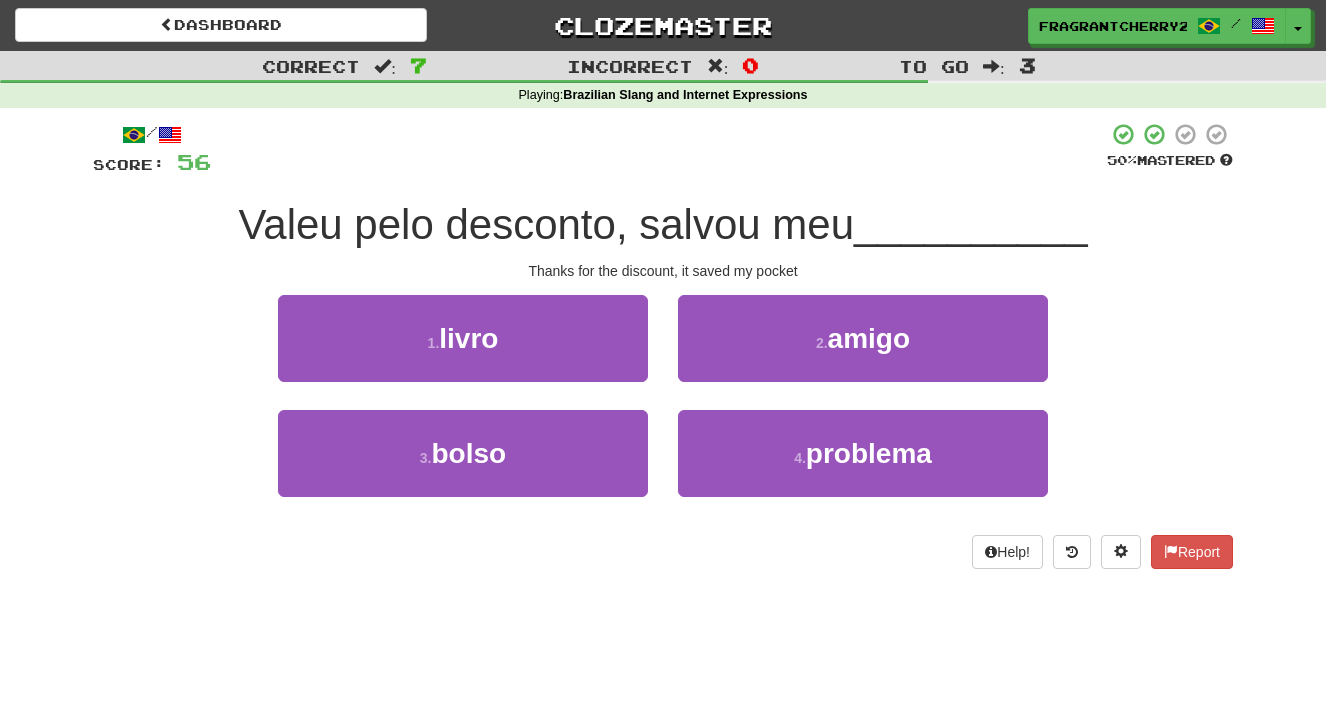 click on "/ Score: 56 50 % Mastered Valeu pelo desconto, salvou meu __________ Thanks for the discount, it saved my pocket 1 . livro 2 . amigo 3 . bolso 4 . problema Help! Report" at bounding box center (663, 345) 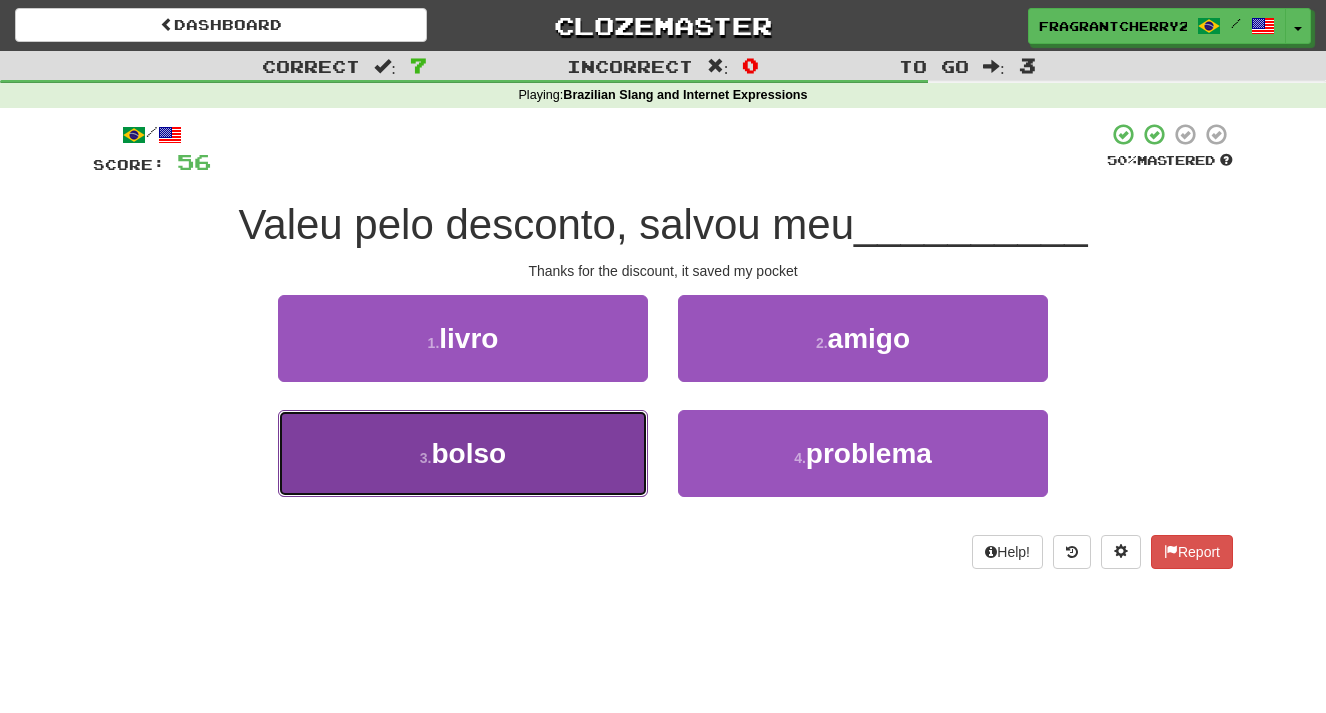 click on "bolso" at bounding box center [469, 453] 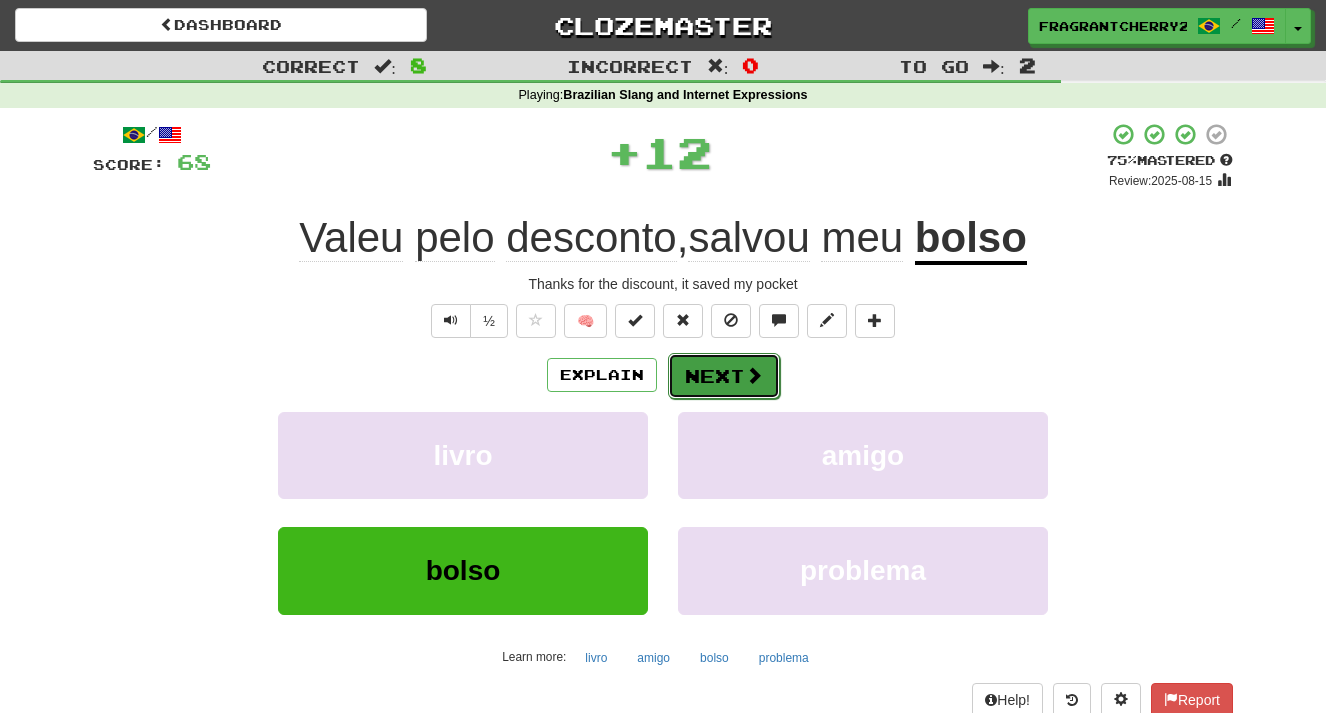 click on "Next" at bounding box center (724, 376) 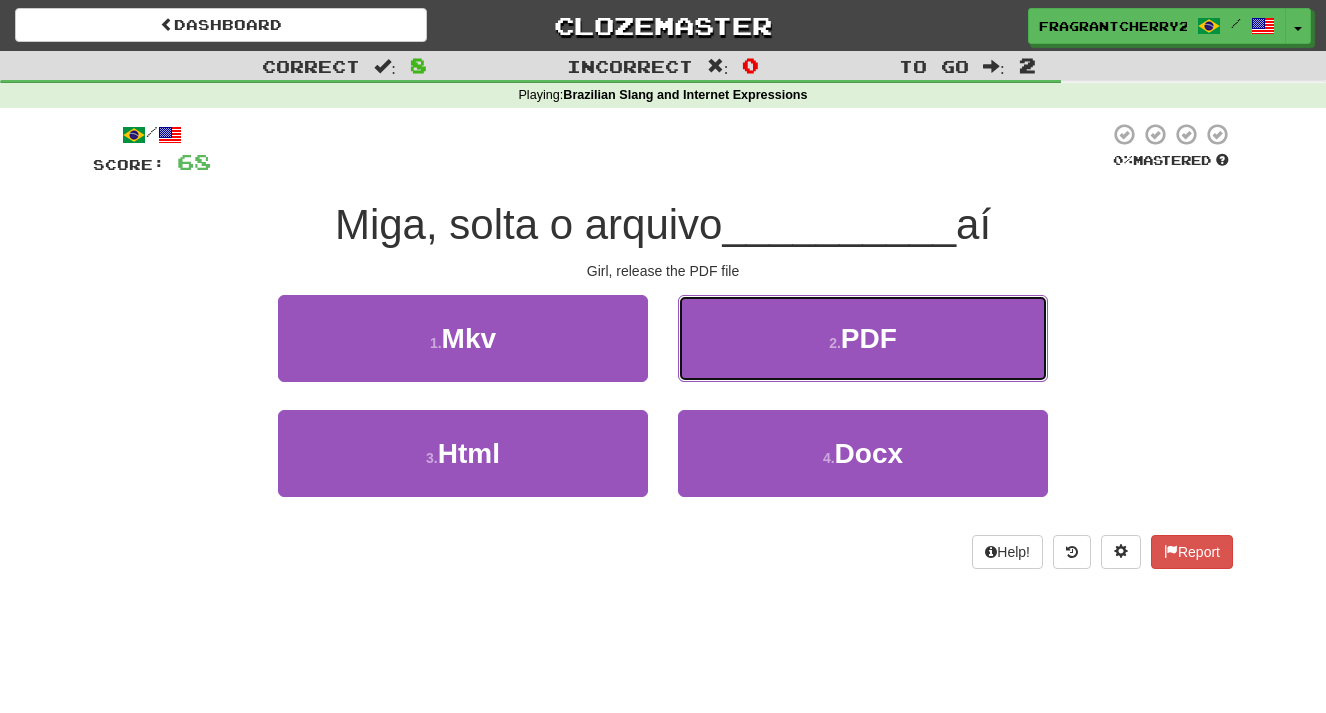 click on "2 .  PDF" at bounding box center [863, 338] 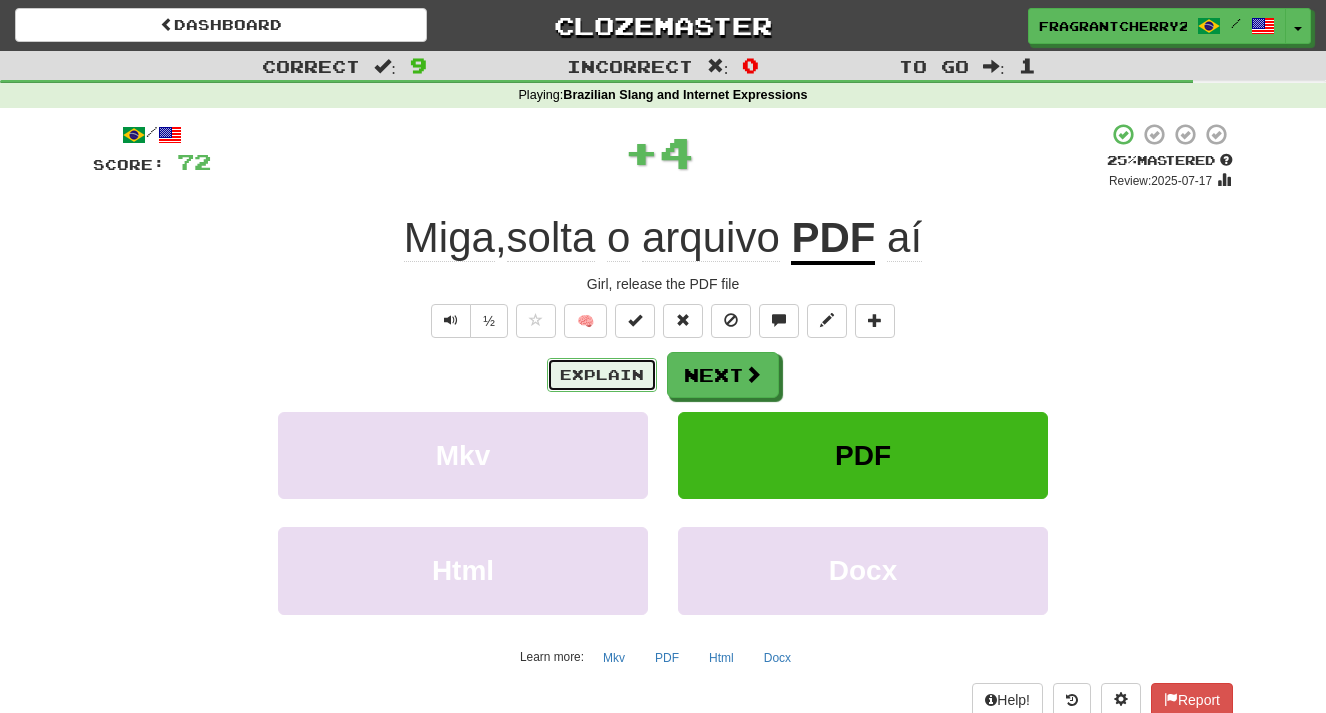click on "Explain" at bounding box center (602, 375) 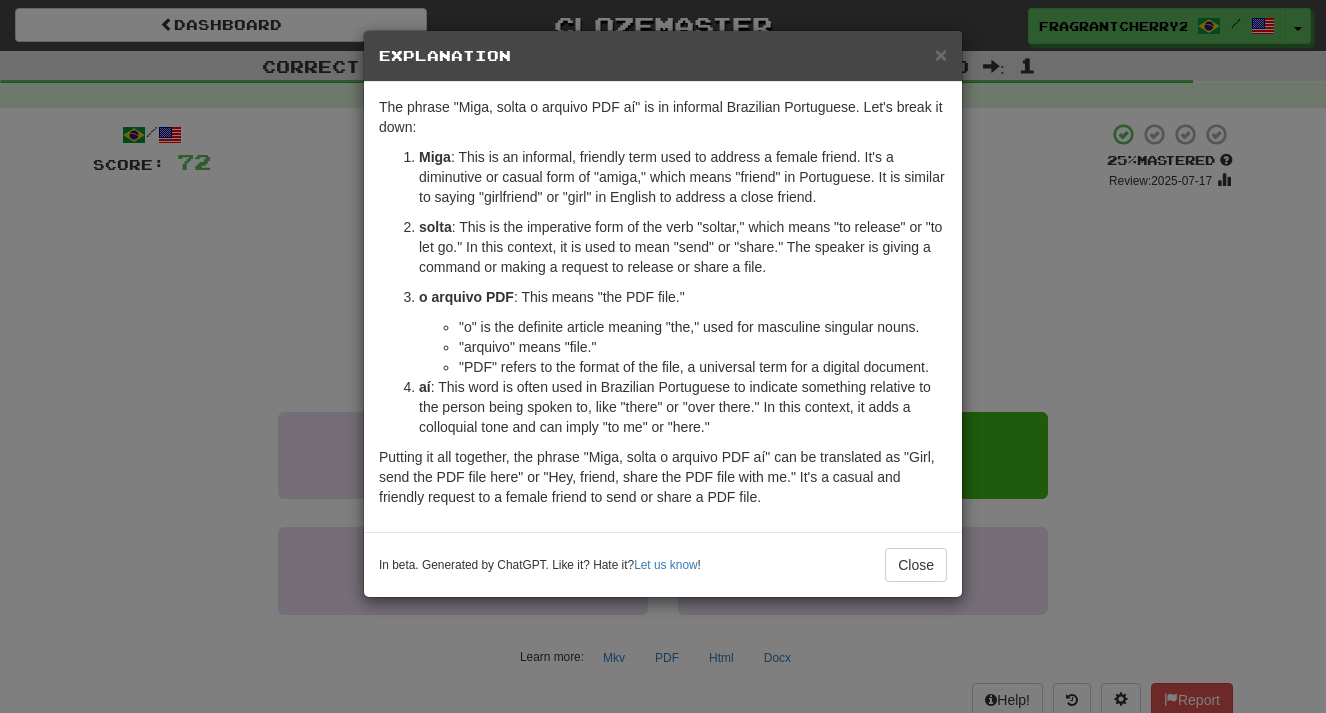 click on "× Explanation The phrase "Miga, solta o arquivo PDF aí" is in informal Brazilian Portuguese. Let's break it down:
Miga : This is an informal, friendly term used to address a female friend. It's a diminutive or casual form of "amiga," which means "friend" in Portuguese. It is similar to saying "girlfriend" or "girl" in English to address a close friend.
solta : This is the imperative form of the verb "soltar," which means "to release" or "to let go." In this context, it is used to mean "send" or "share." The speaker is giving a command or making a request to release or share a file.
o arquivo PDF : This means "the PDF file."
"o" is the definite article meaning "the," used for masculine singular nouns.
"arquivo" means "file."
"PDF" refers to the format of the file, a universal term for a digital document.
aí
In beta. Generated by ChatGPT. Like it? Hate it? Let us know ! Close" at bounding box center (663, 356) 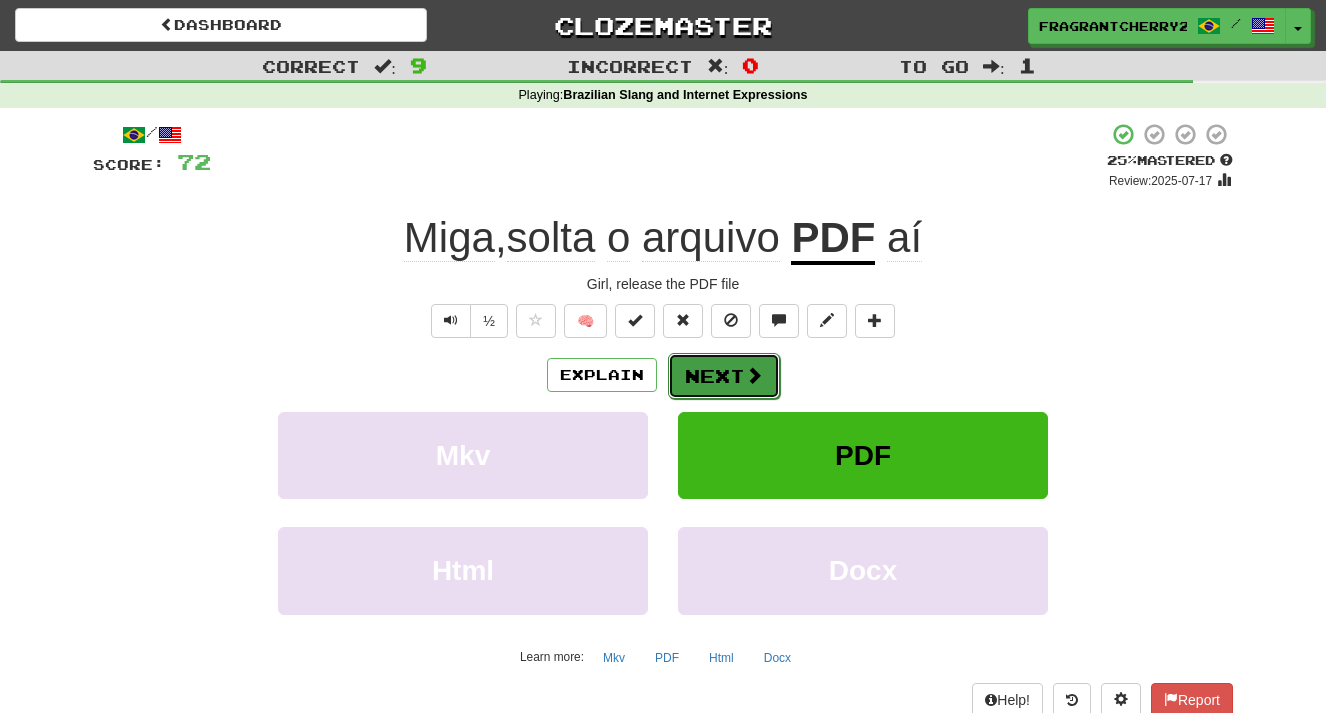 click on "Next" at bounding box center [724, 376] 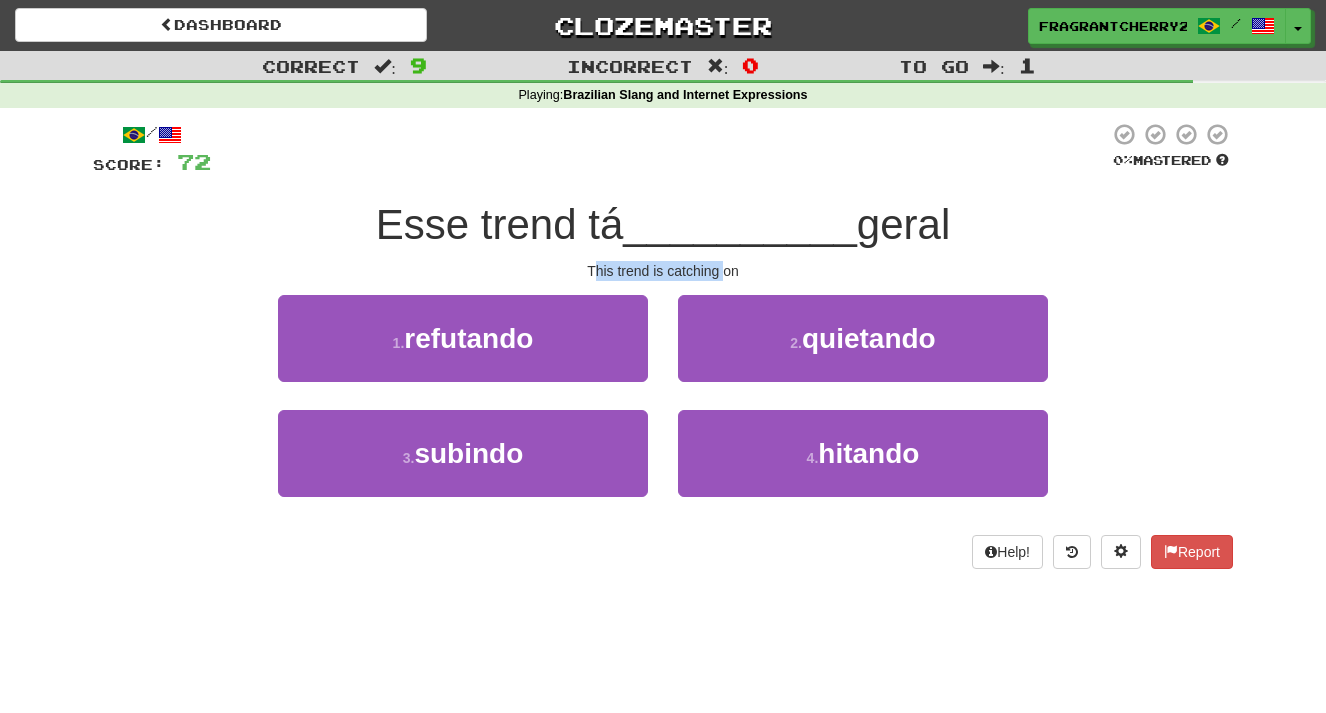 drag, startPoint x: 594, startPoint y: 274, endPoint x: 729, endPoint y: 276, distance: 135.01482 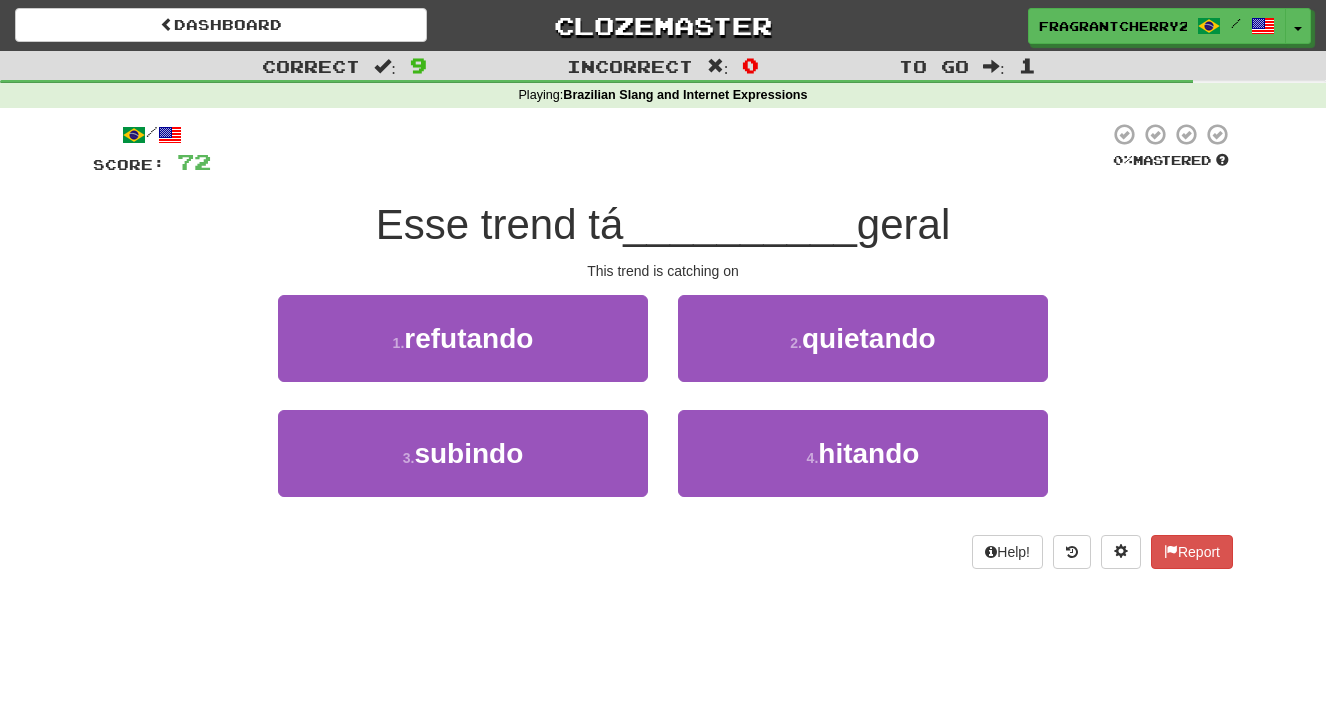 click on "This trend is catching on" at bounding box center (663, 271) 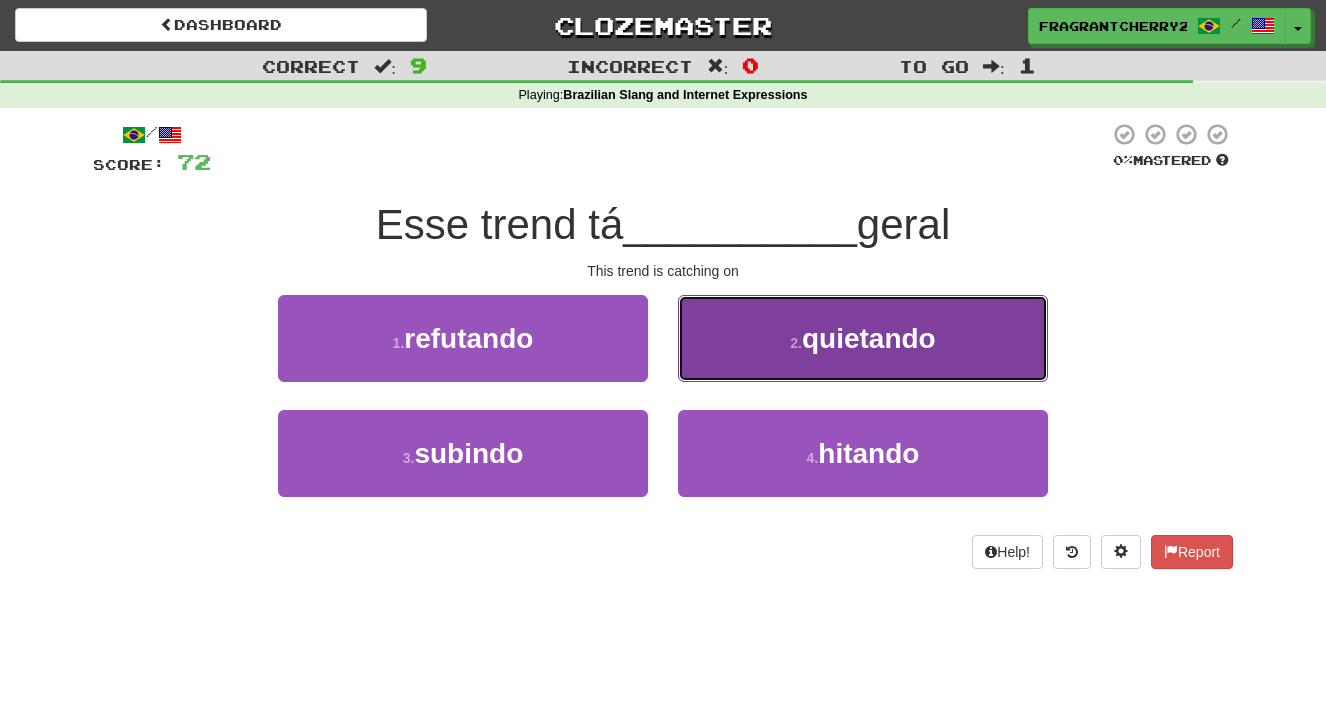 click on "2 .  quietando" at bounding box center (863, 338) 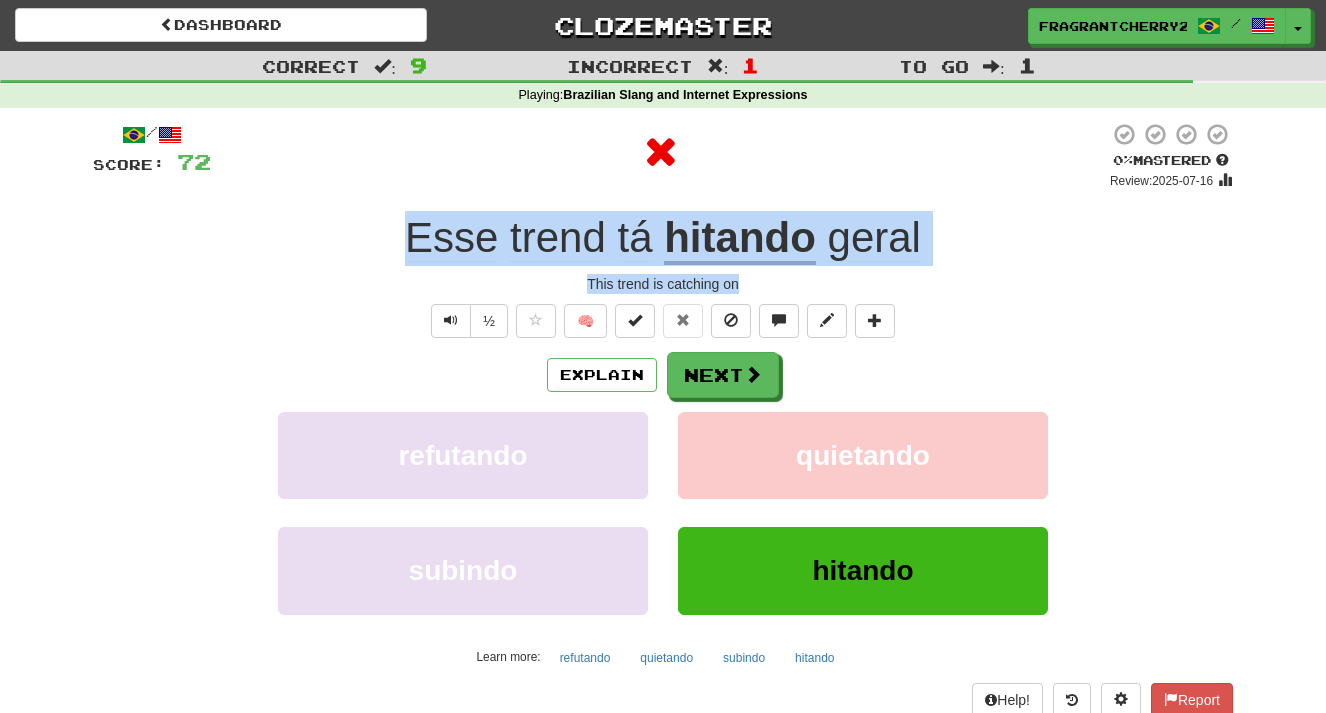 drag, startPoint x: 751, startPoint y: 286, endPoint x: 396, endPoint y: 235, distance: 358.64468 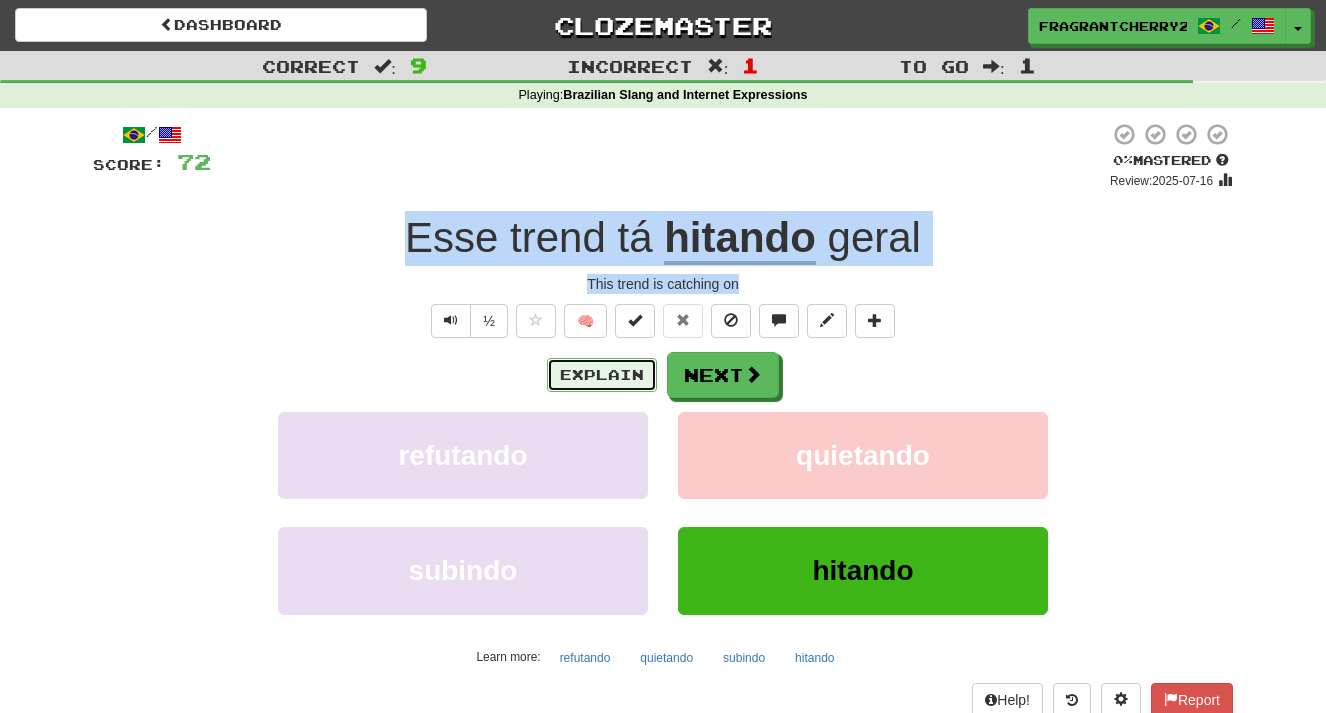 click on "Explain" at bounding box center (602, 375) 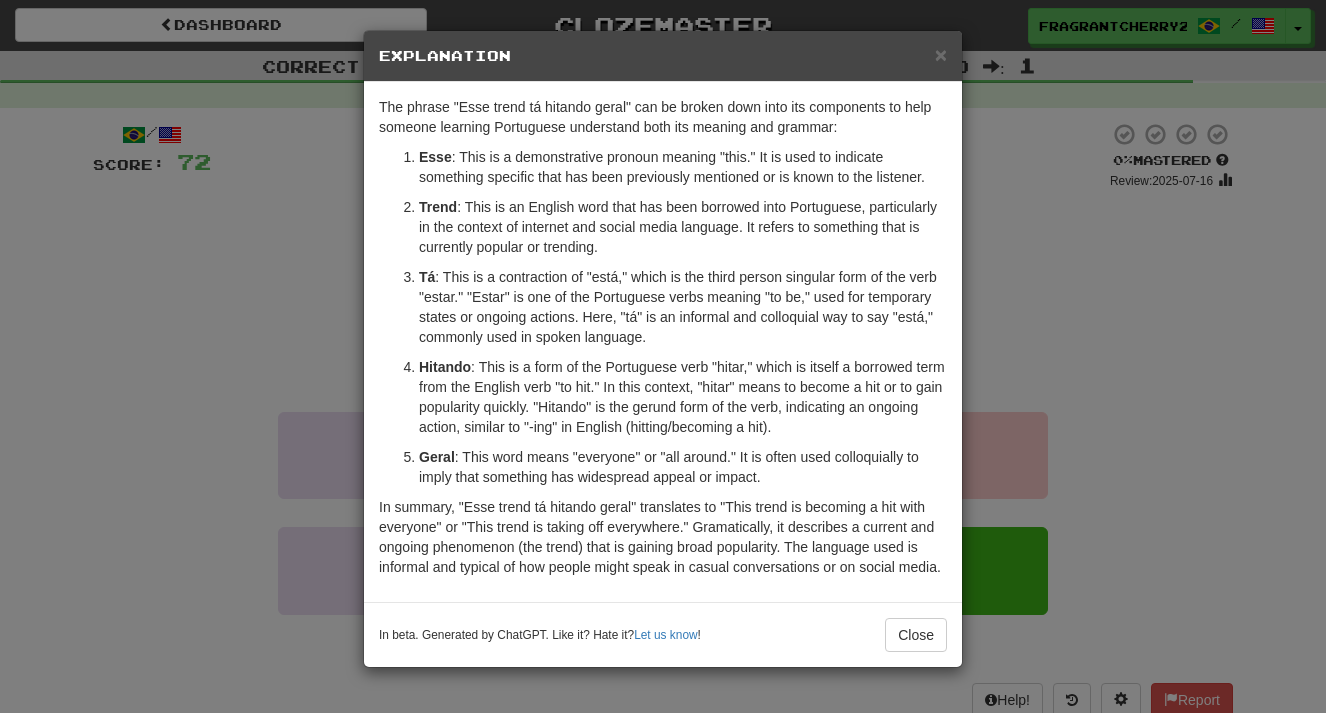 click on "Esse trend tá hitando geral" at bounding box center [663, 356] 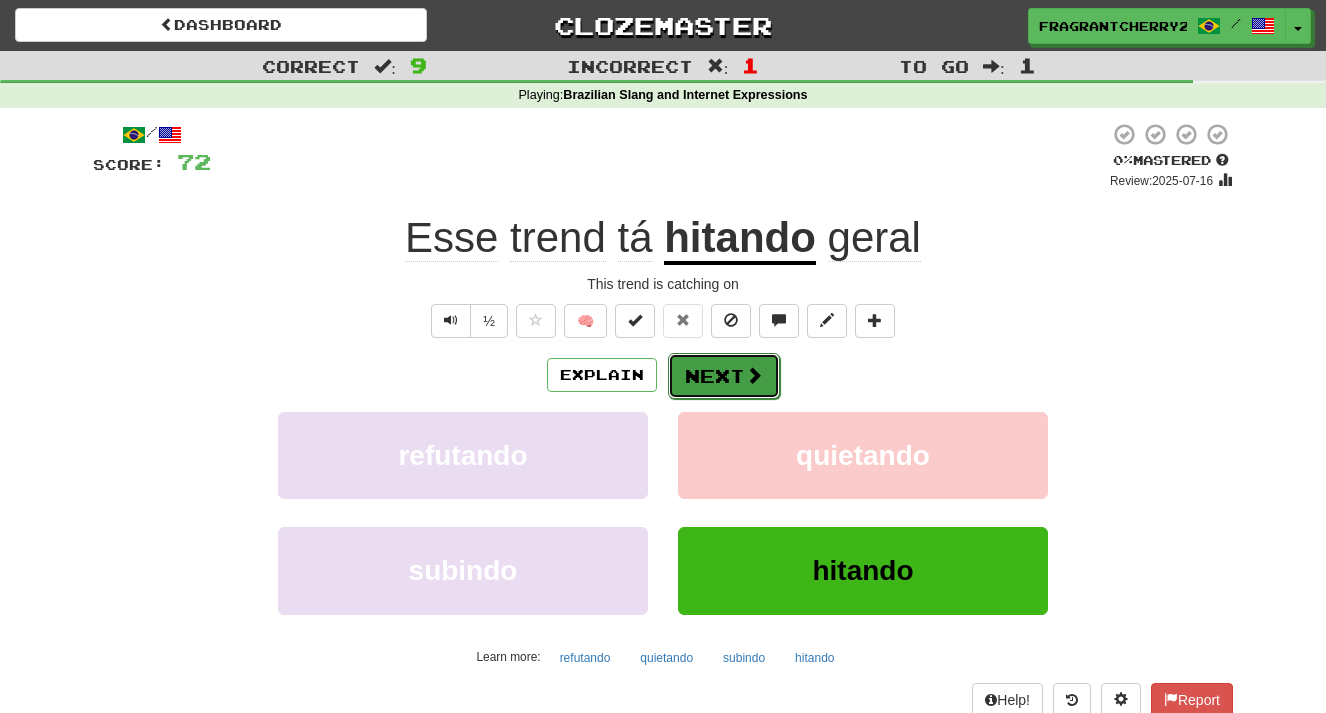 click on "Next" at bounding box center [724, 376] 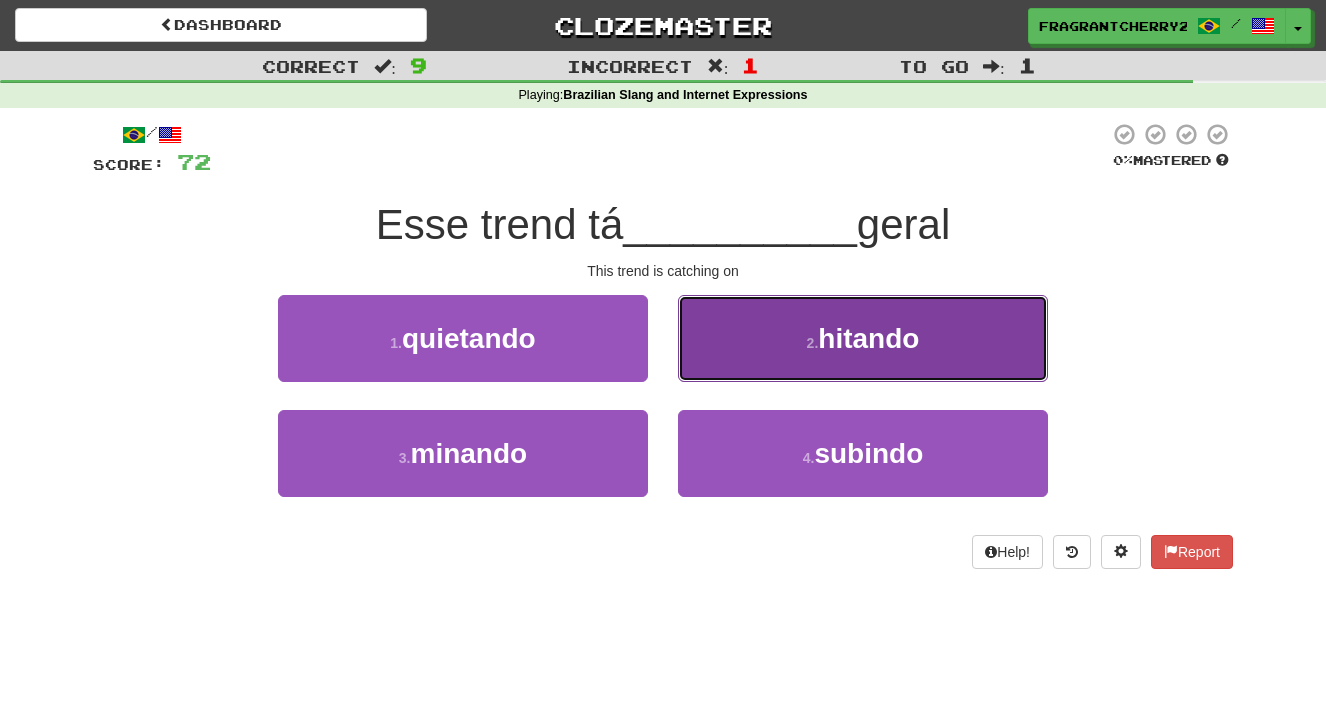 click on "2 .  hitando" at bounding box center [863, 338] 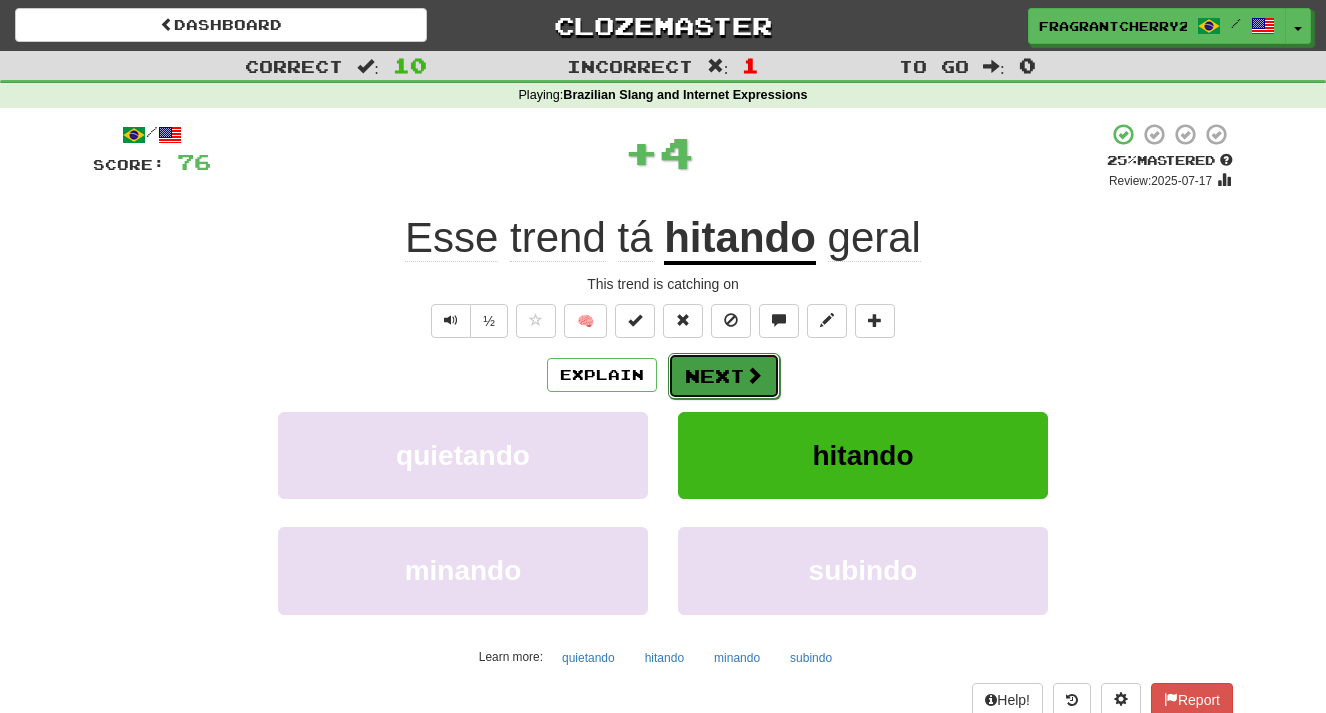 click on "Next" at bounding box center (724, 376) 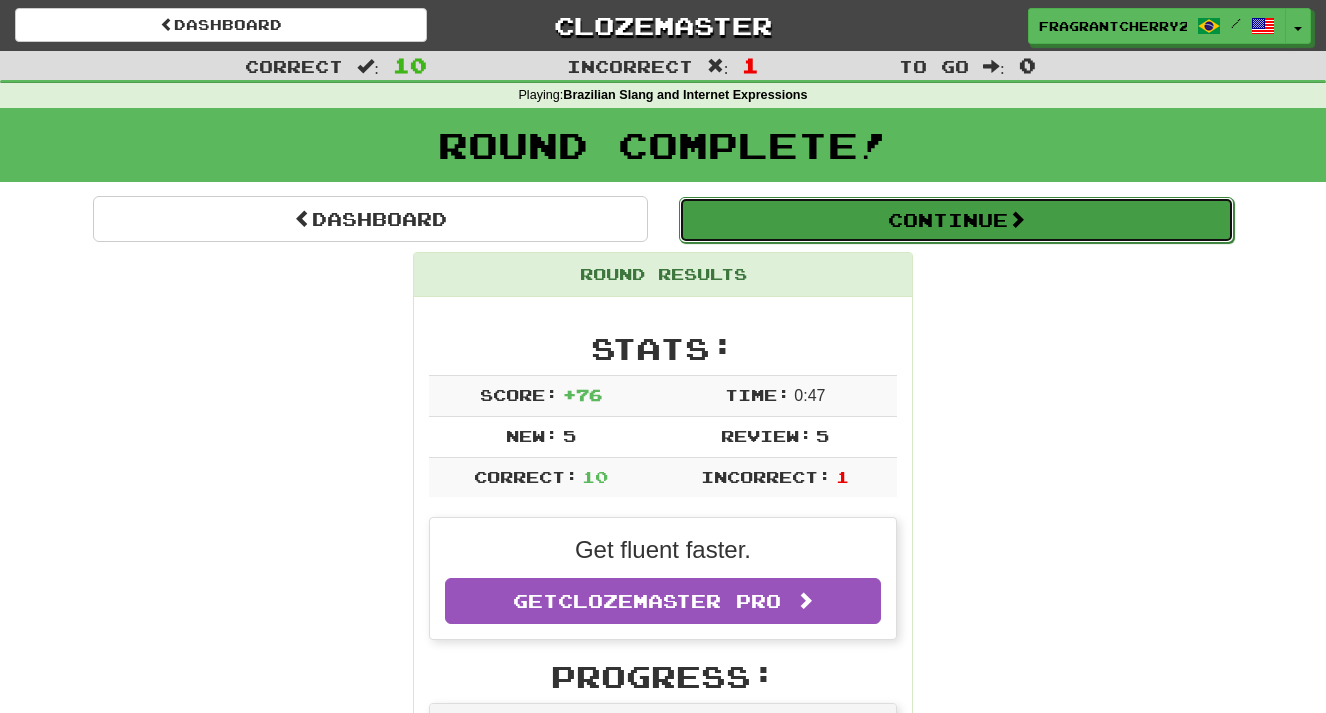 click on "Continue" at bounding box center (956, 220) 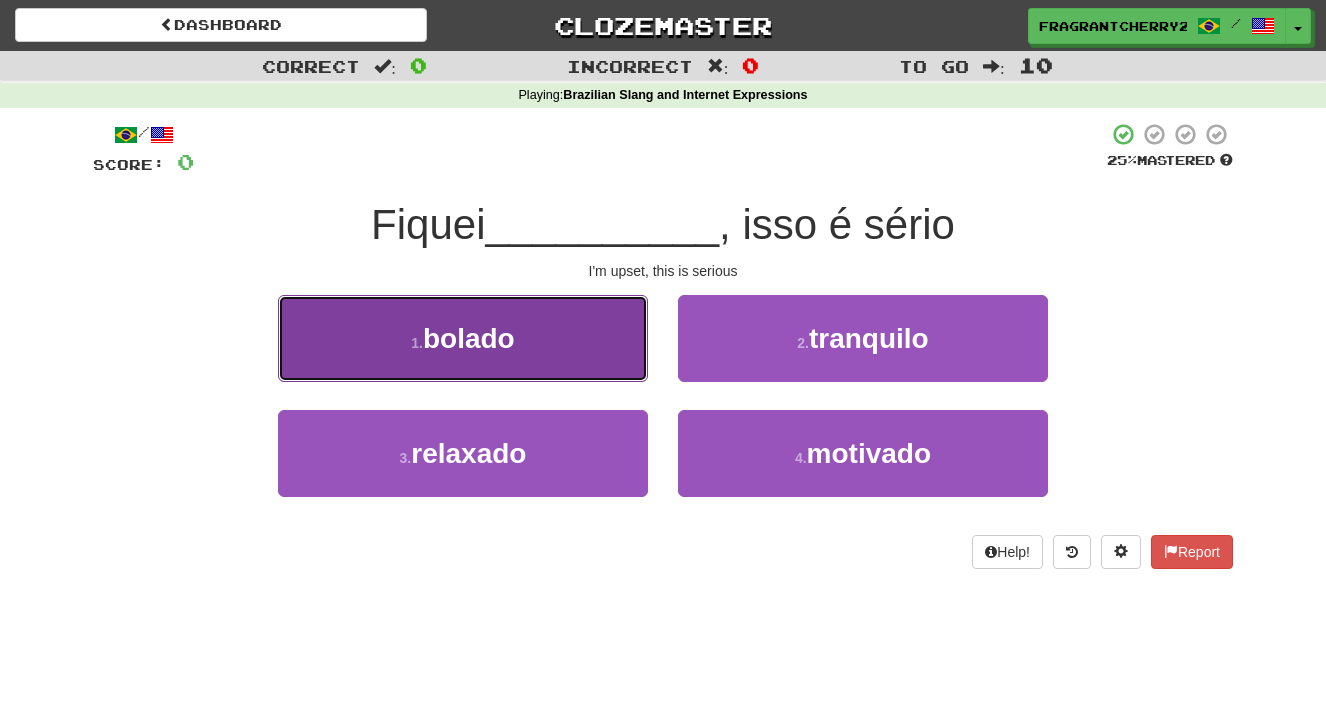 click on "1 .  bolado" at bounding box center [463, 338] 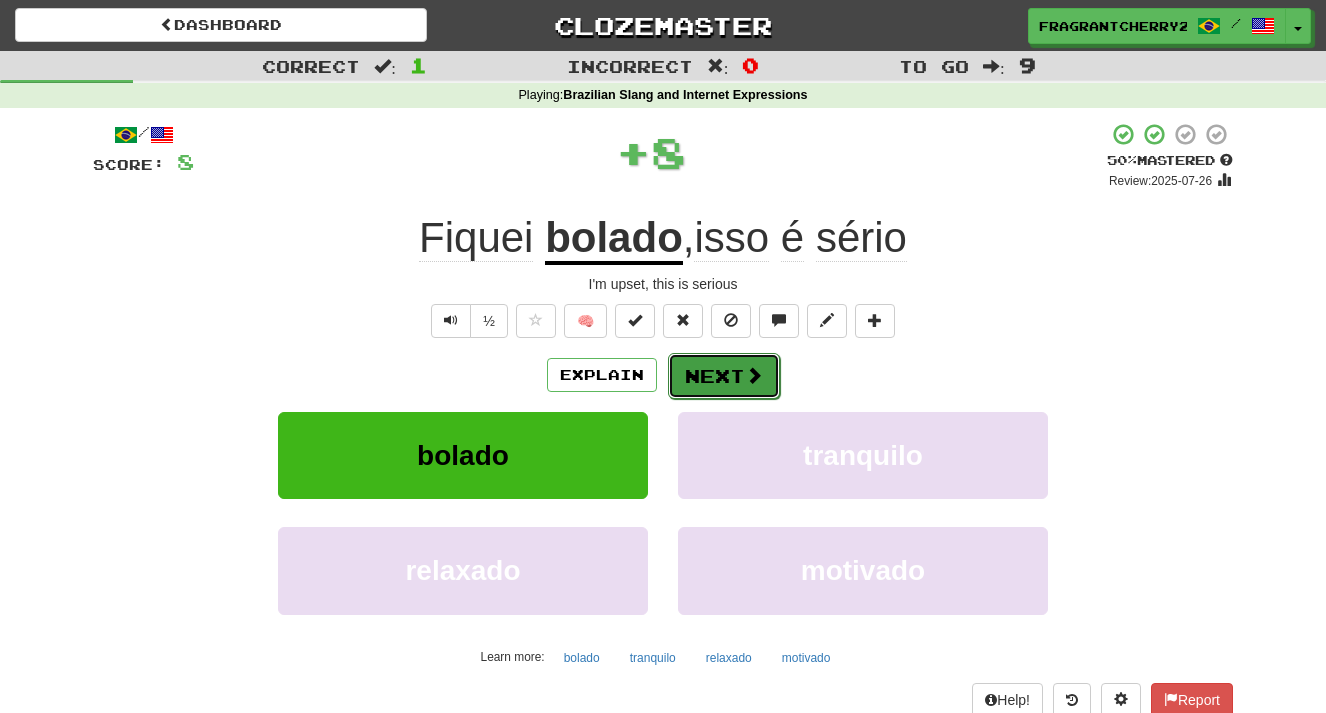 click on "Next" at bounding box center [724, 376] 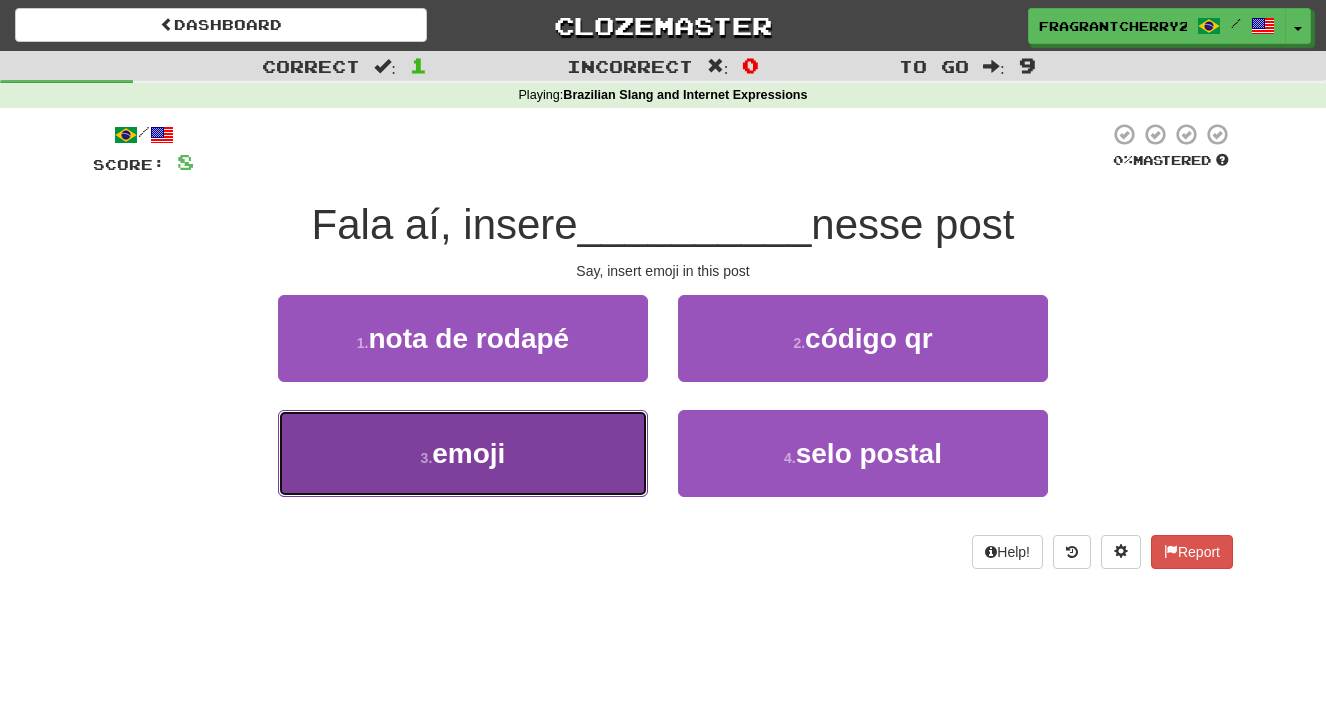 click on "3 .  emoji" at bounding box center [463, 453] 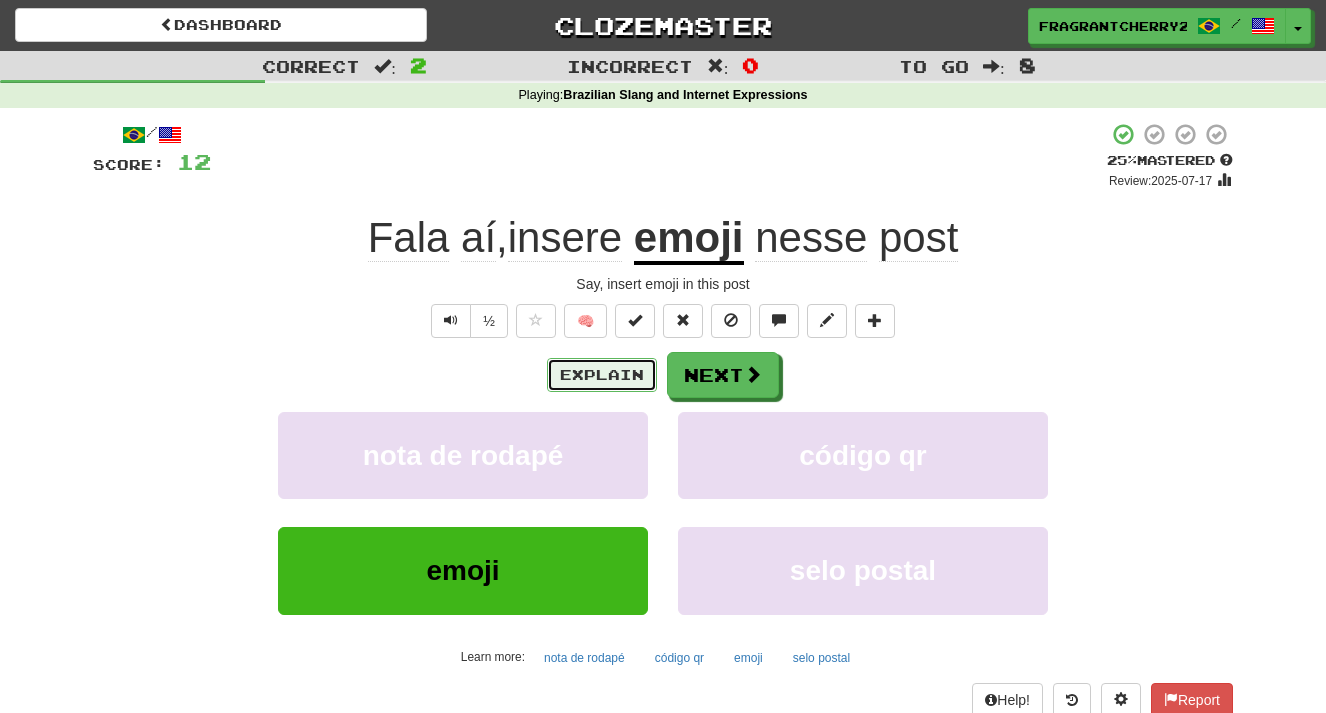 click on "Explain" at bounding box center (602, 375) 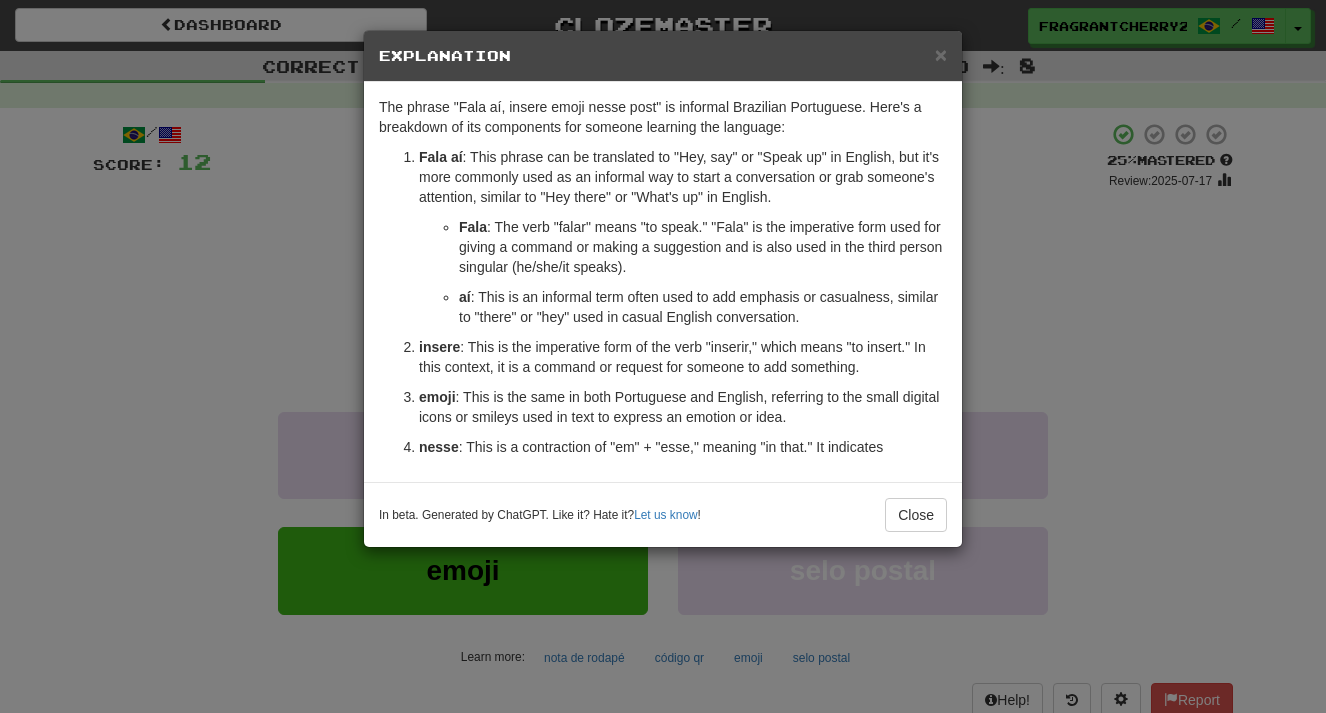 click on "Fala aí, insere emoji nesse post" at bounding box center (663, 356) 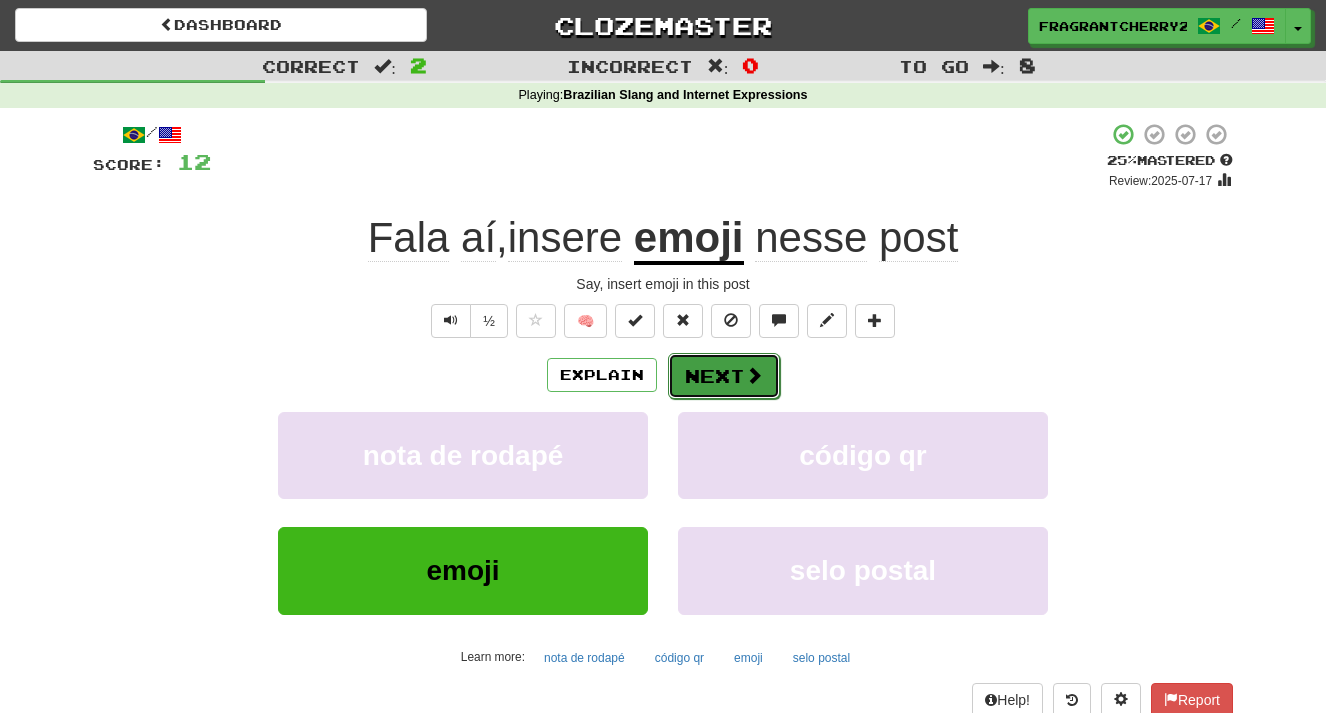 click on "Next" at bounding box center (724, 376) 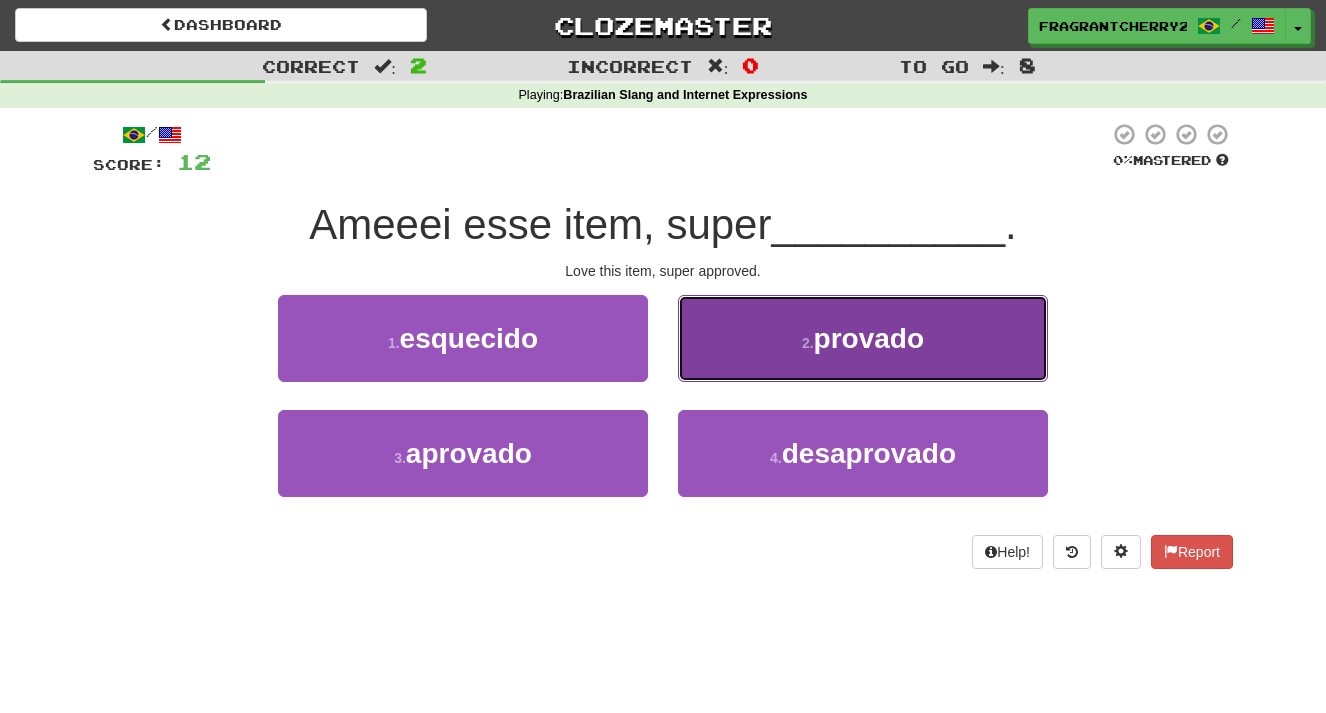 click on "2 .  provado" at bounding box center [863, 338] 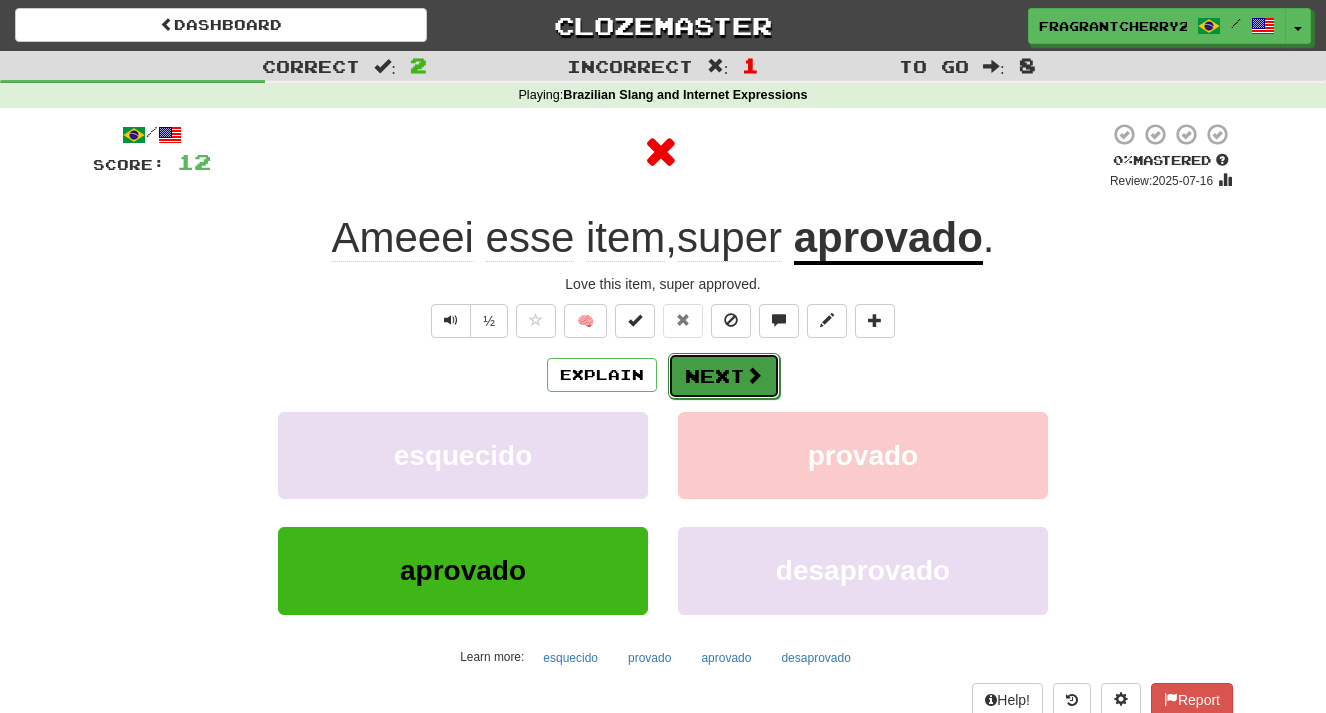 click on "Next" at bounding box center (724, 376) 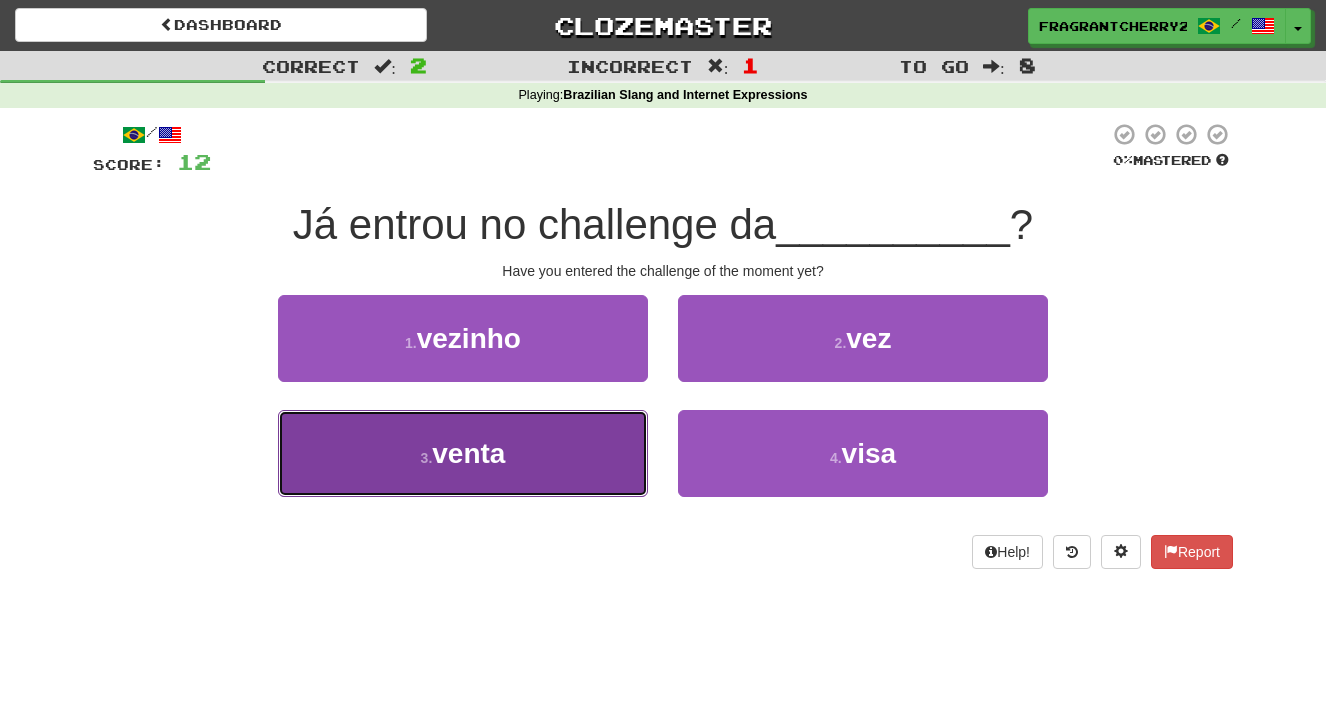 click on "3 .  venta" at bounding box center [463, 453] 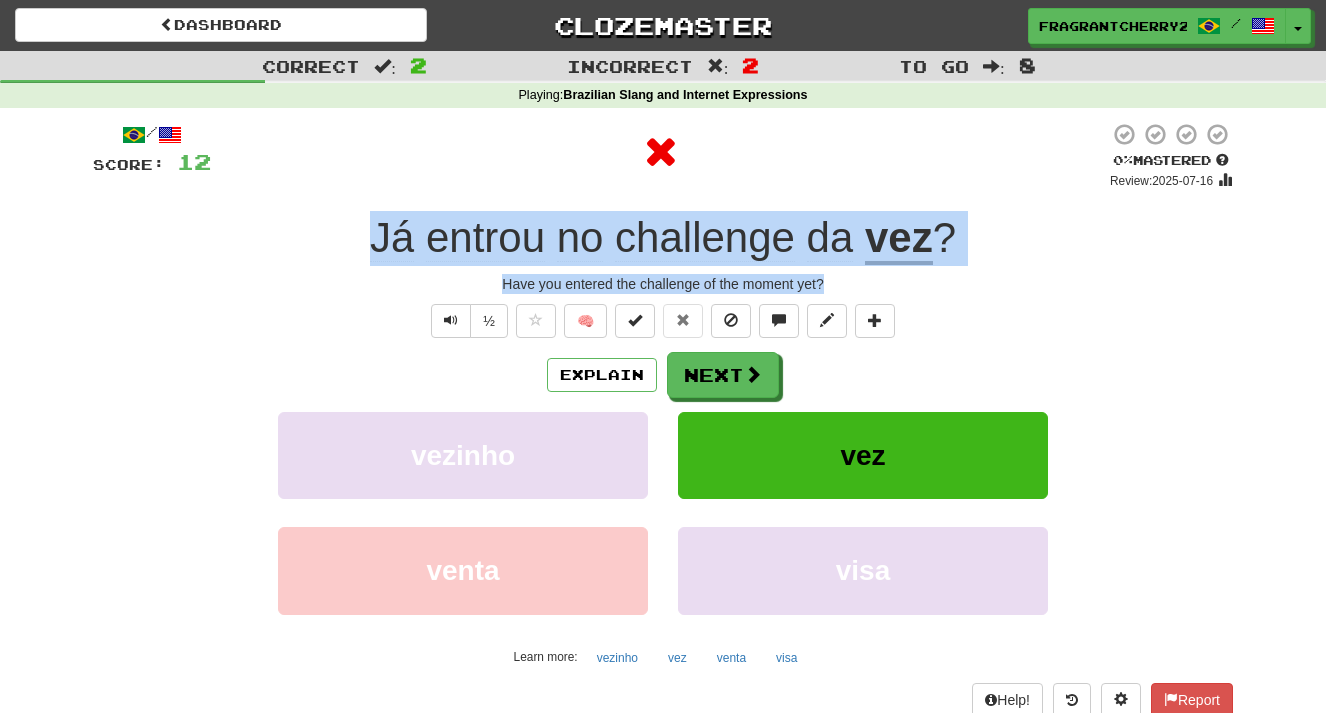 drag, startPoint x: 809, startPoint y: 285, endPoint x: 278, endPoint y: 241, distance: 532.8199 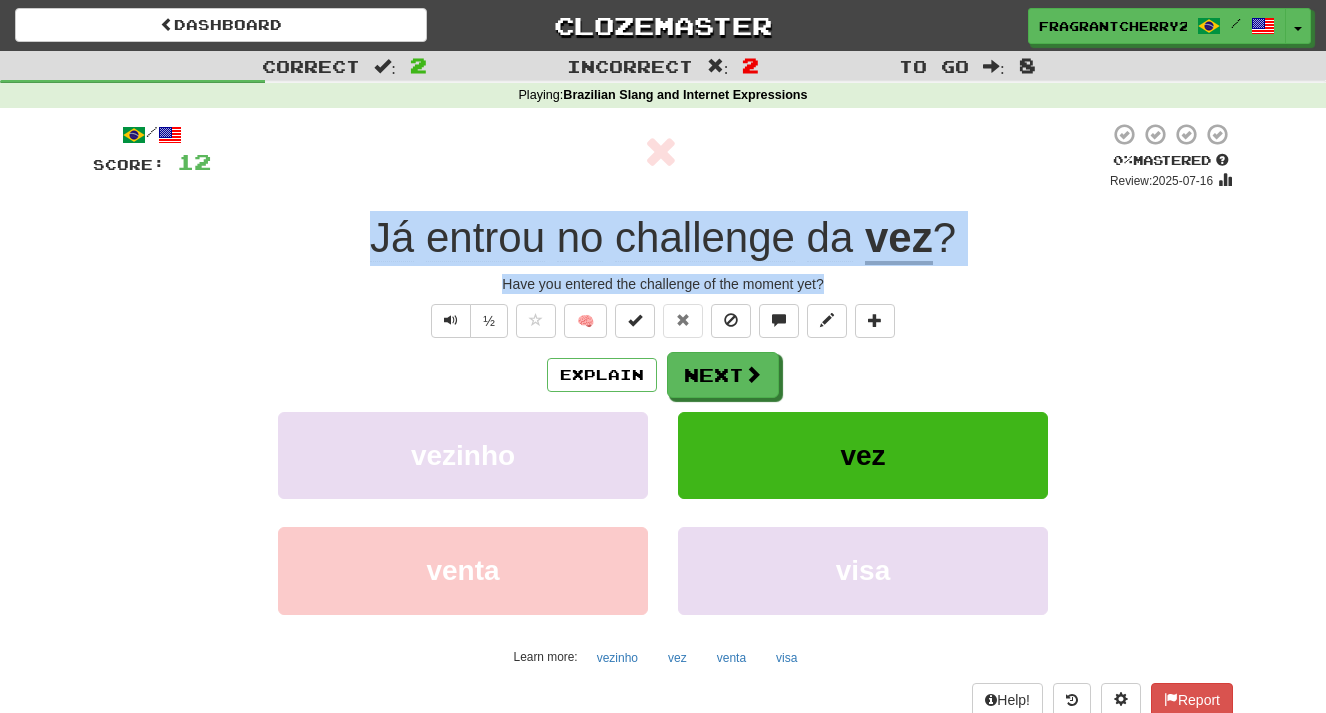 copy on "Já   entrou   no   challenge   da   vez ? Have you entered the challenge of the moment yet?" 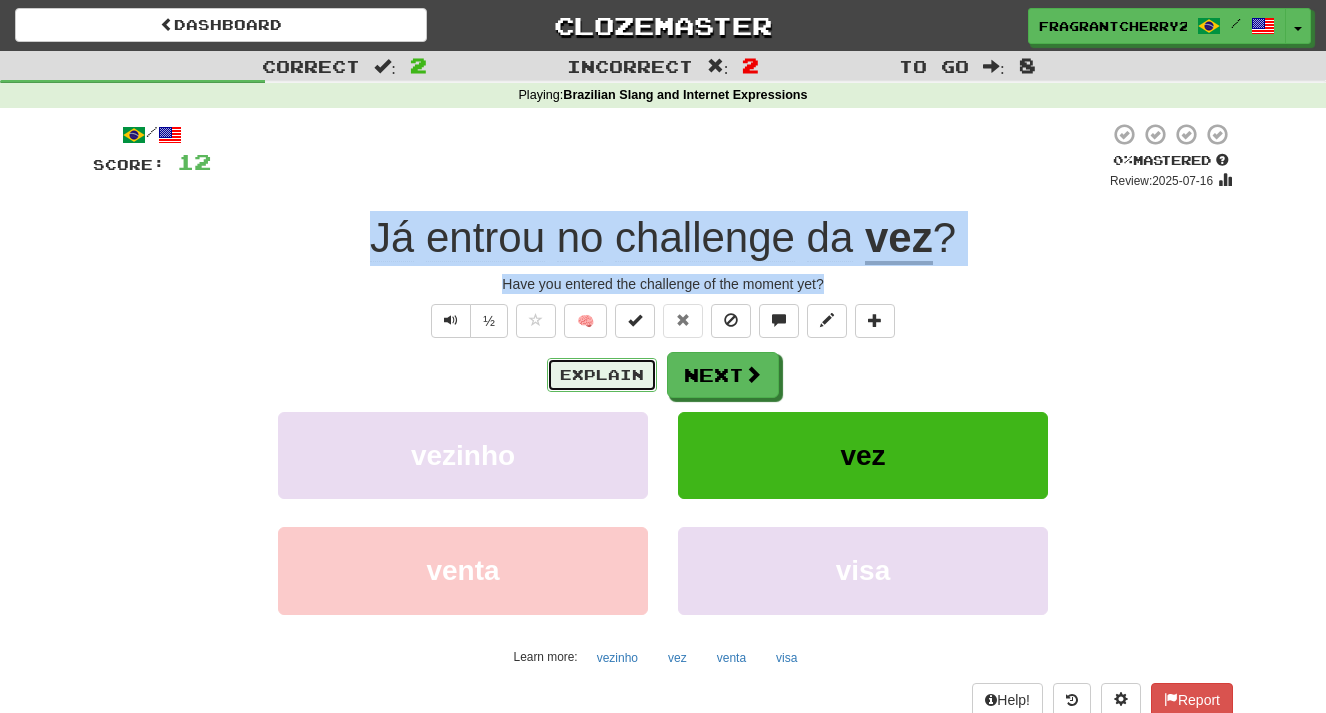 click on "Explain" at bounding box center [602, 375] 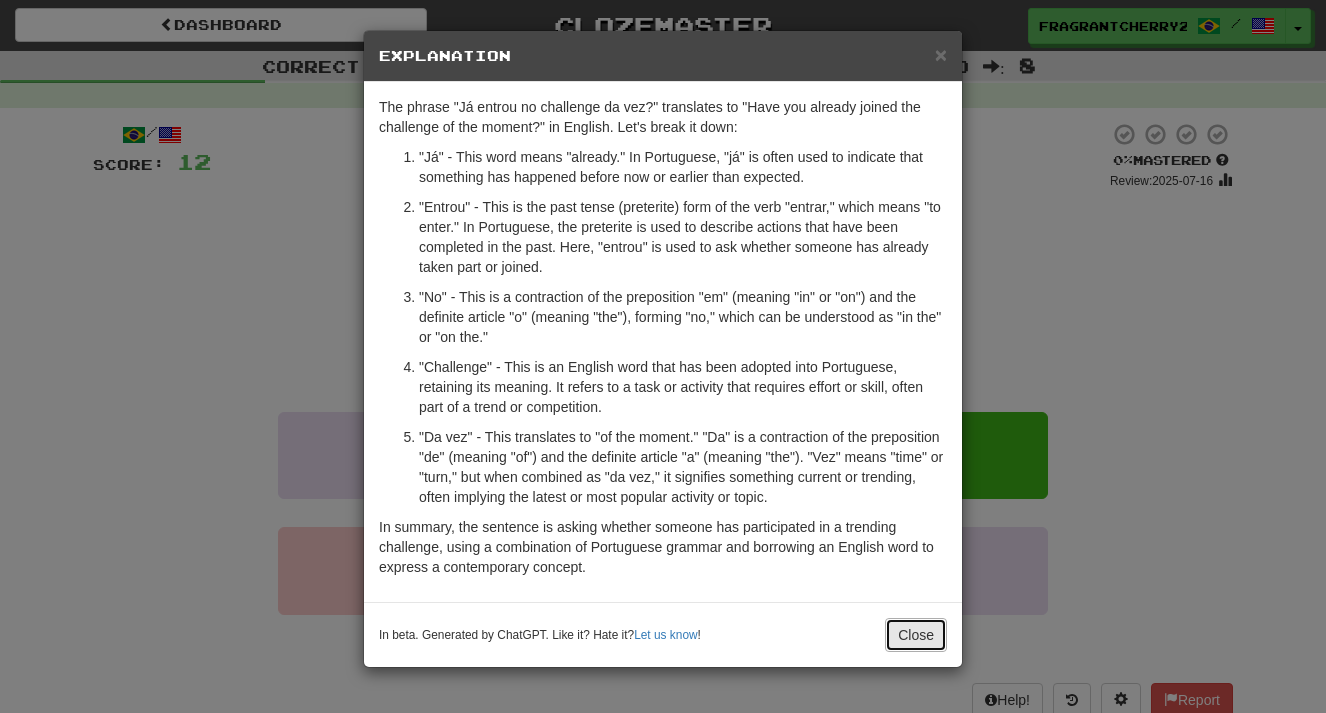 click on "Close" at bounding box center (916, 635) 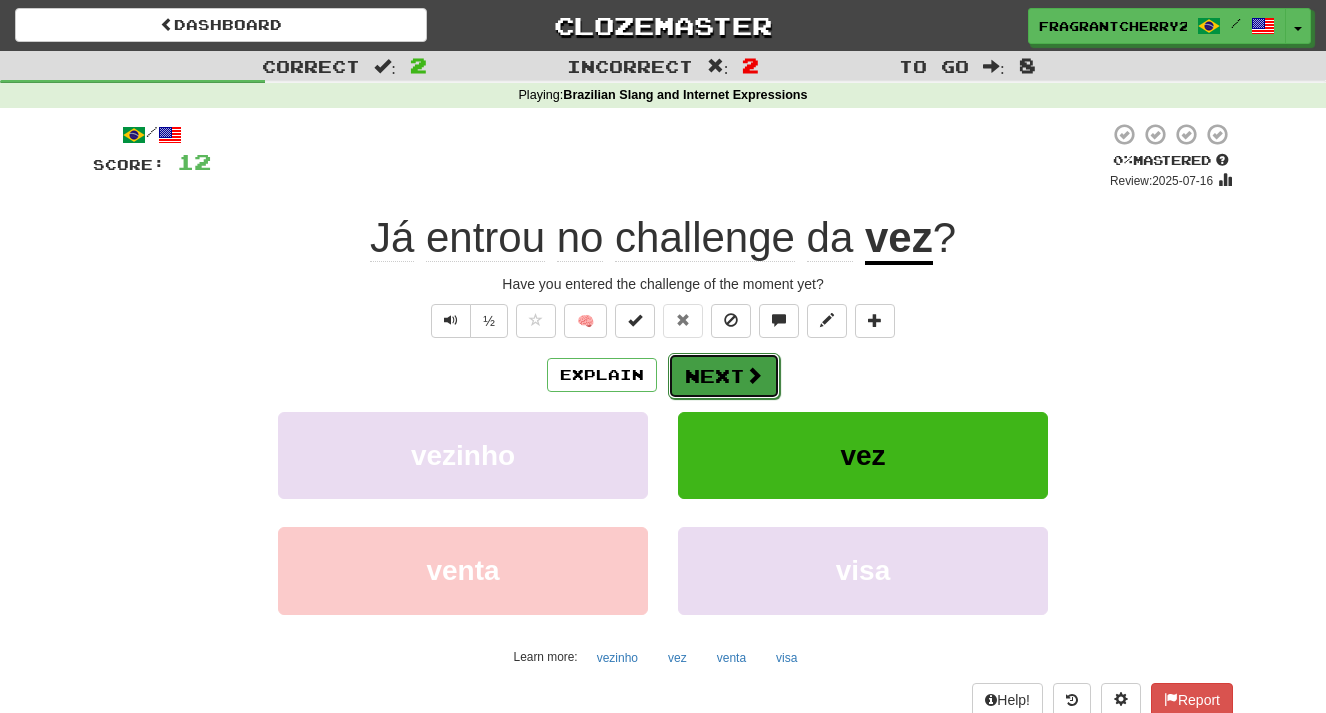 click at bounding box center (754, 375) 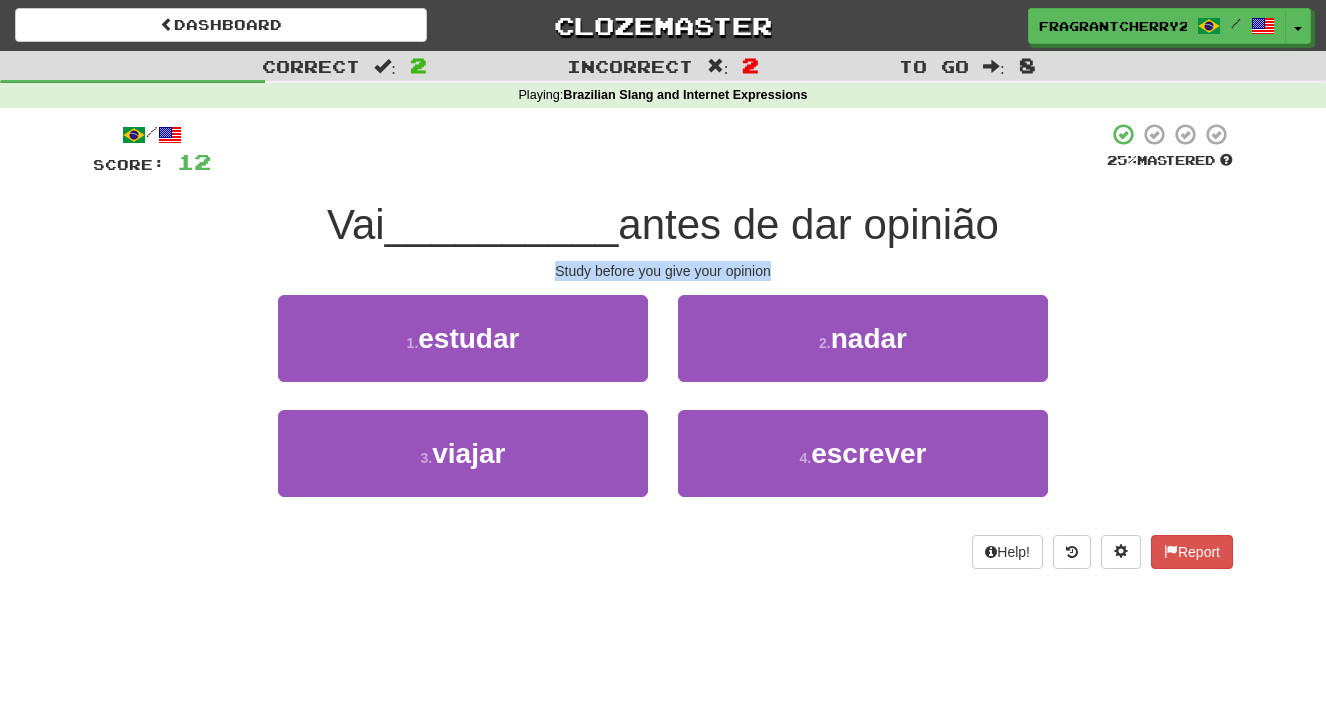 drag, startPoint x: 551, startPoint y: 268, endPoint x: 1076, endPoint y: 263, distance: 525.0238 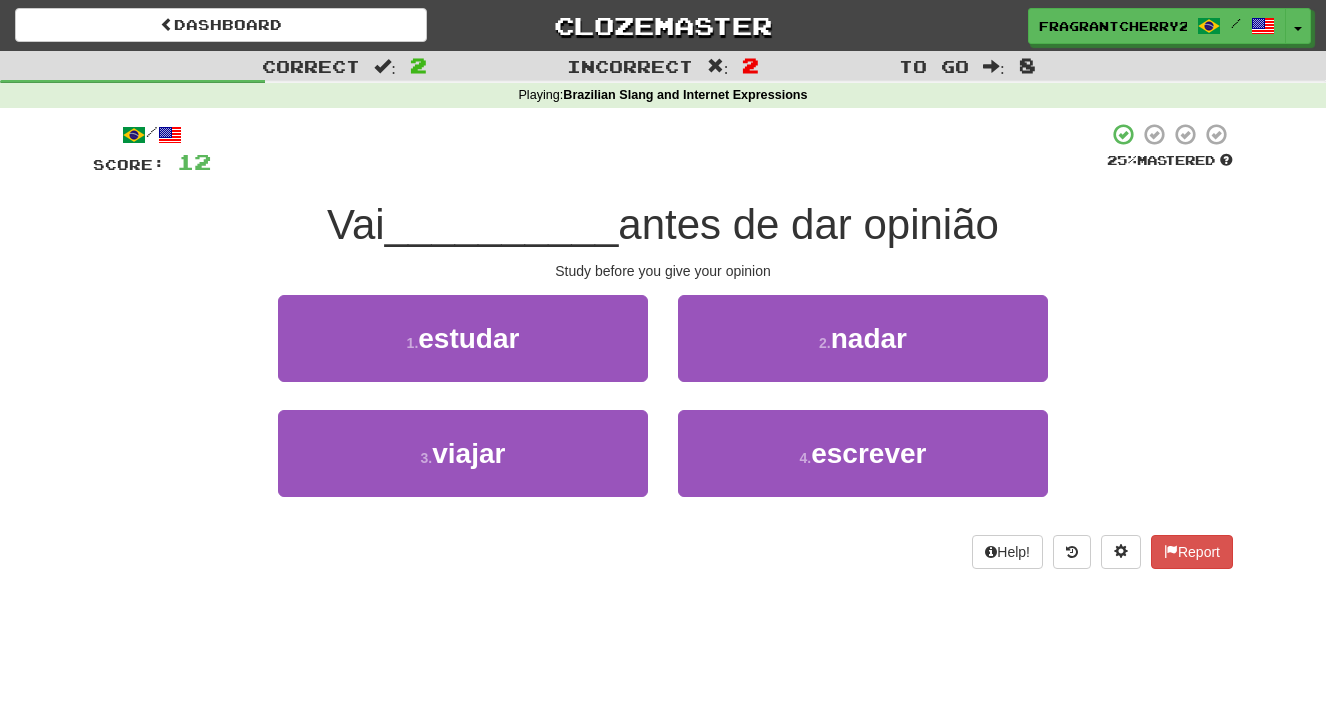 click on "1 .  estudar" at bounding box center (463, 352) 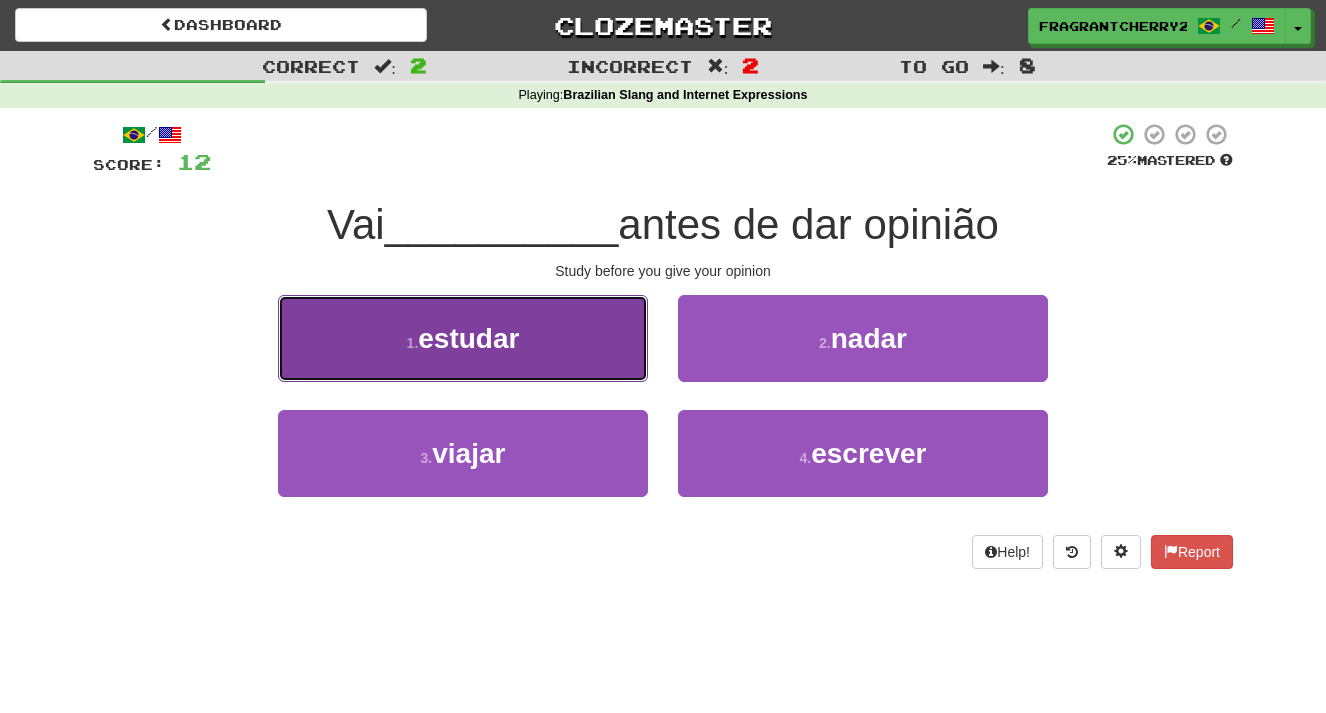 click on "1 .  estudar" at bounding box center [463, 338] 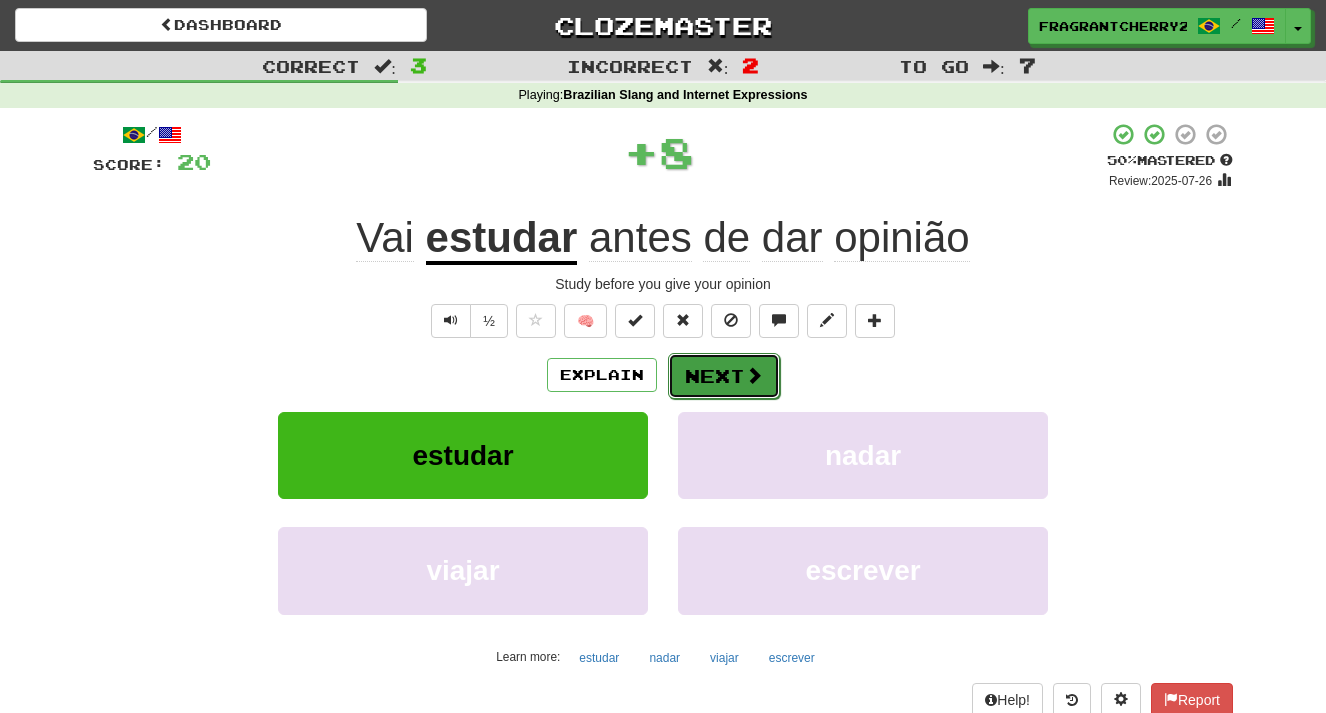 click on "Next" at bounding box center [724, 376] 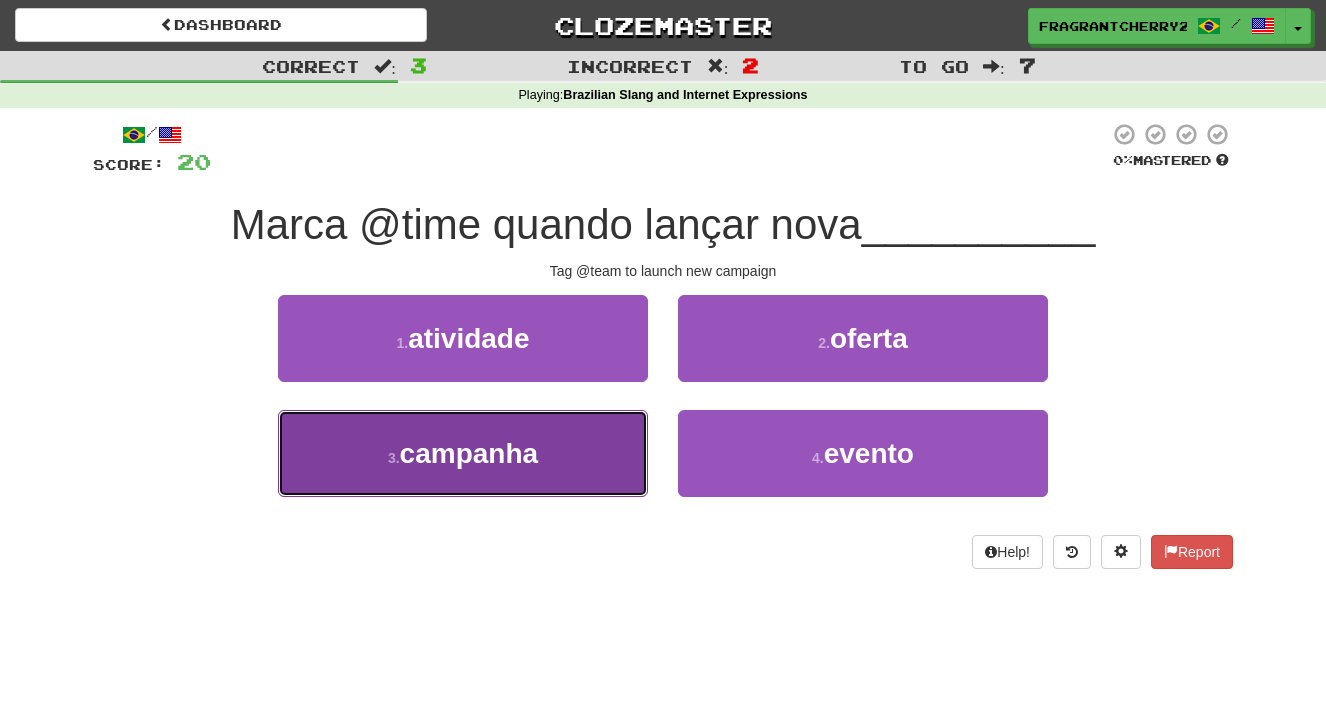 click on "3 .  campanha" at bounding box center (463, 453) 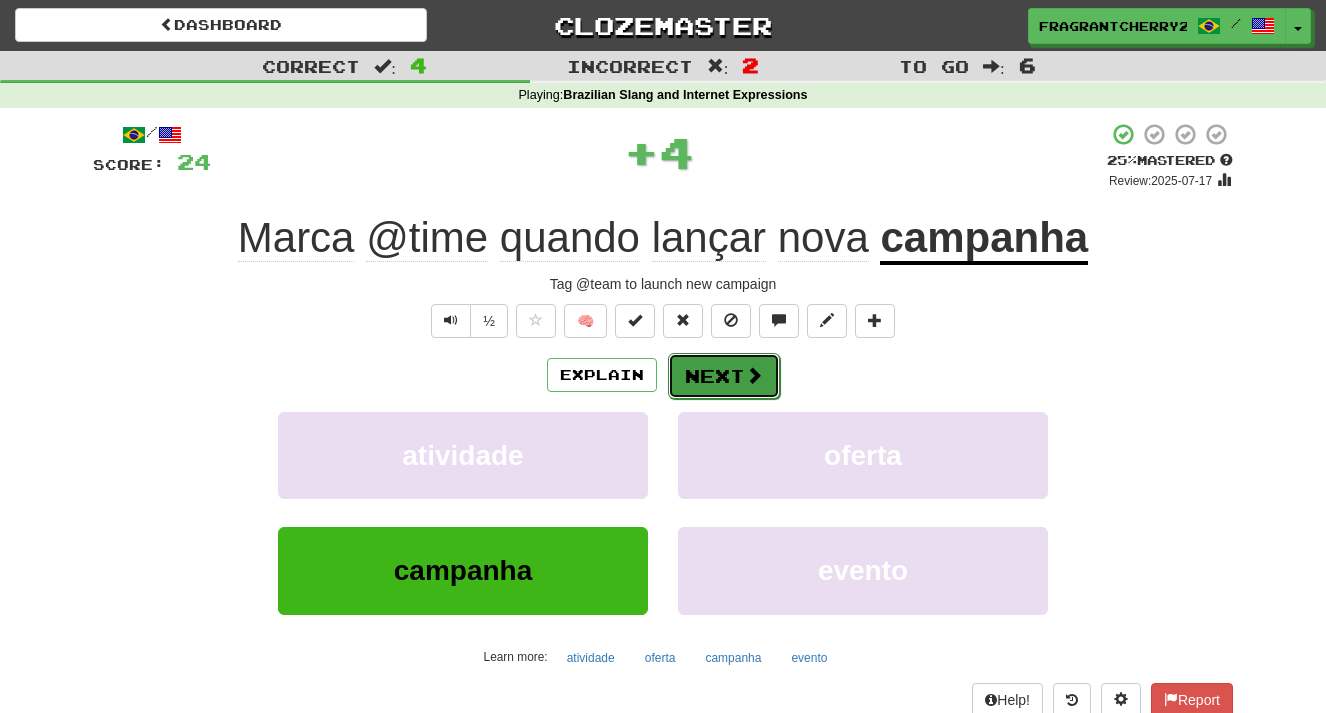 click on "Next" at bounding box center [724, 376] 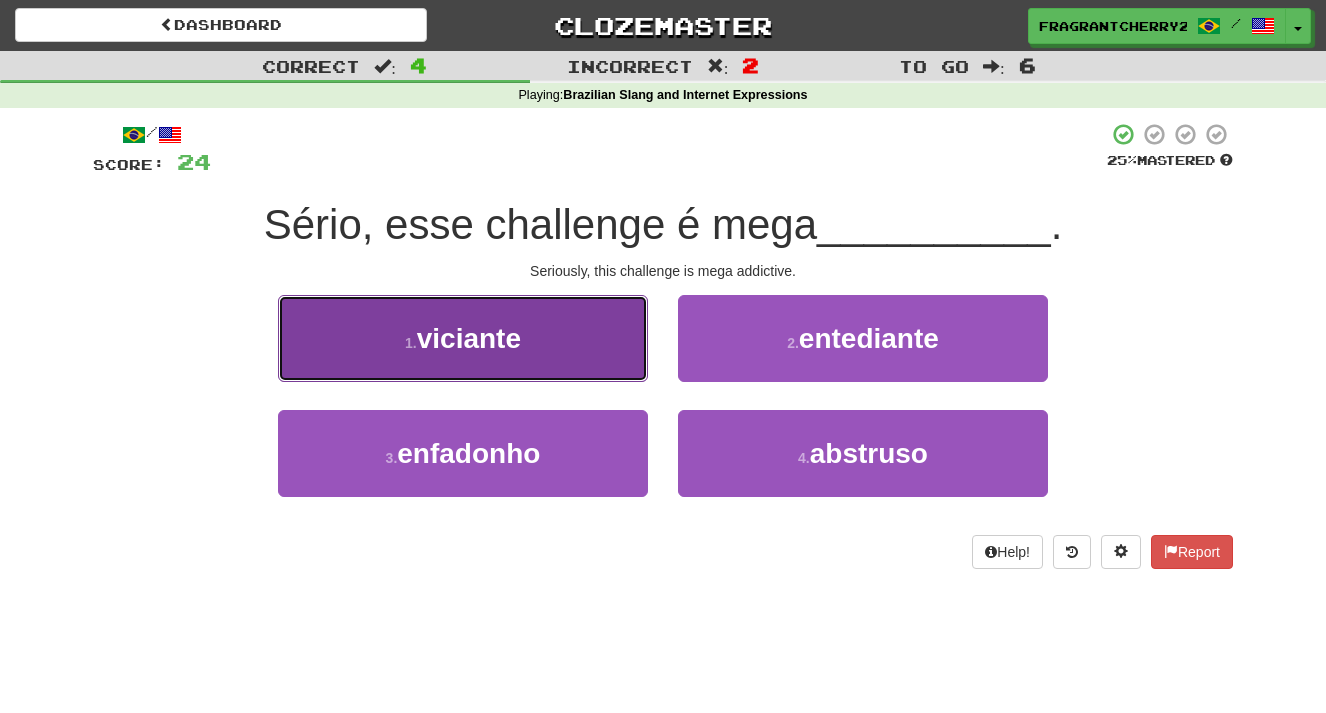 click on "1 .  viciante" at bounding box center [463, 338] 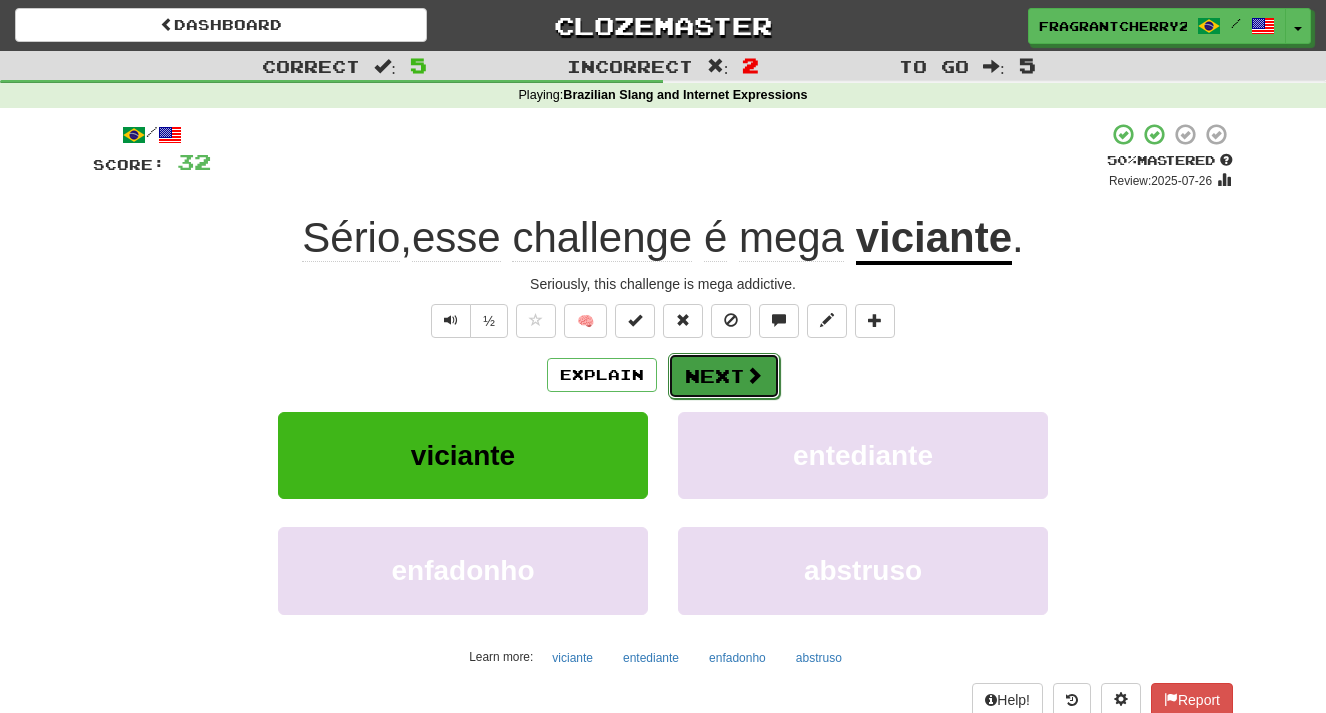 click on "Next" at bounding box center [724, 376] 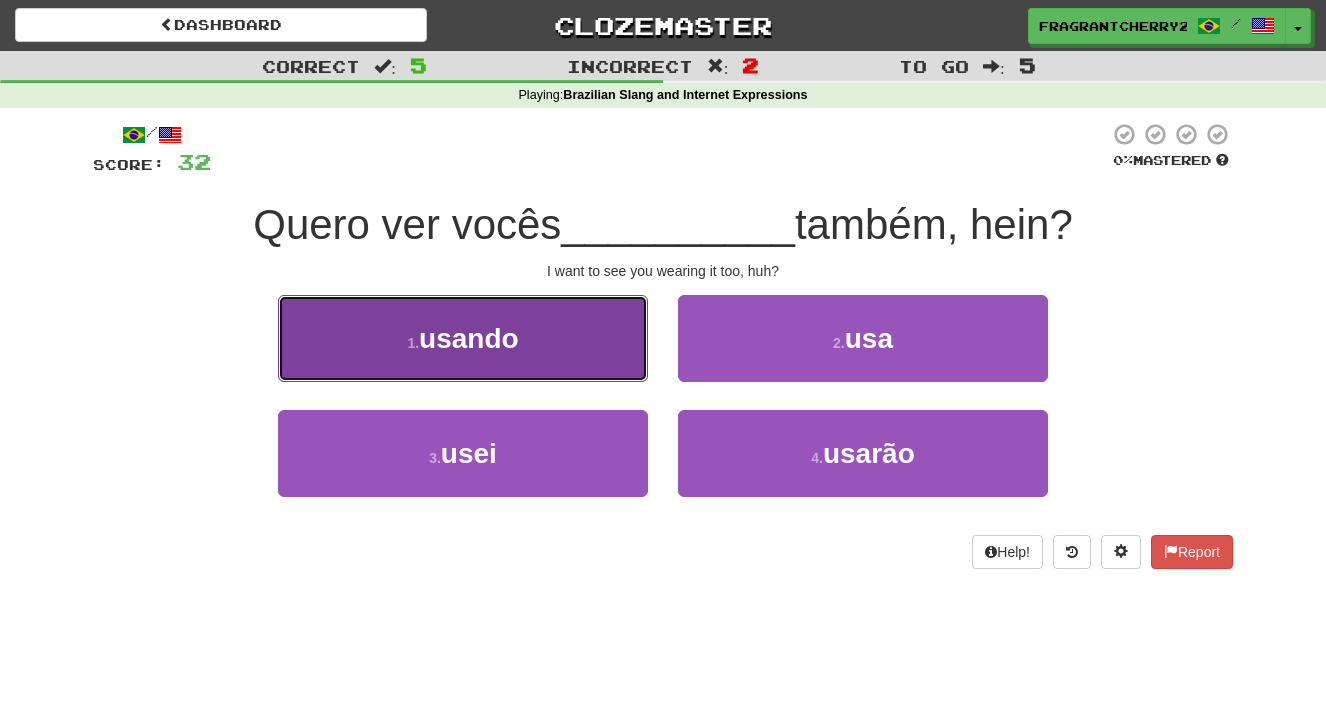 click on "1 .  usando" at bounding box center [463, 338] 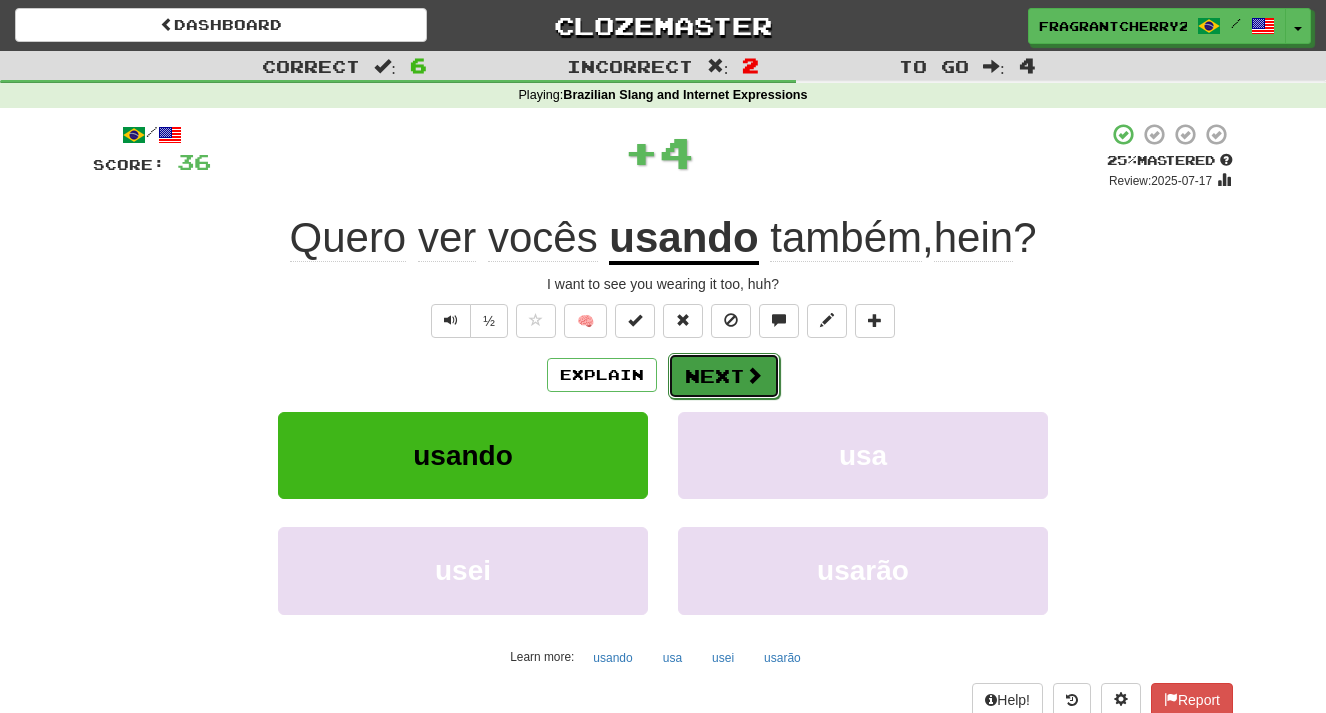click on "Next" at bounding box center (724, 376) 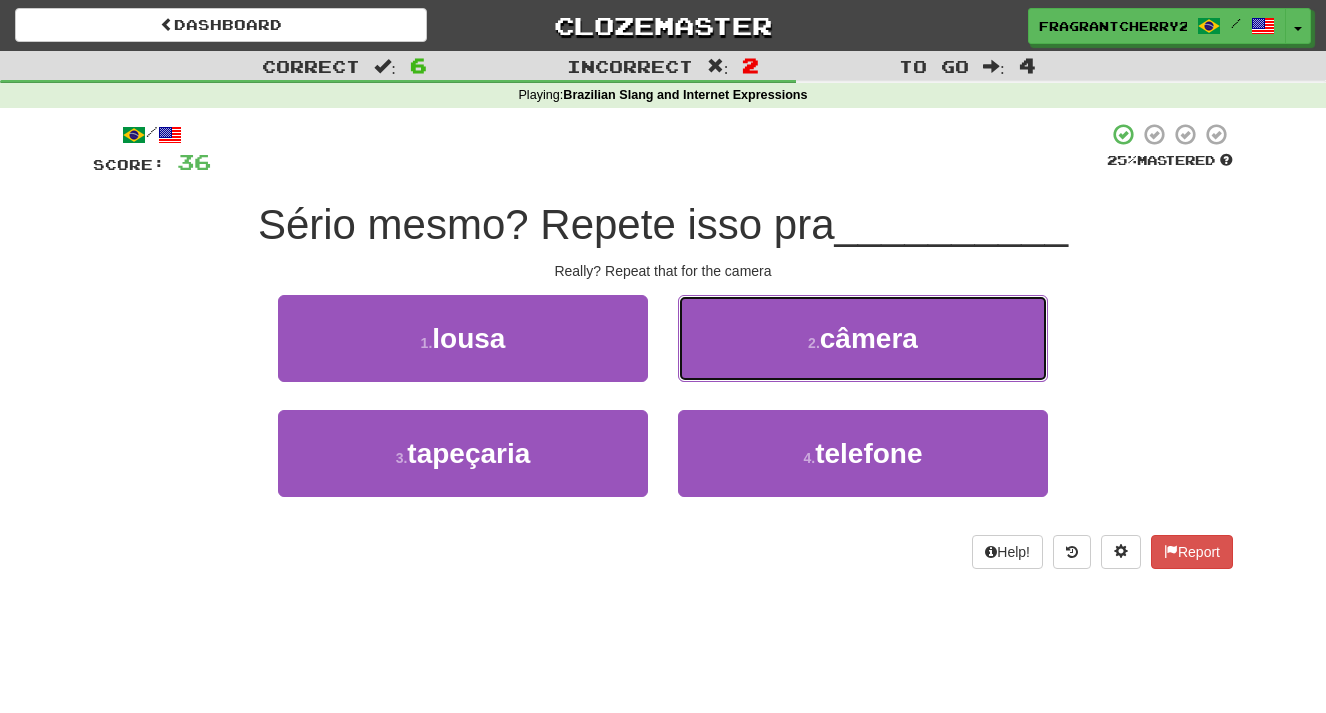 click on "2 .  câmera" at bounding box center [863, 338] 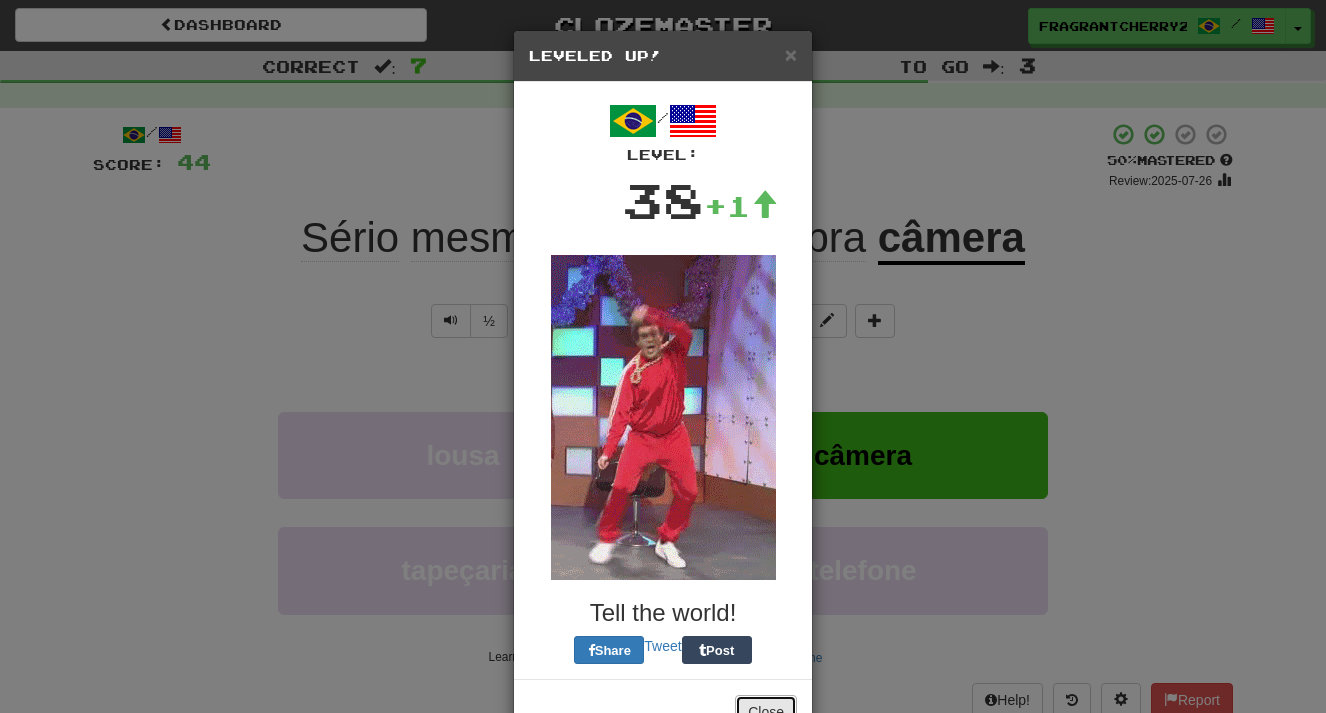 click on "Close" at bounding box center (766, 712) 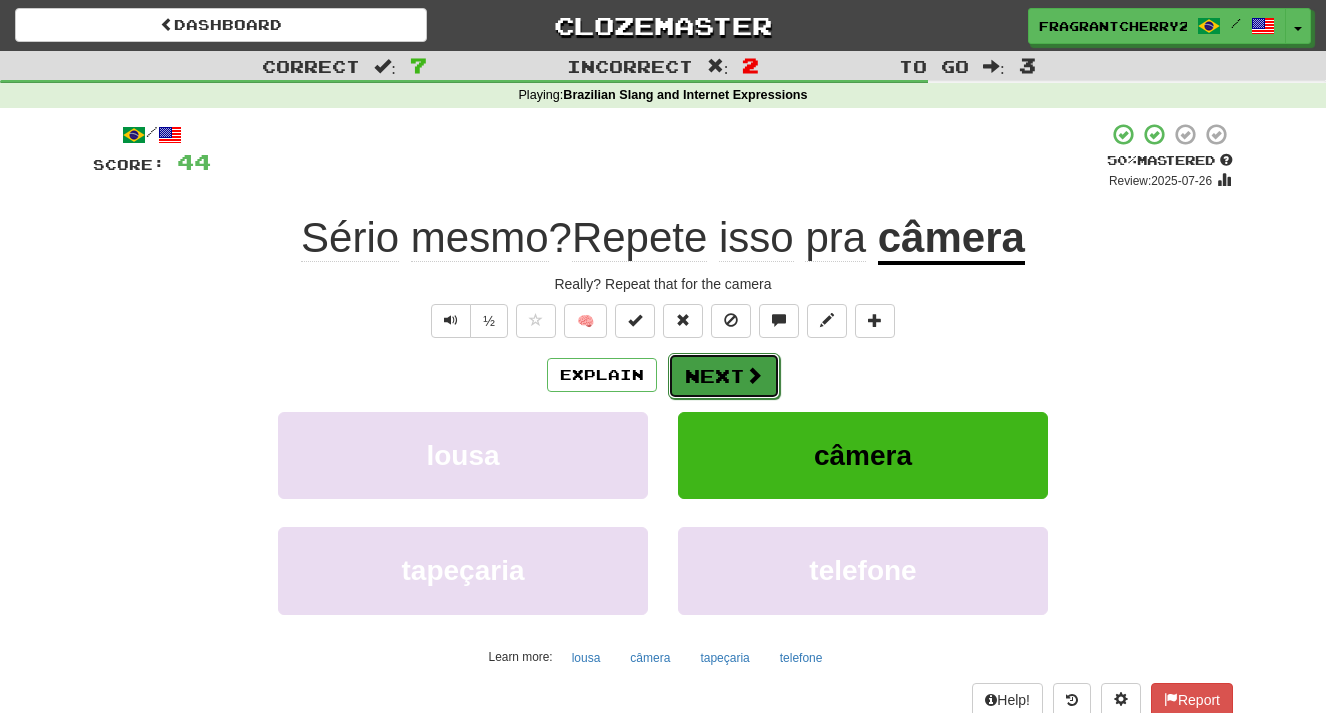 click at bounding box center (754, 375) 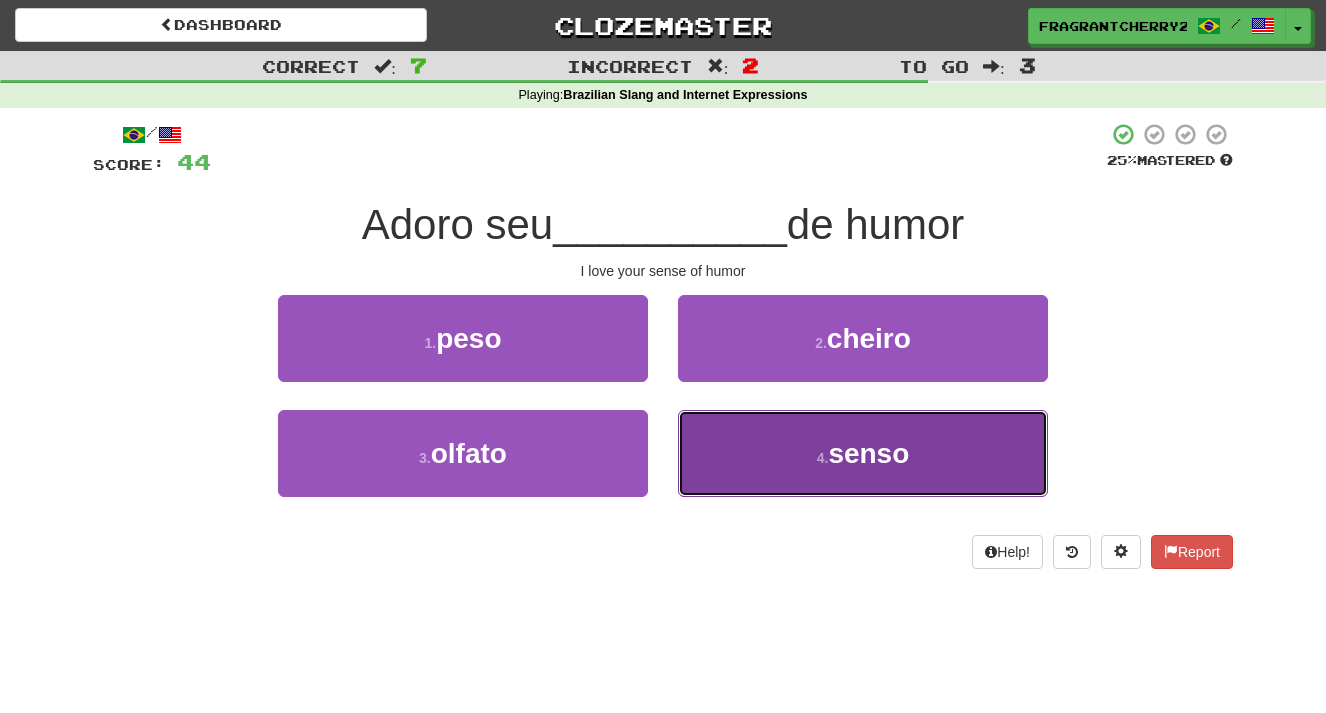 click on "4 .  senso" at bounding box center (863, 453) 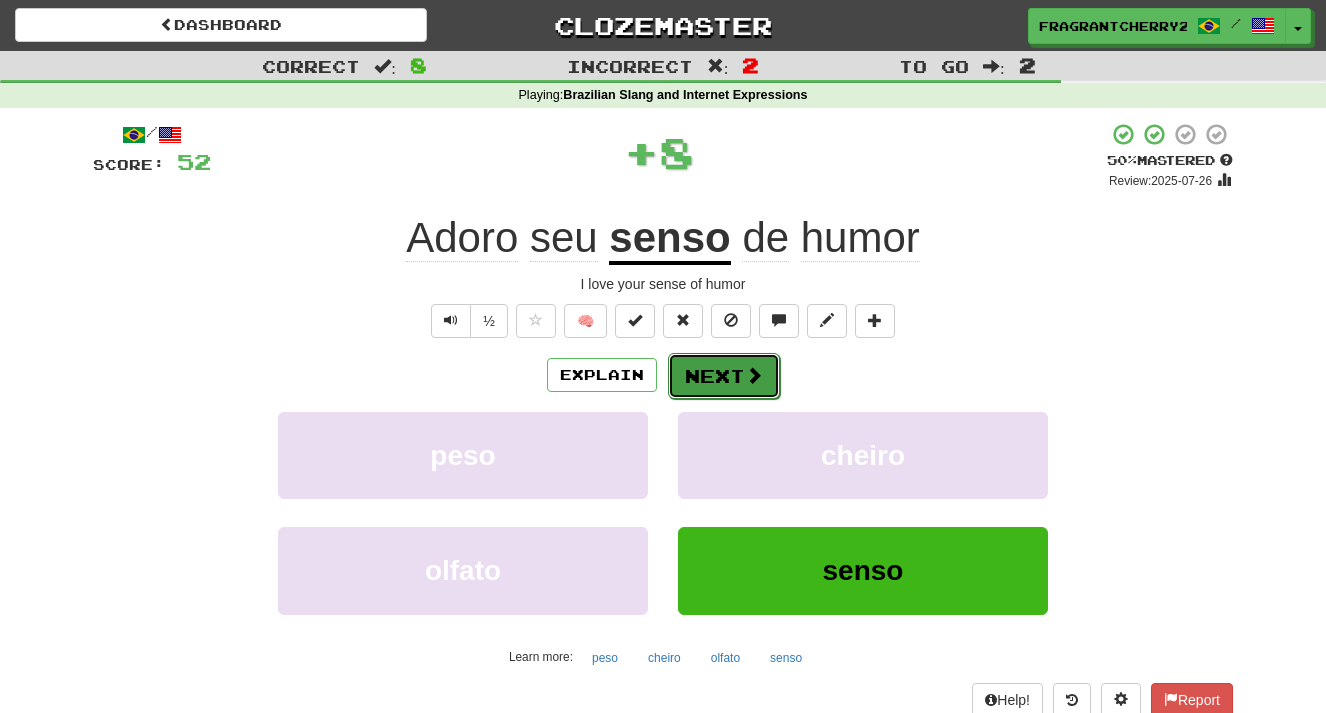 click on "Next" at bounding box center [724, 376] 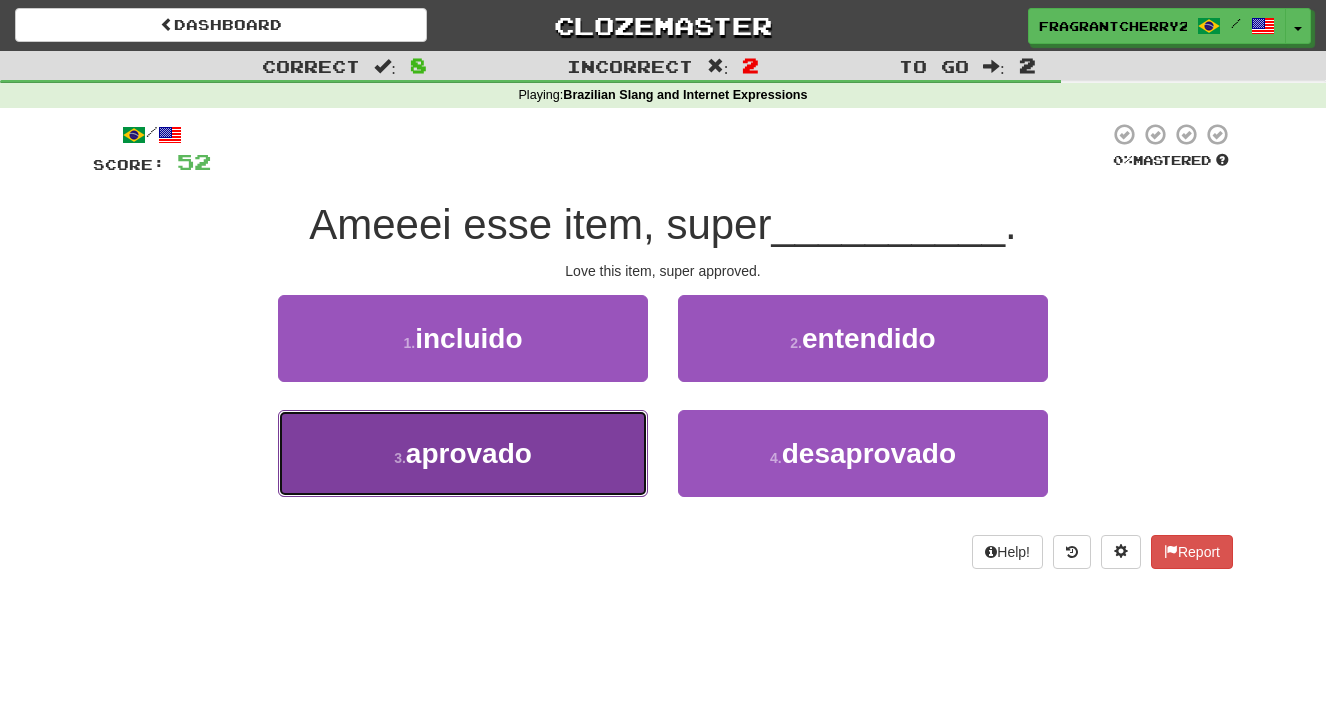 click on "3 .  aprovado" at bounding box center (463, 453) 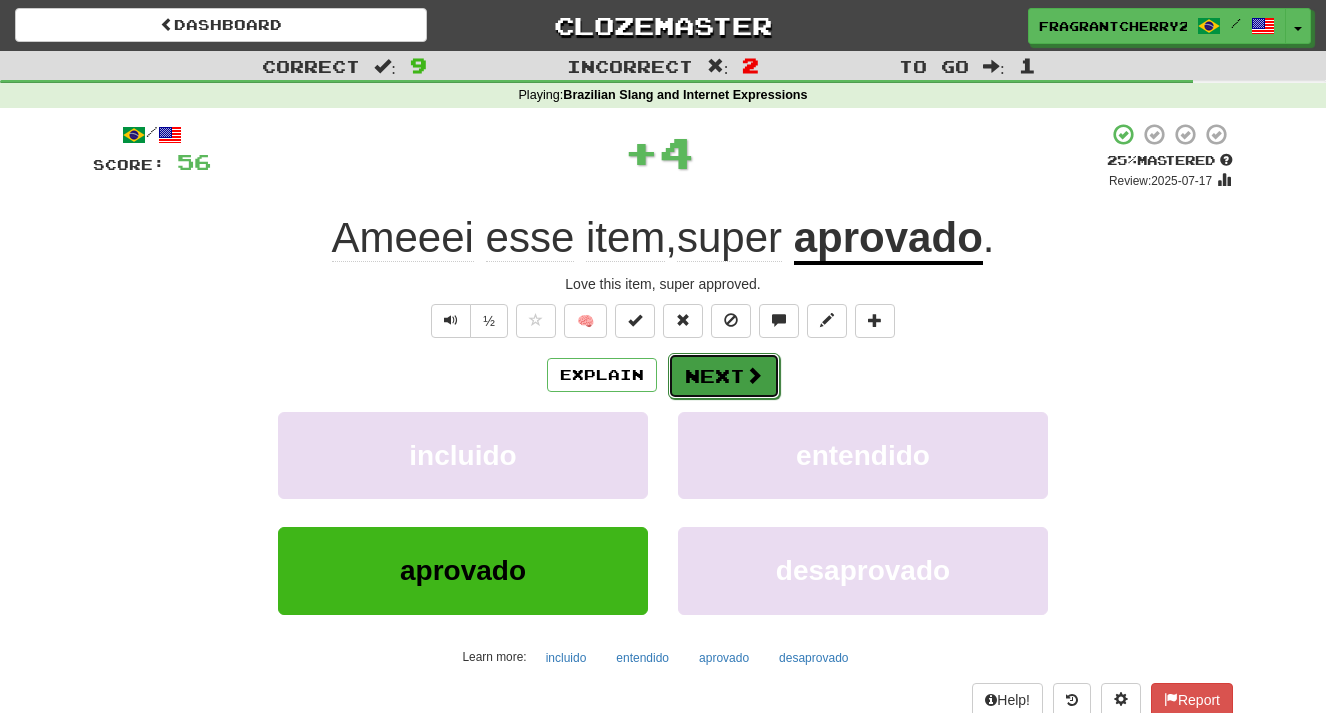 click on "Next" at bounding box center [724, 376] 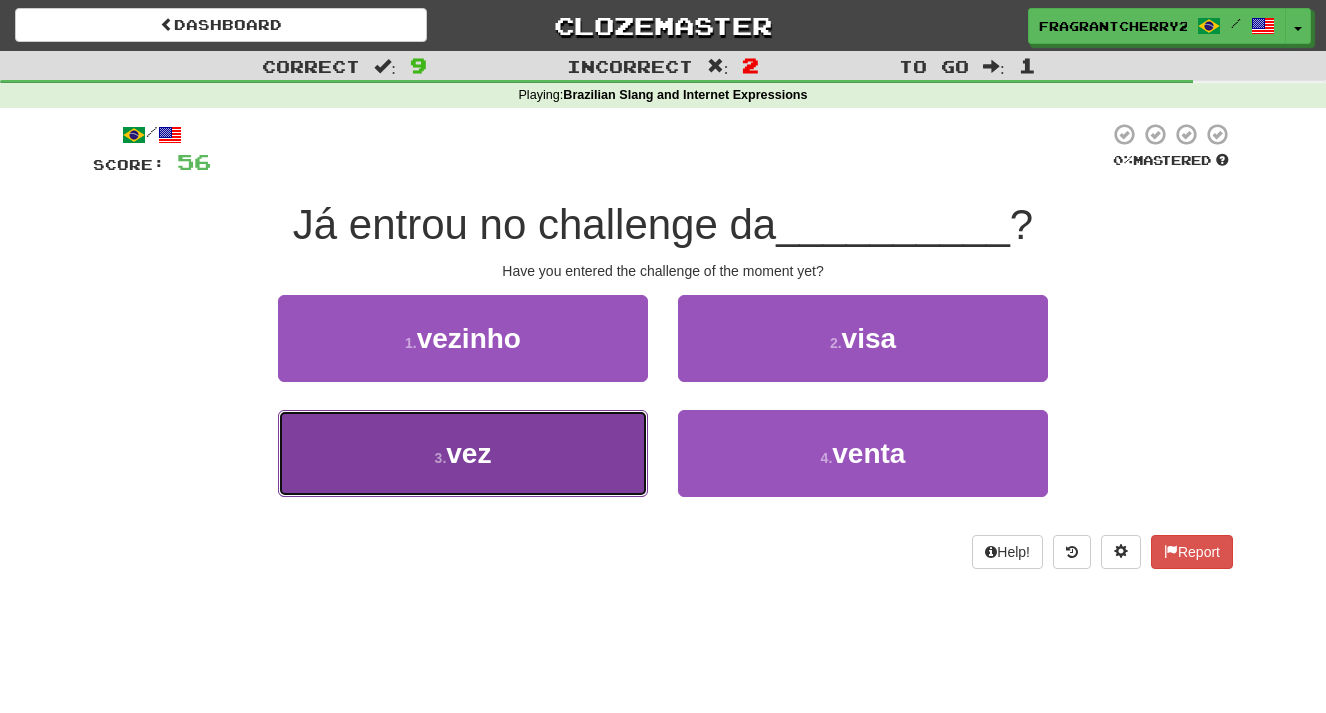 click on "3 .  vez" at bounding box center (463, 453) 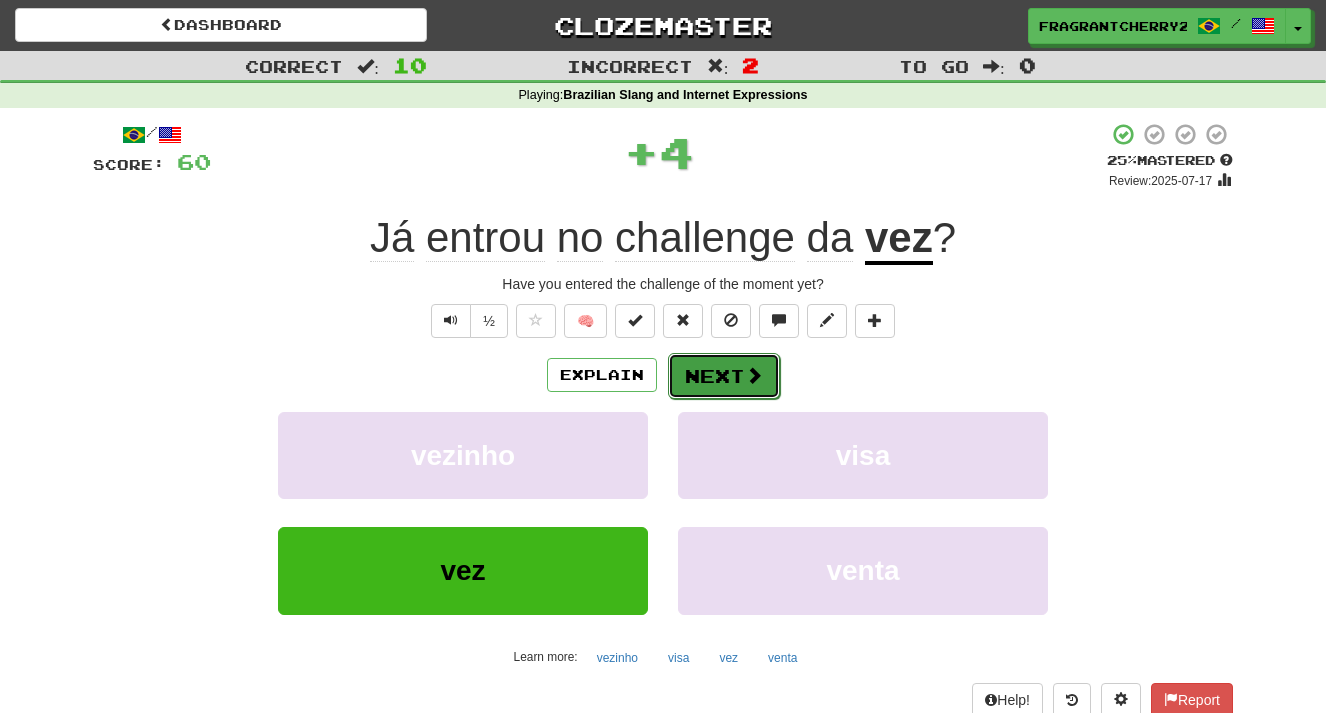 click on "Next" at bounding box center [724, 376] 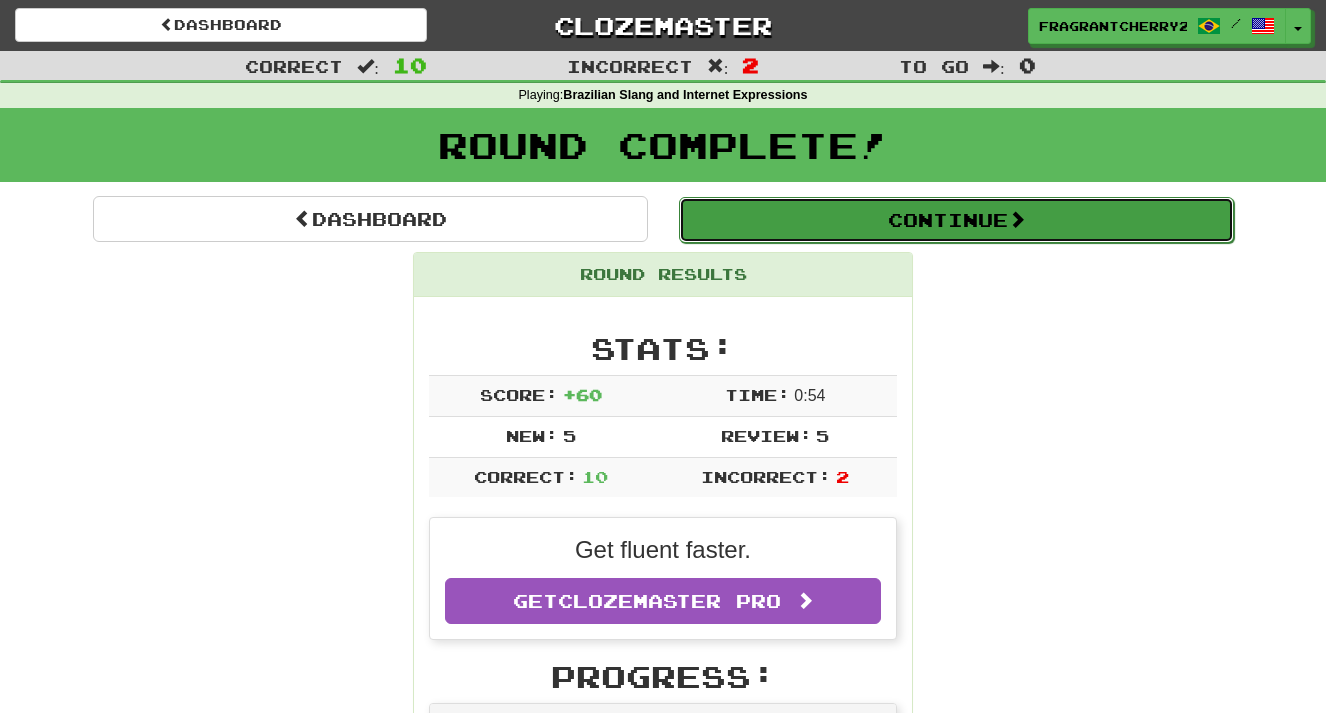 click on "Continue" at bounding box center [956, 220] 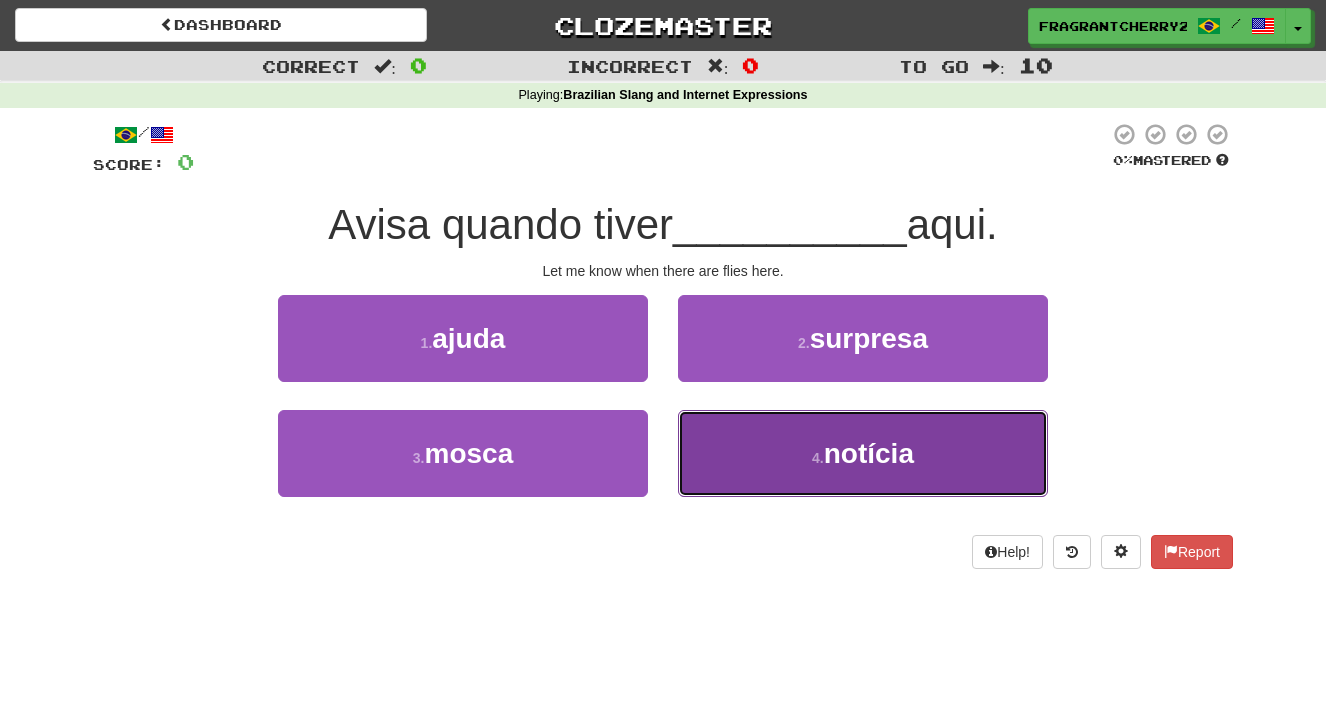 click on "4 .  notícia" at bounding box center (863, 453) 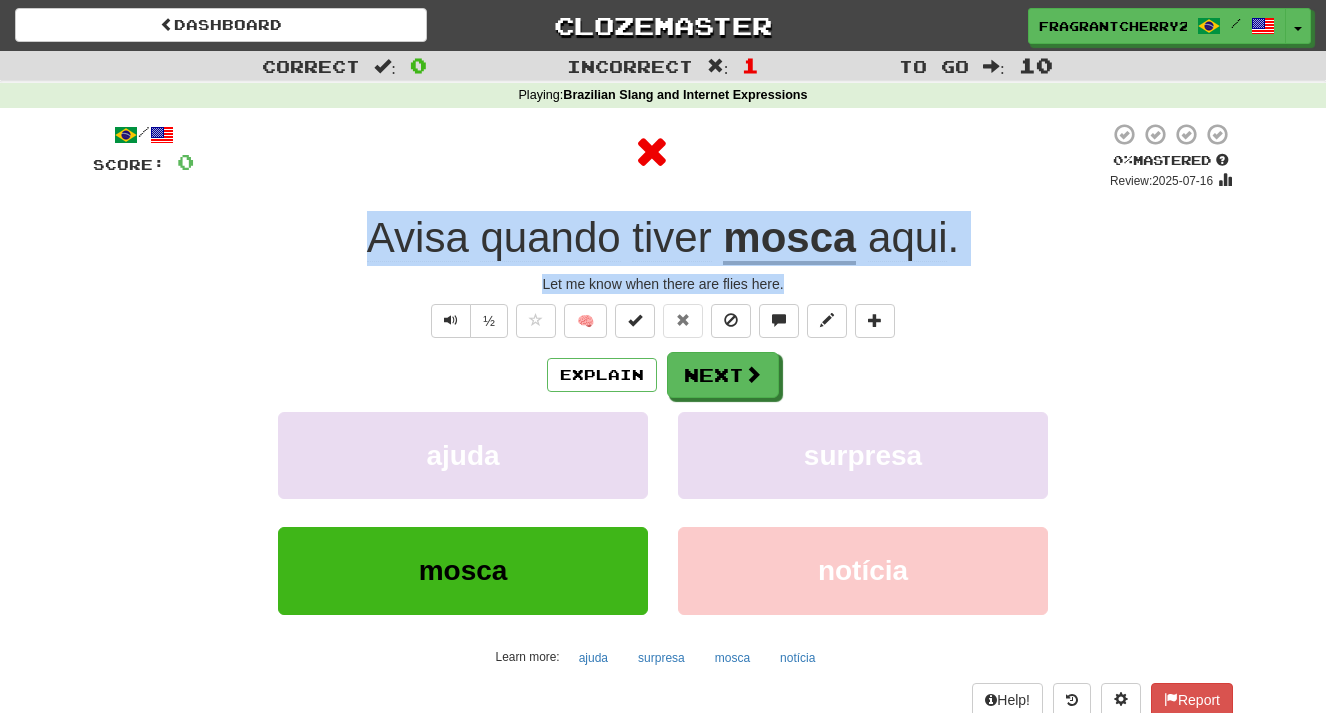 drag, startPoint x: 795, startPoint y: 282, endPoint x: 337, endPoint y: 242, distance: 459.7434 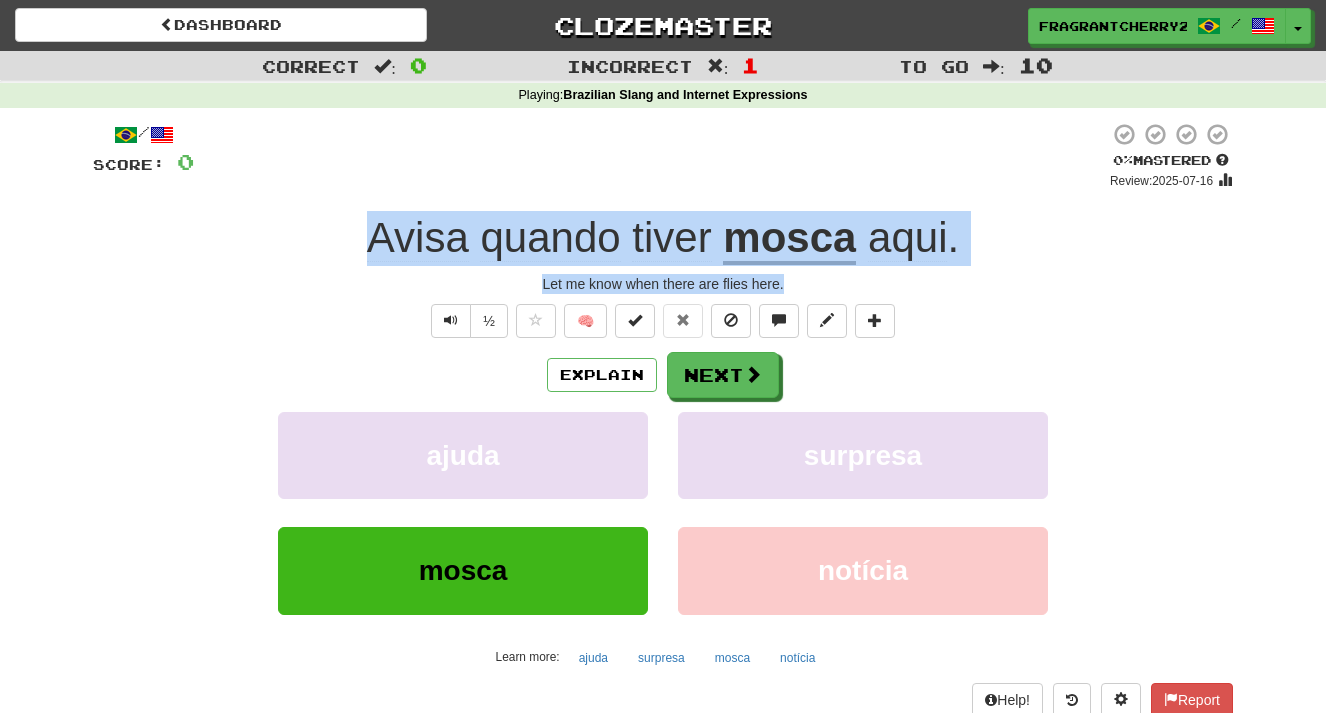 copy on "Avisa quando tiver mosca aqui." 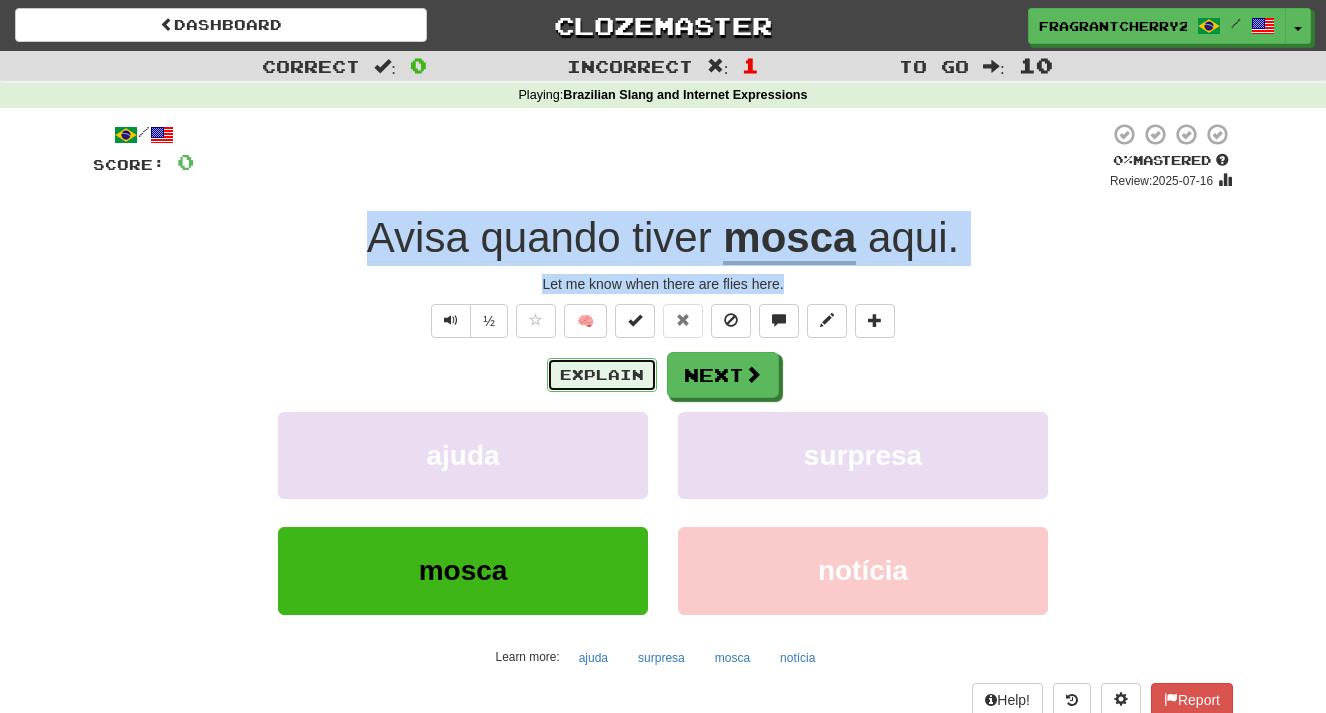 click on "Explain" at bounding box center (602, 375) 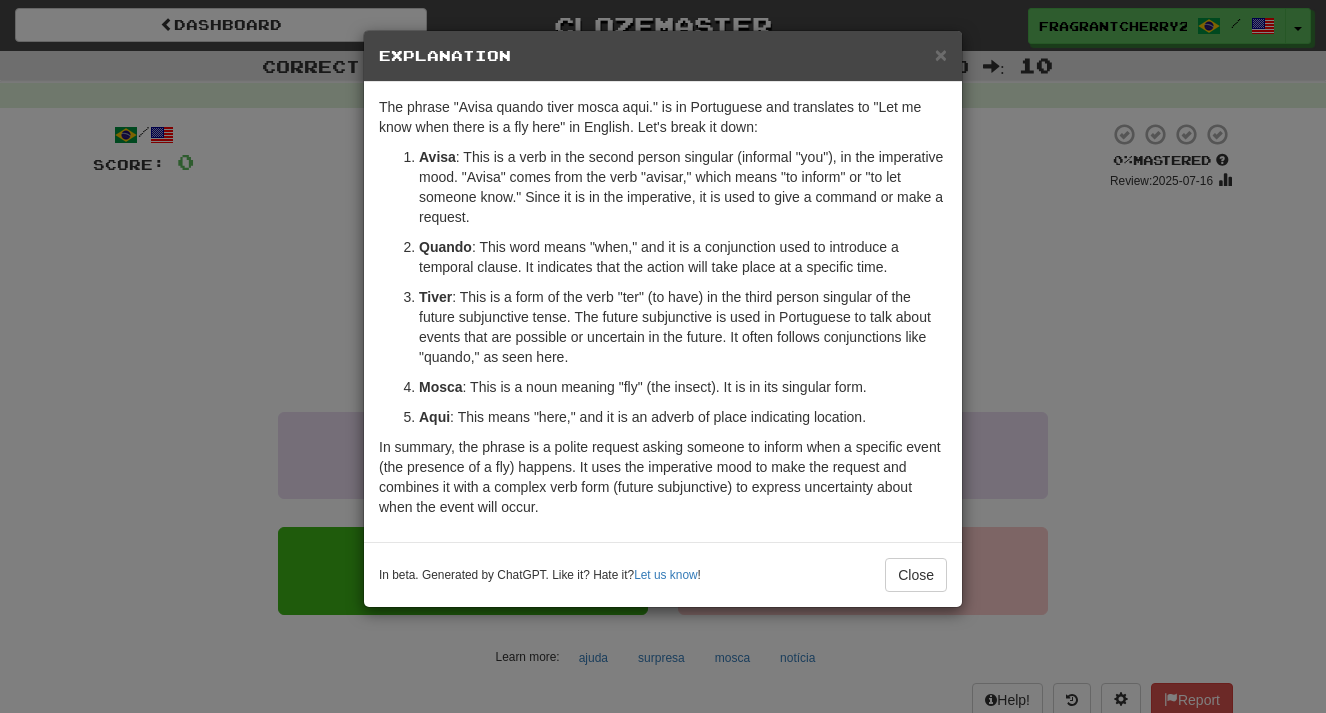 click on "Avisa quando tiver mosca aqui." at bounding box center [663, 356] 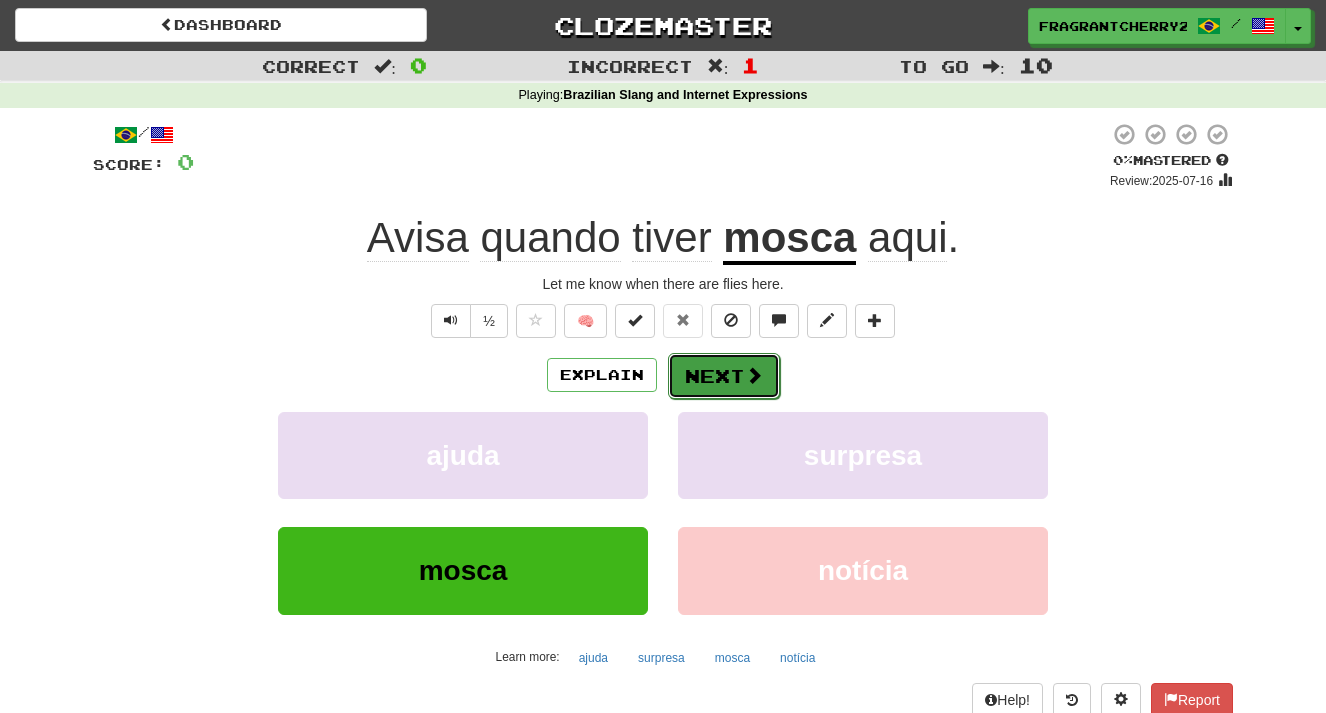 click on "Next" at bounding box center [724, 376] 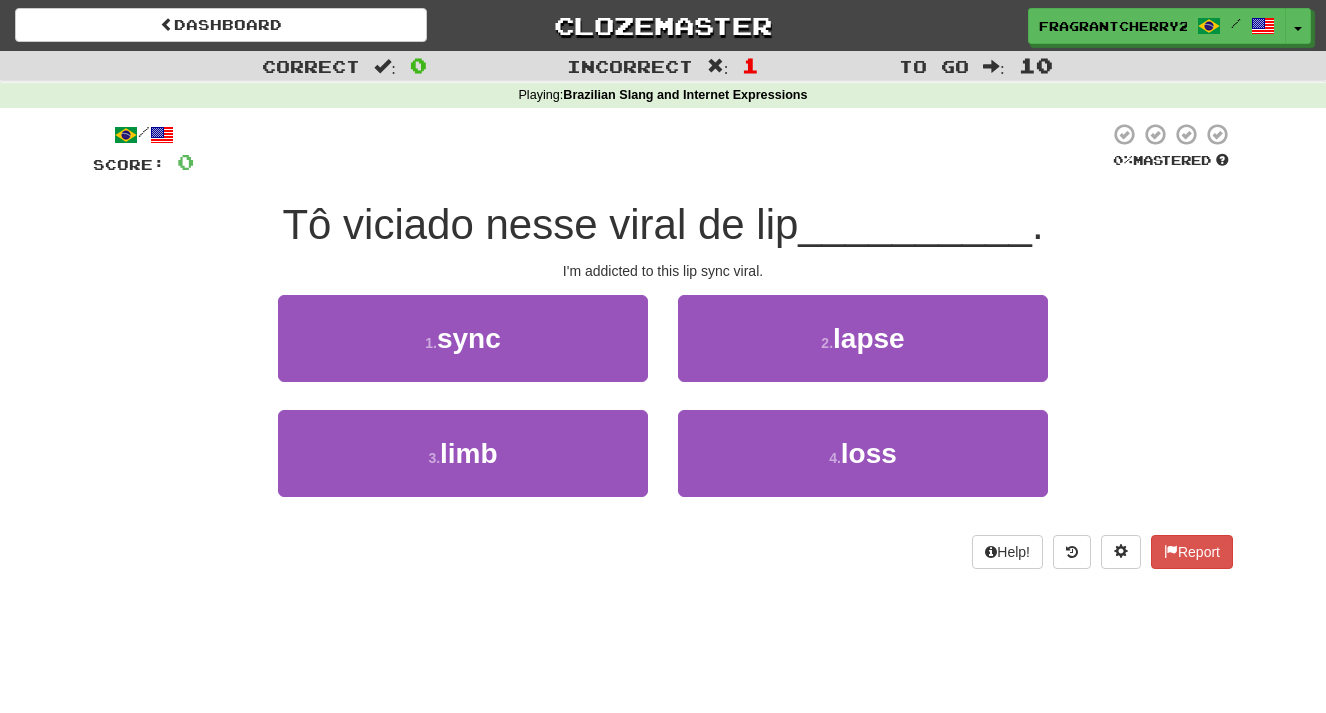 click on "2 .  lapse" at bounding box center [863, 352] 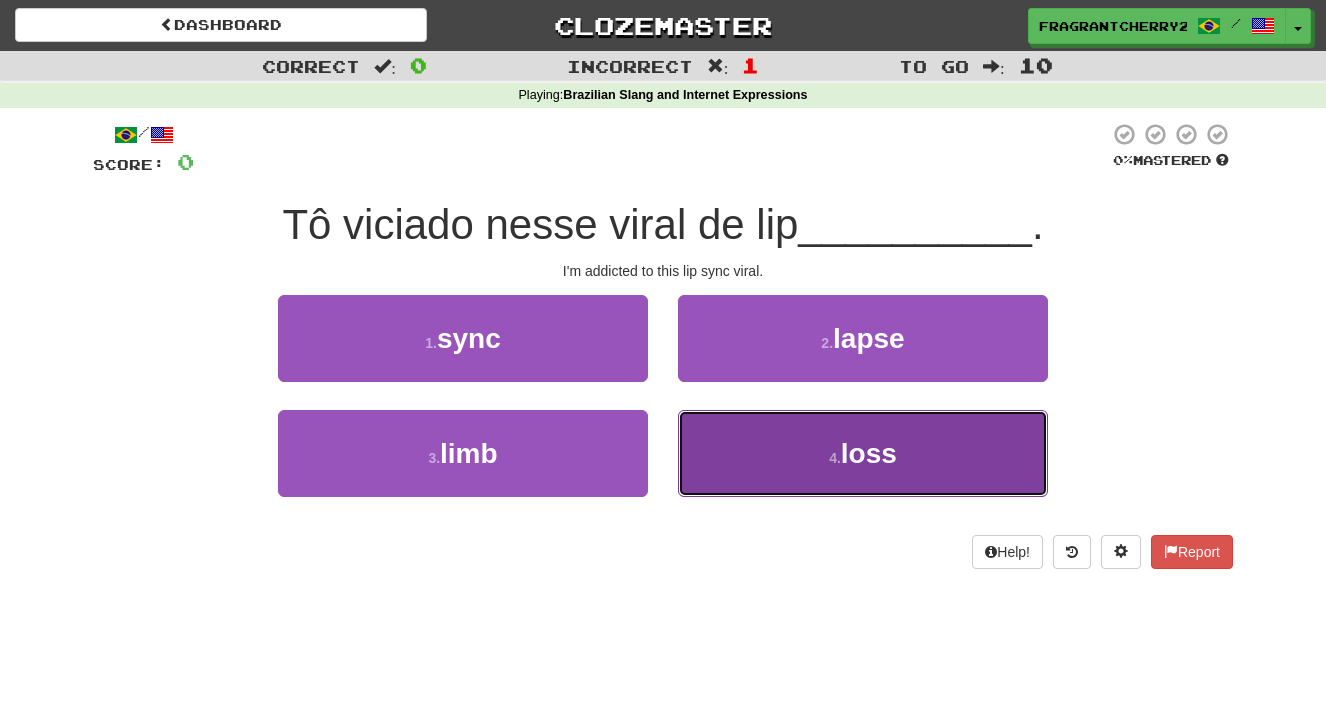 click on "4 .  loss" at bounding box center (863, 453) 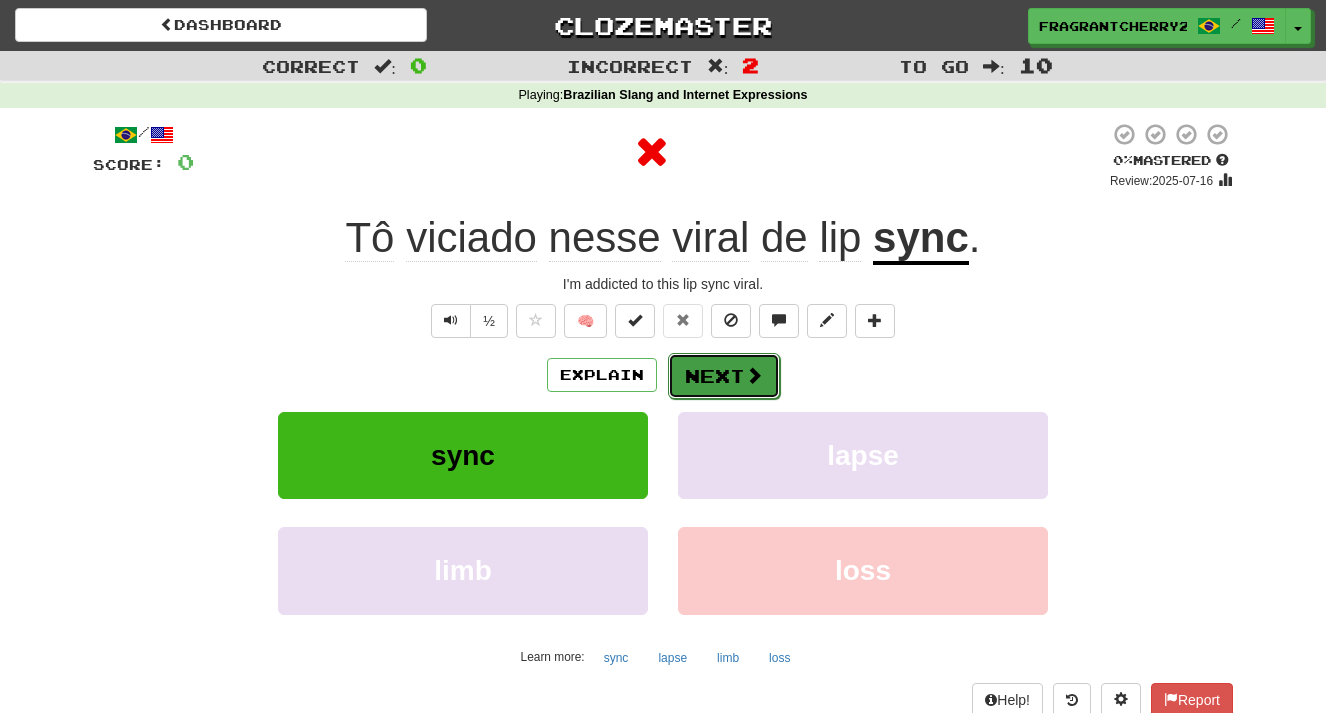 click on "Next" at bounding box center [724, 376] 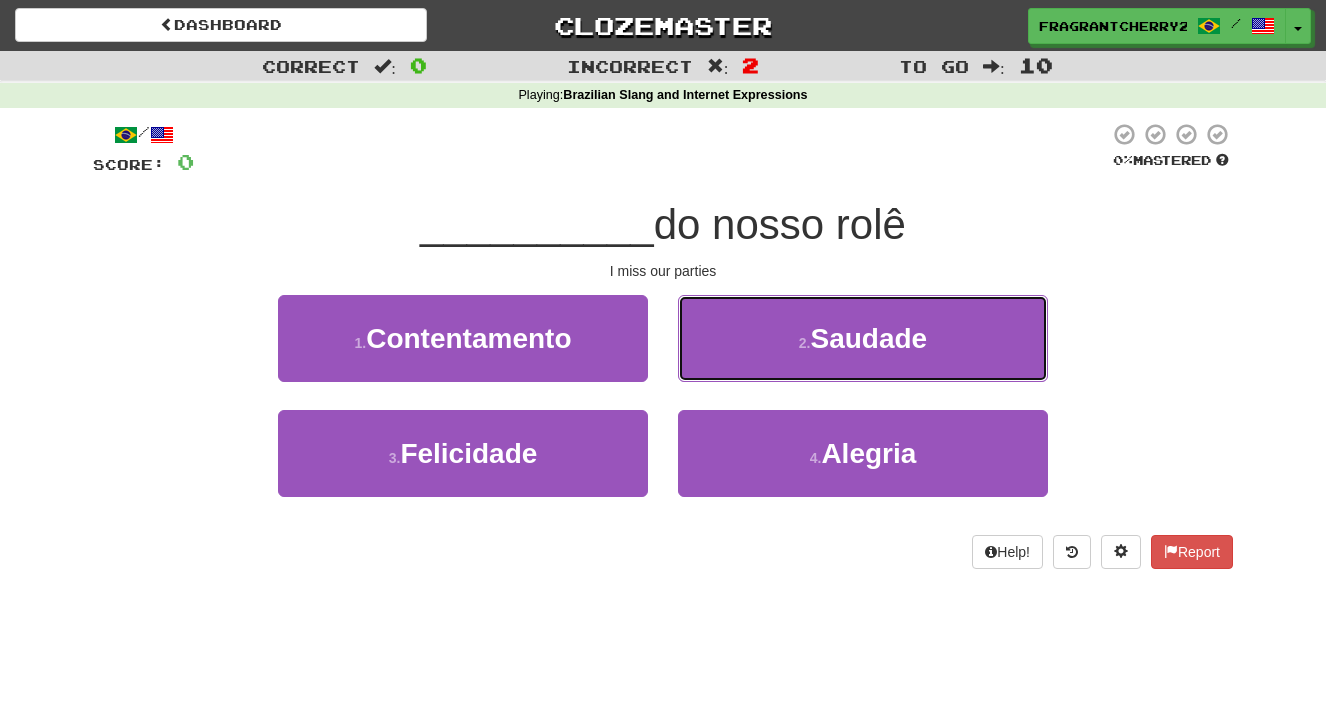 click on "2 .  Saudade" at bounding box center (863, 338) 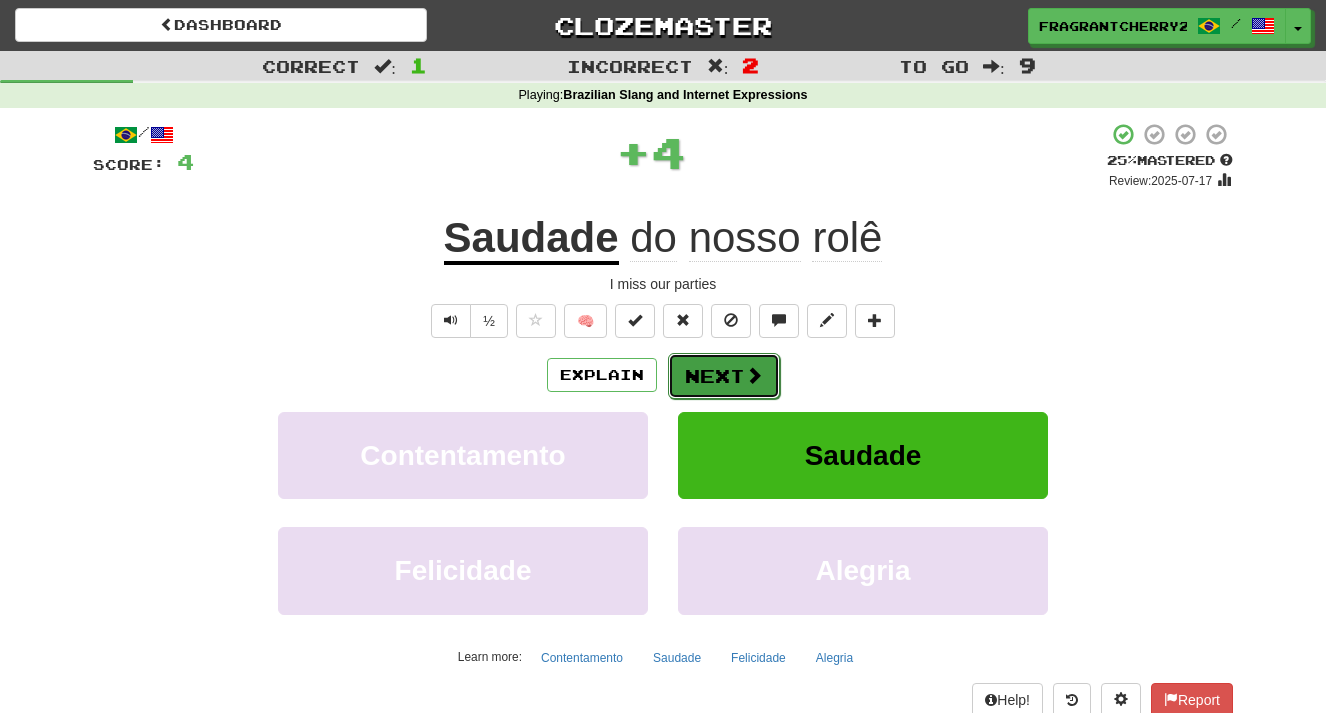 click on "Next" at bounding box center [724, 376] 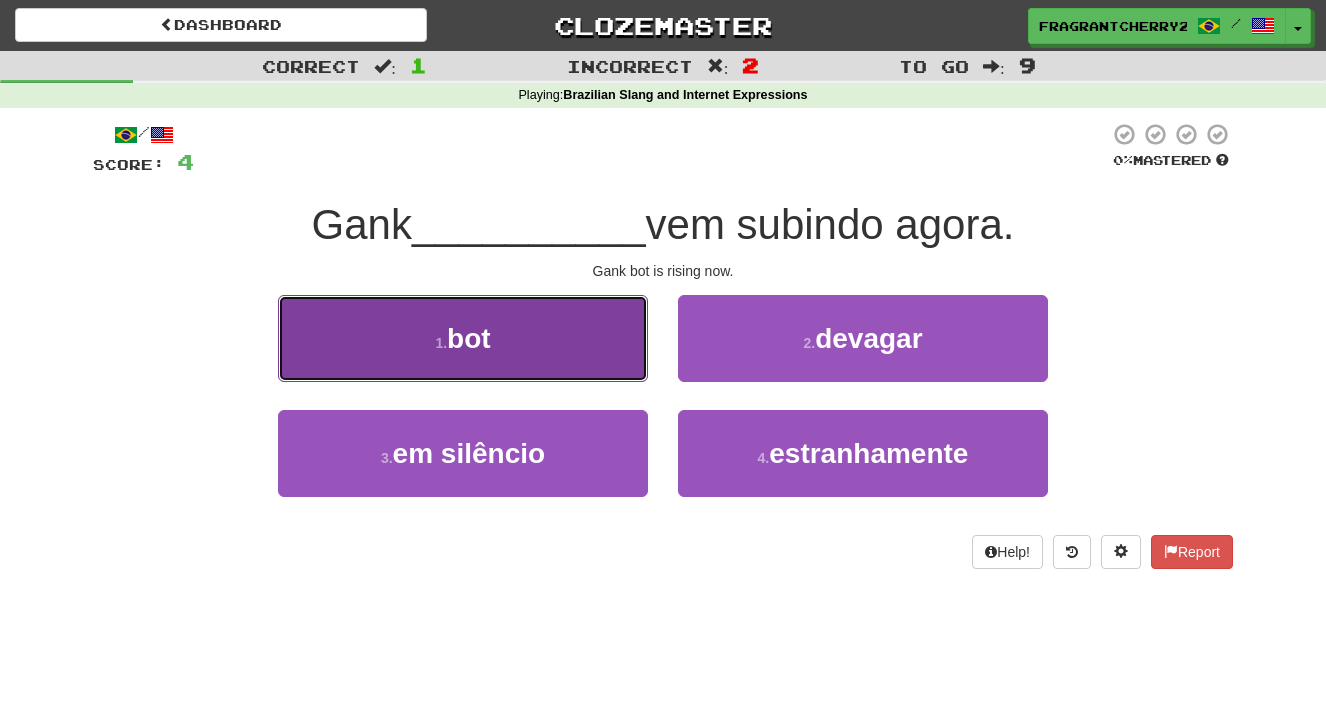 click on "1 .  bot" at bounding box center (463, 338) 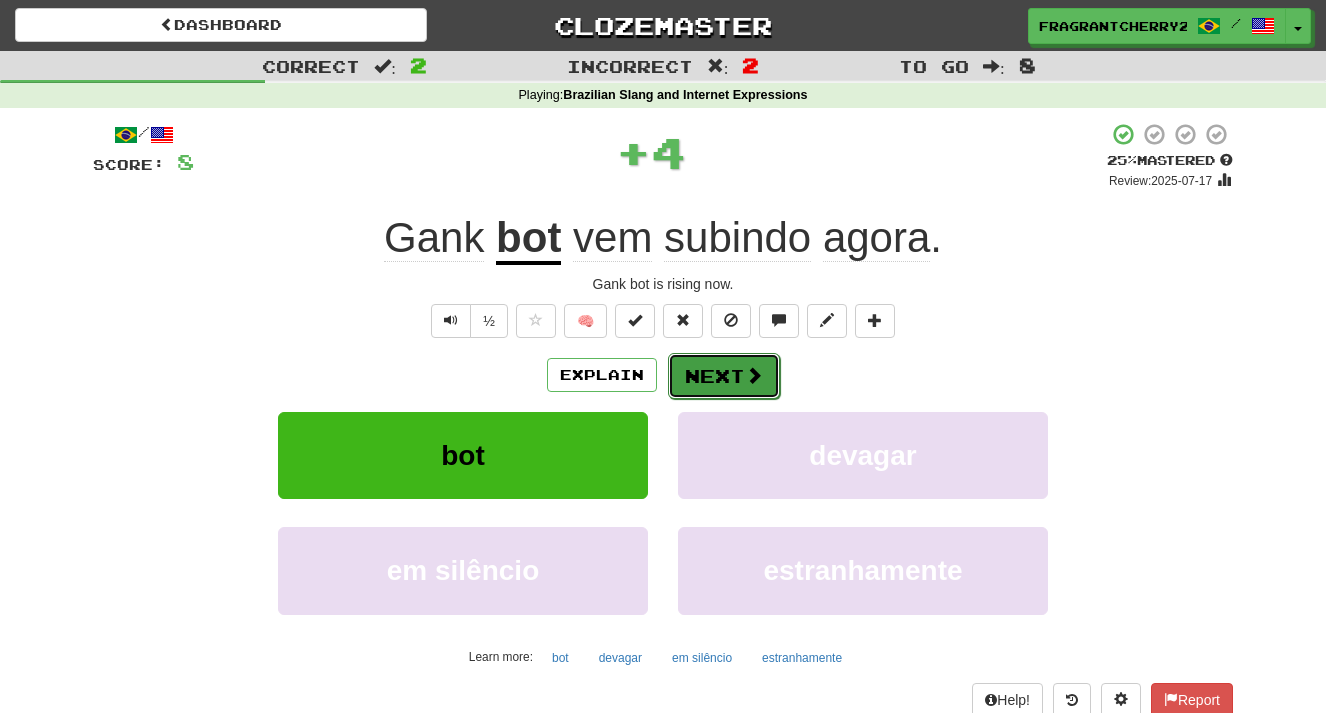 click on "Next" at bounding box center [724, 376] 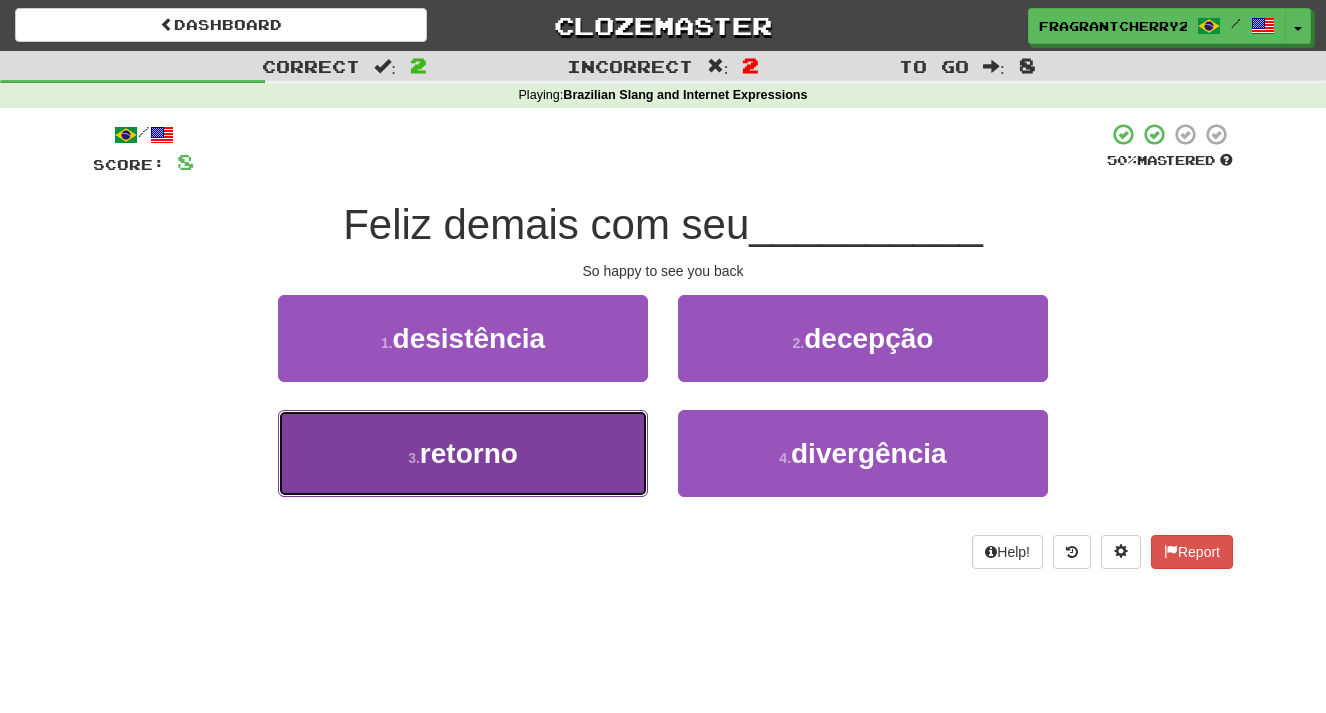 click on "3 .  retorno" at bounding box center (463, 453) 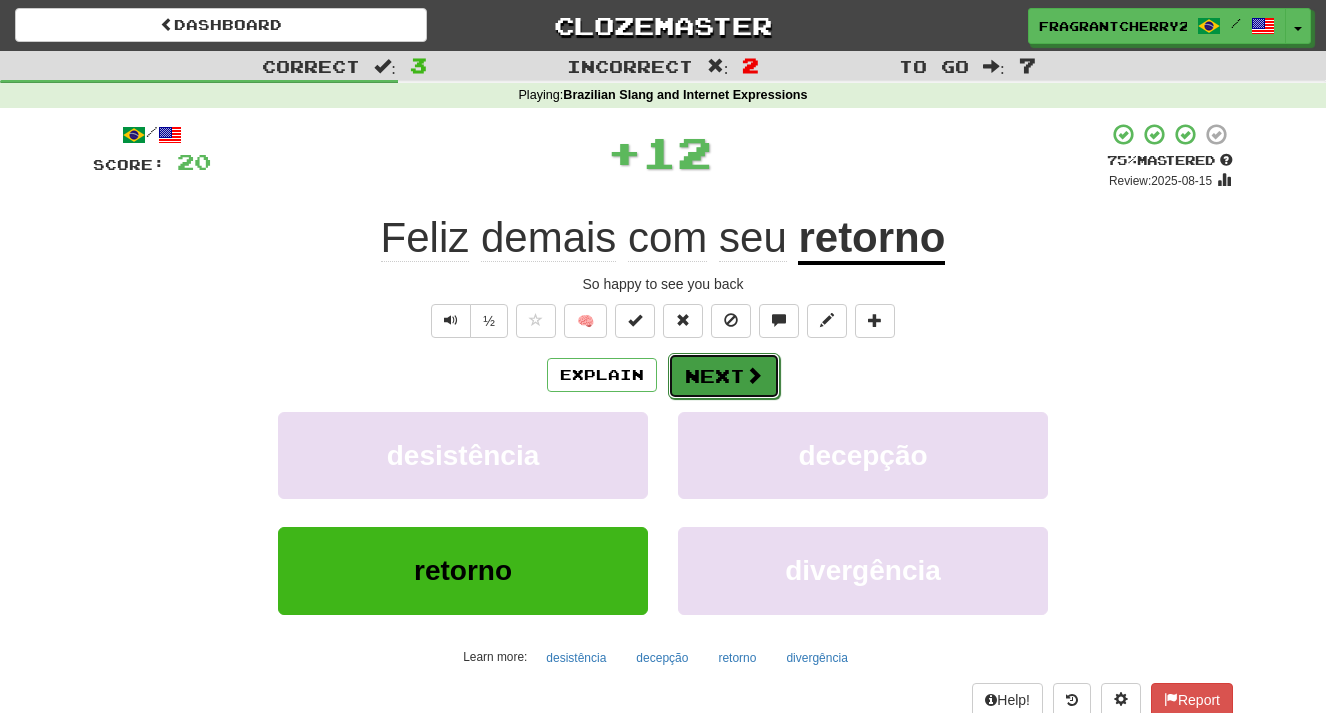 click on "Next" at bounding box center (724, 376) 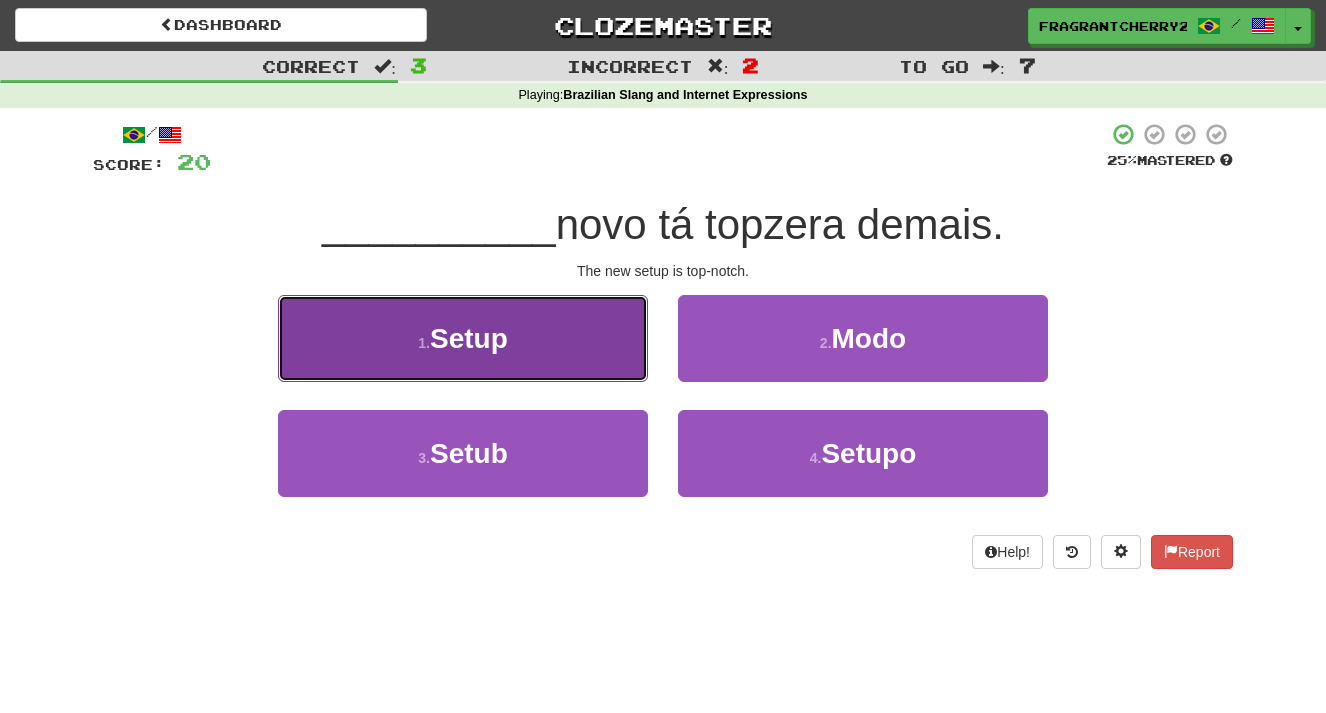 click on "1 .  Setup" at bounding box center [463, 338] 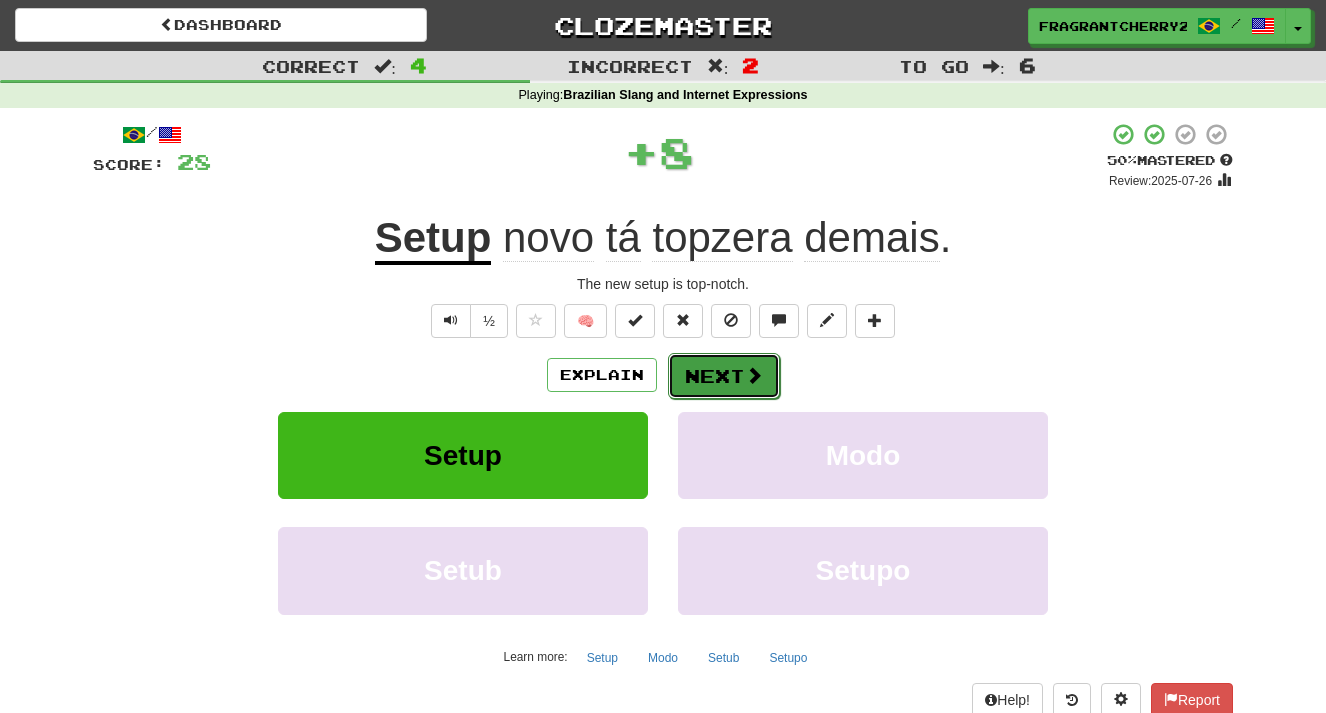 click on "Next" at bounding box center [724, 376] 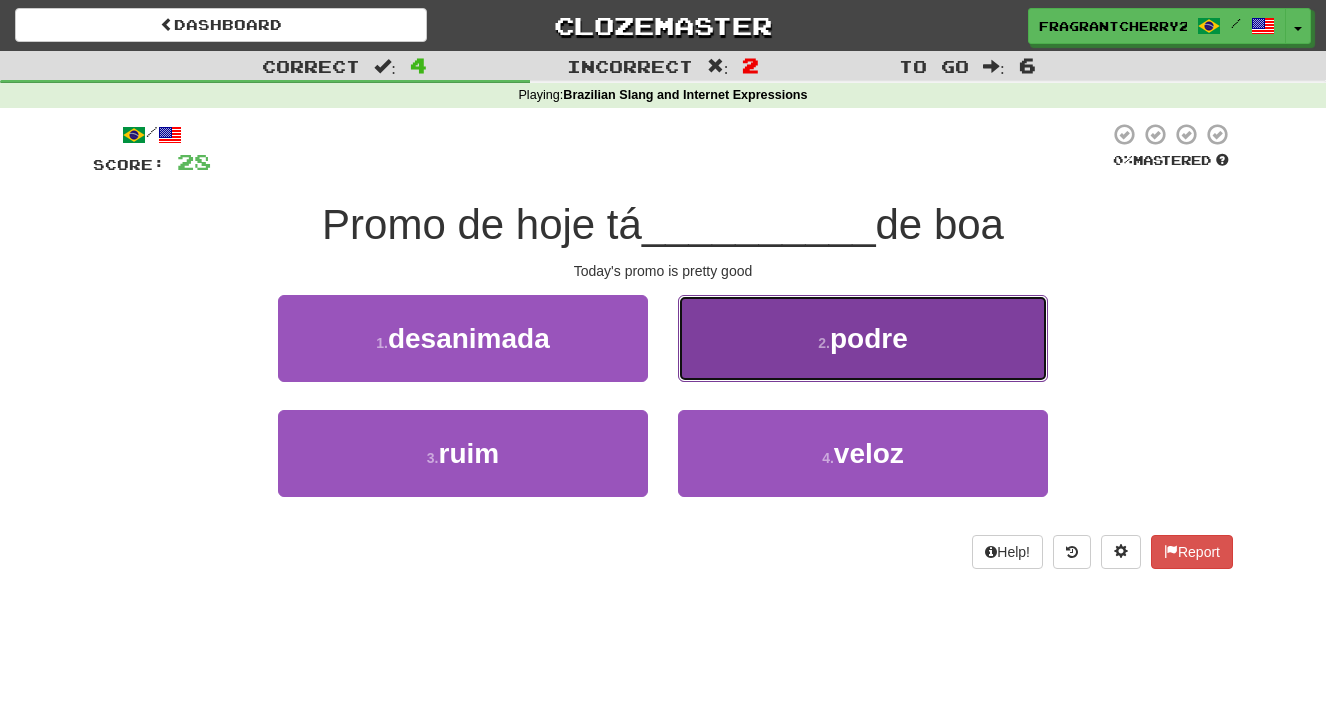 click on "2 .  podre" at bounding box center [863, 338] 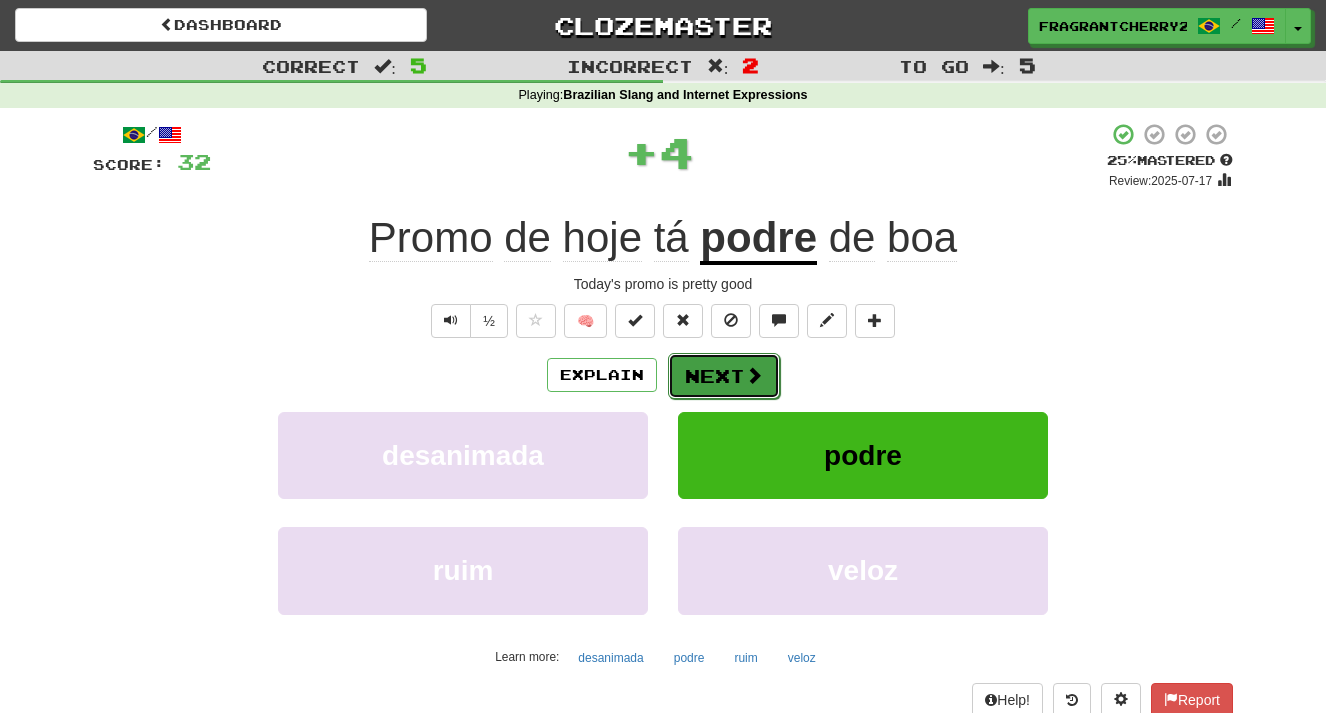 click on "Next" at bounding box center [724, 376] 